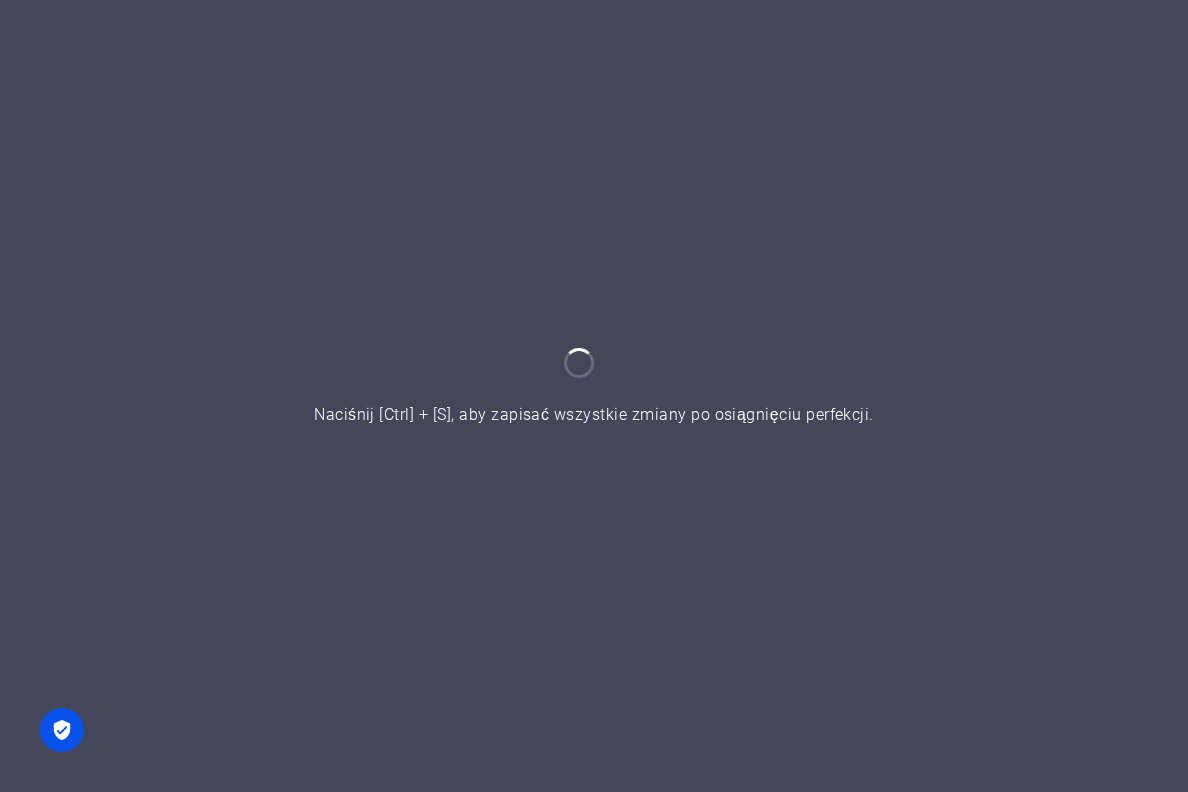 scroll, scrollTop: 0, scrollLeft: 0, axis: both 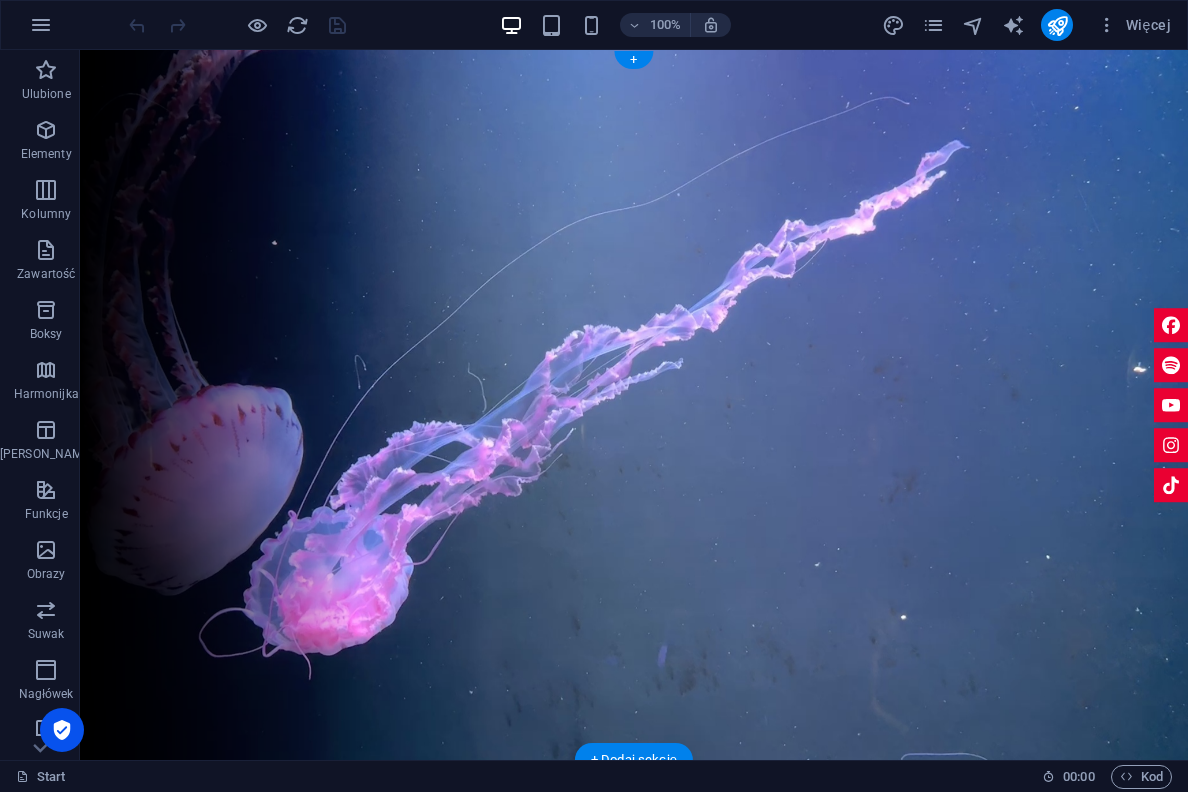 click at bounding box center [634, 405] 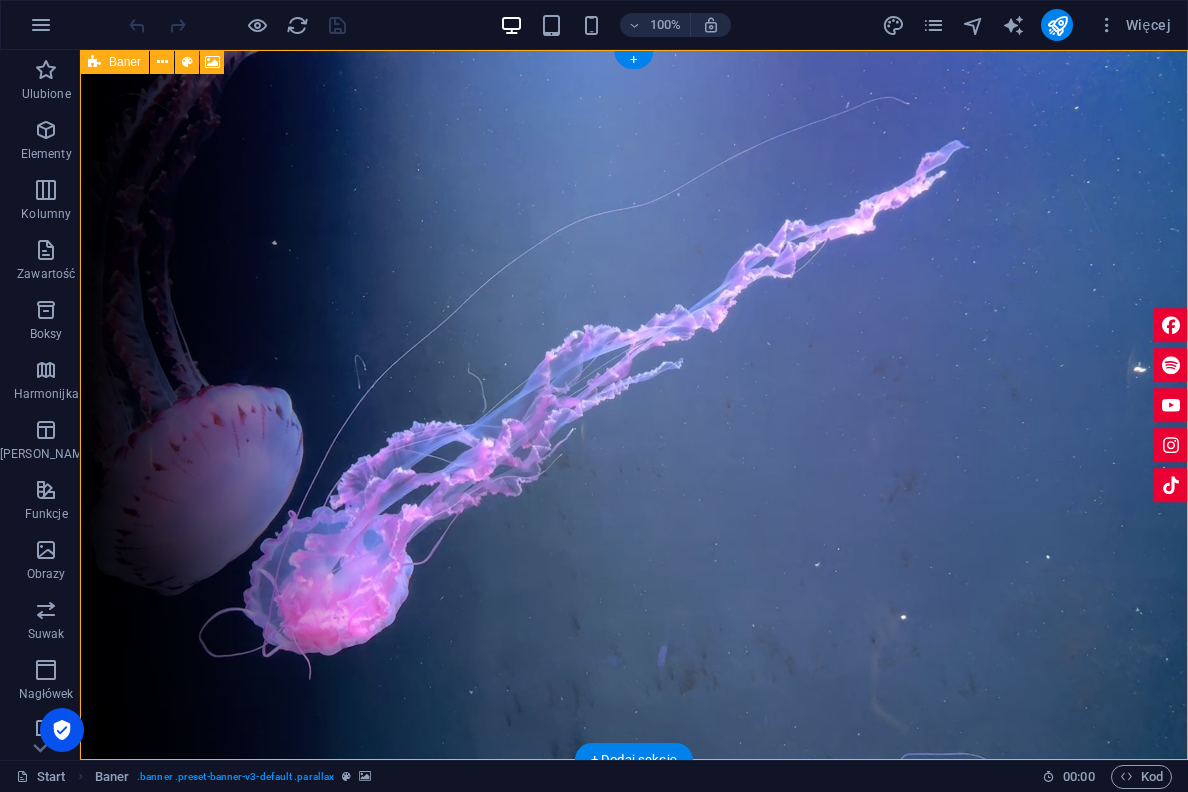 click on "Baner" at bounding box center (125, 62) 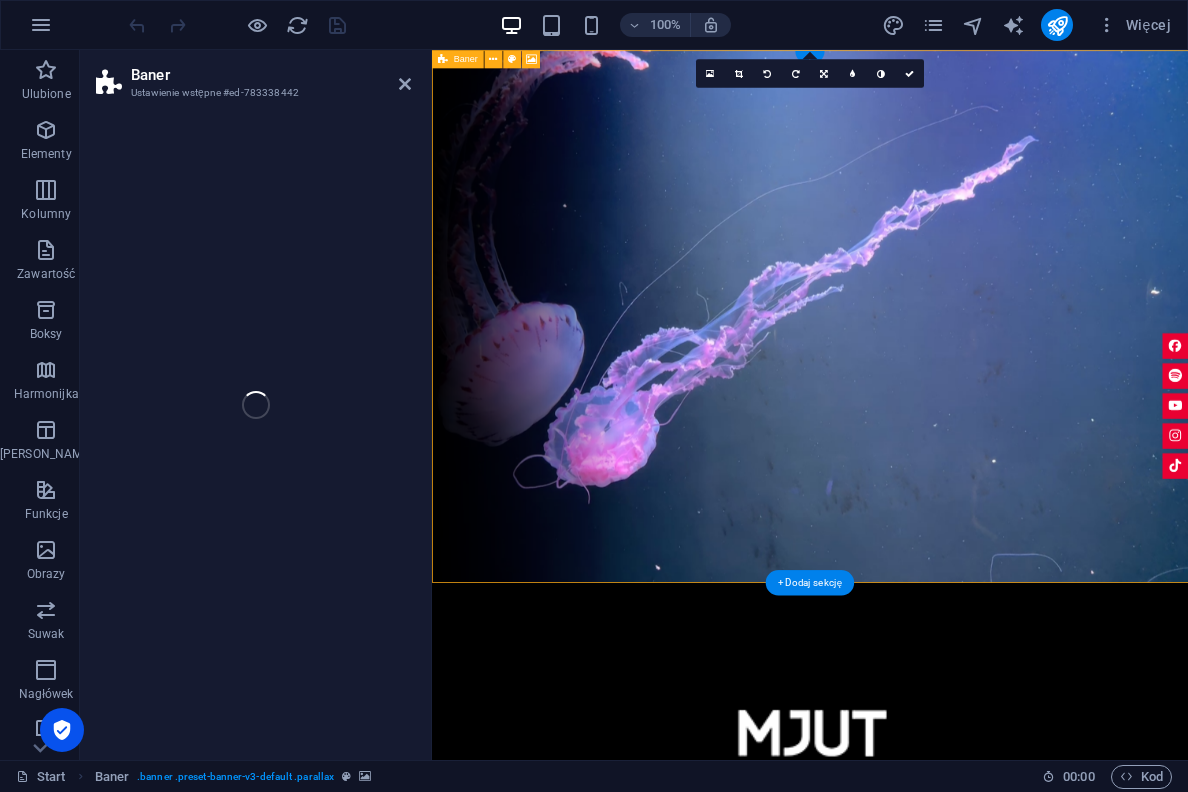 select on "vh" 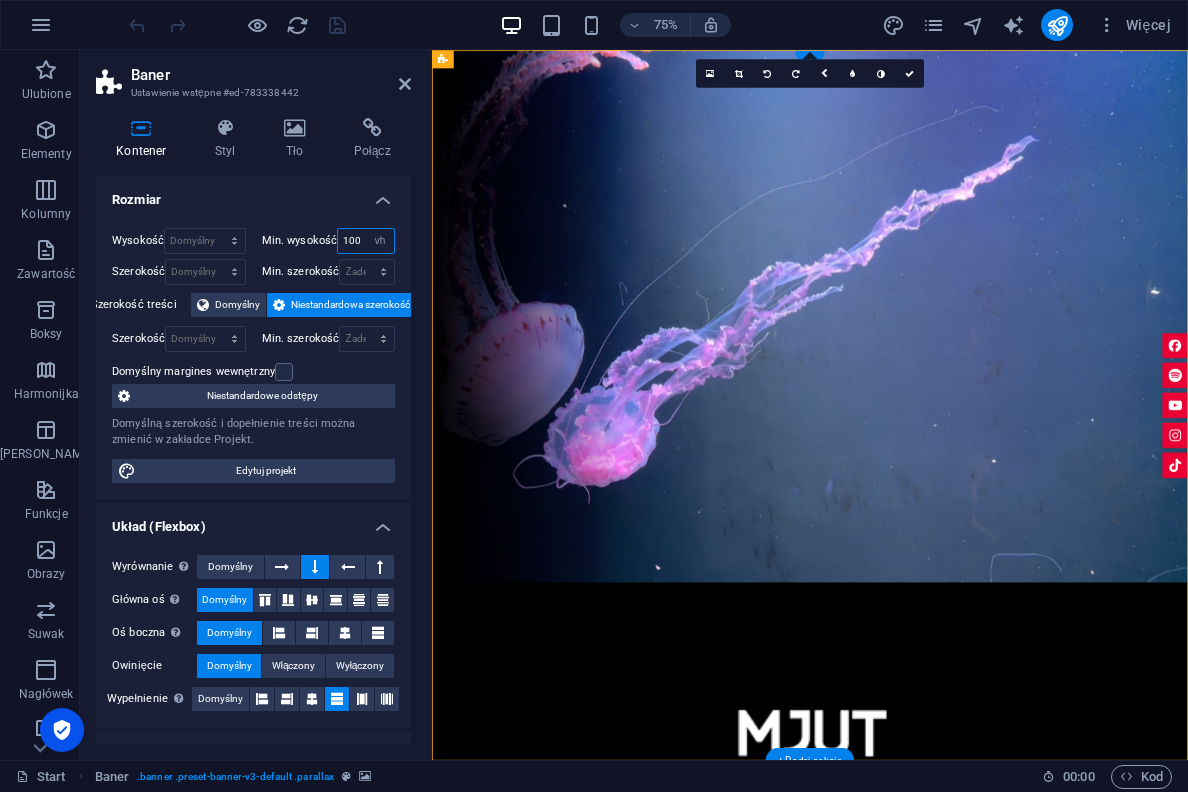 click on "100" at bounding box center (366, 241) 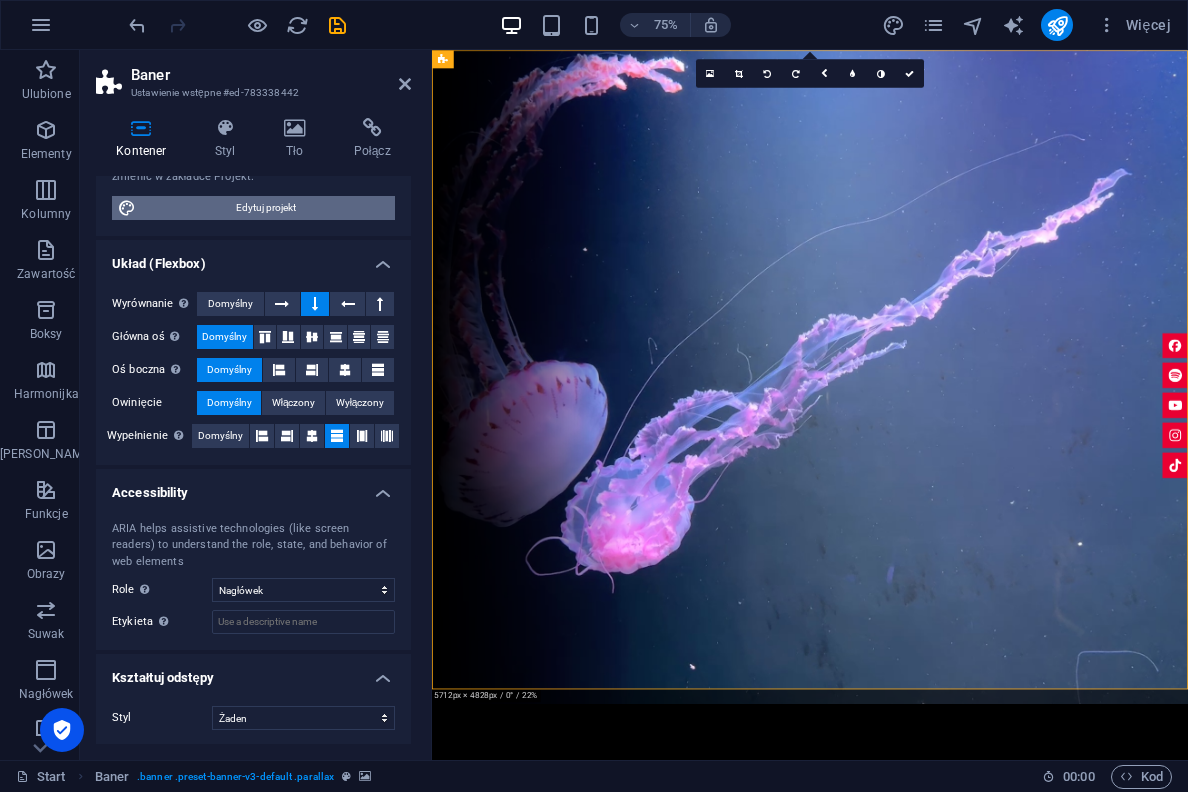 scroll, scrollTop: 262, scrollLeft: 0, axis: vertical 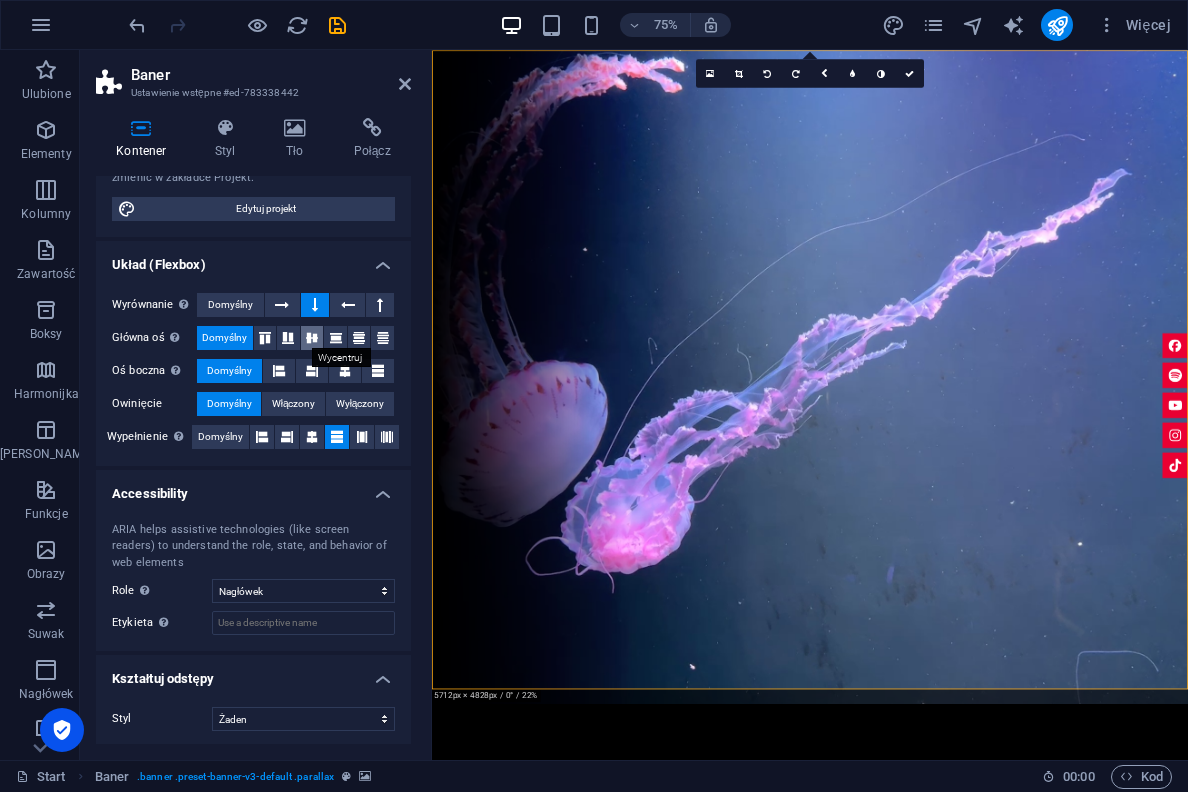 type on "90" 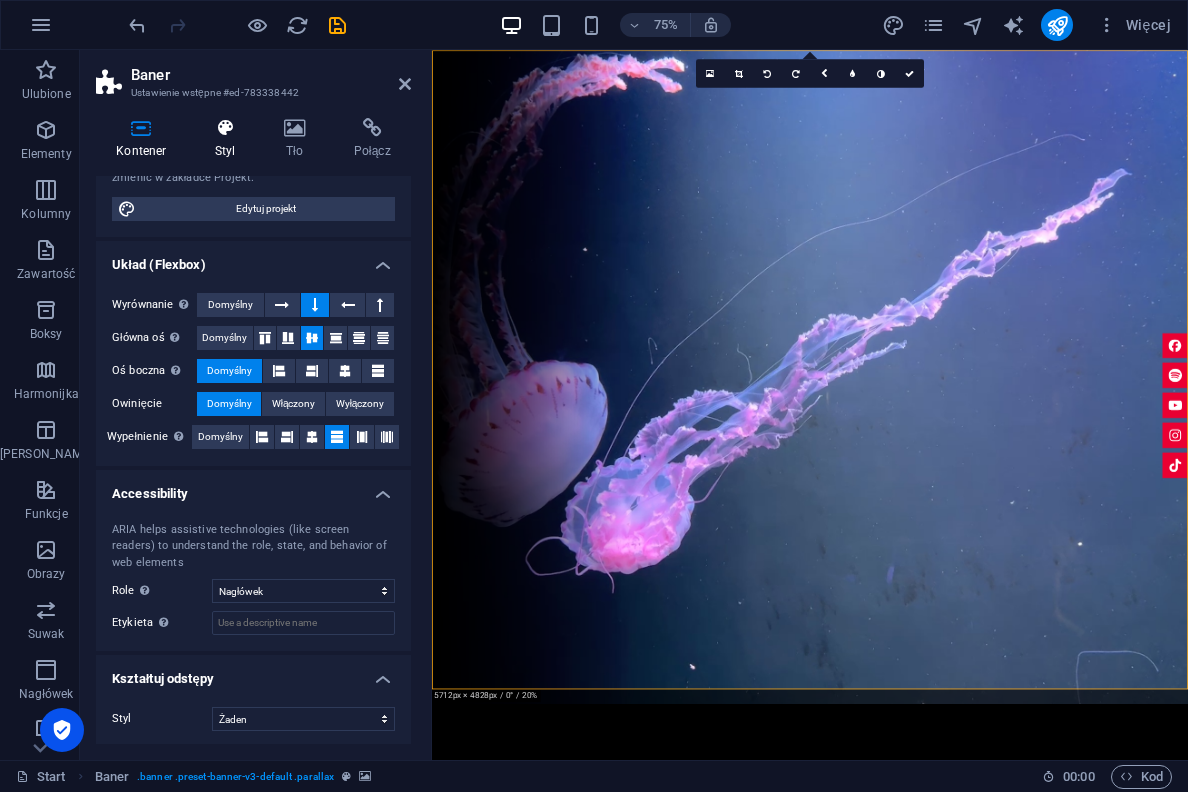 click on "Styl" at bounding box center [229, 139] 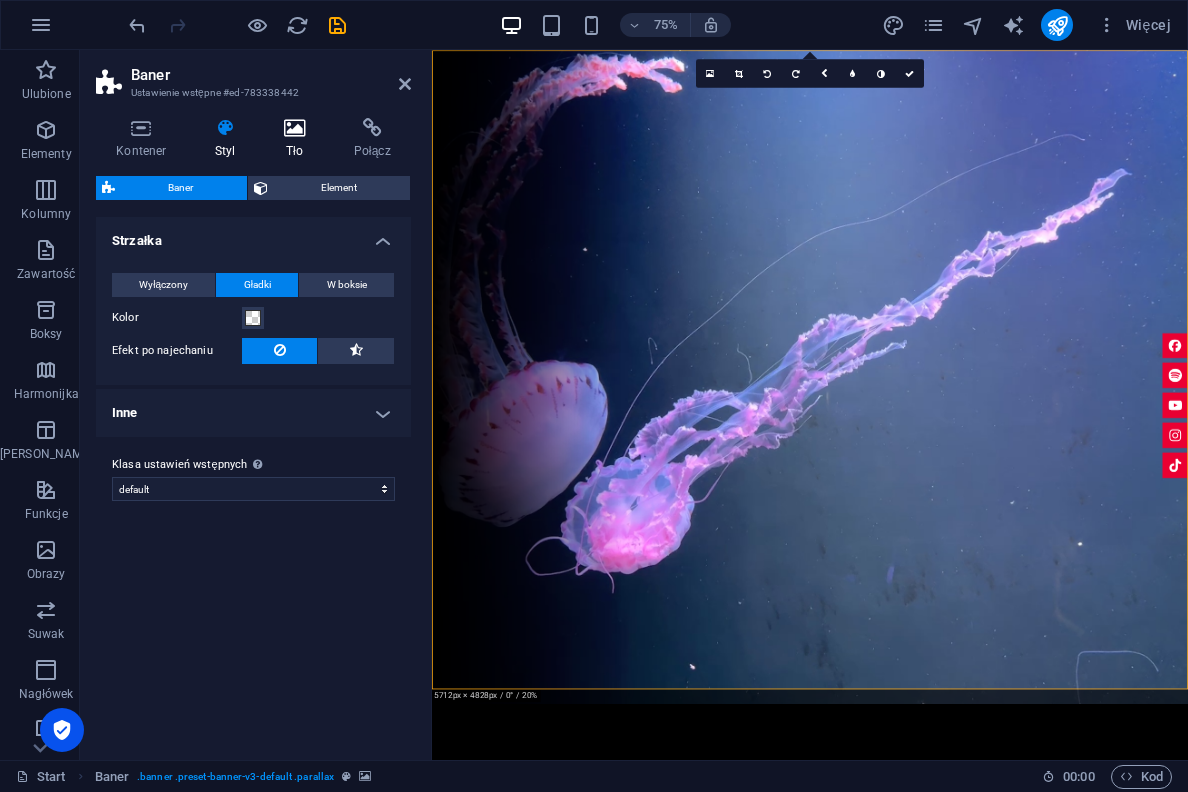click at bounding box center [295, 128] 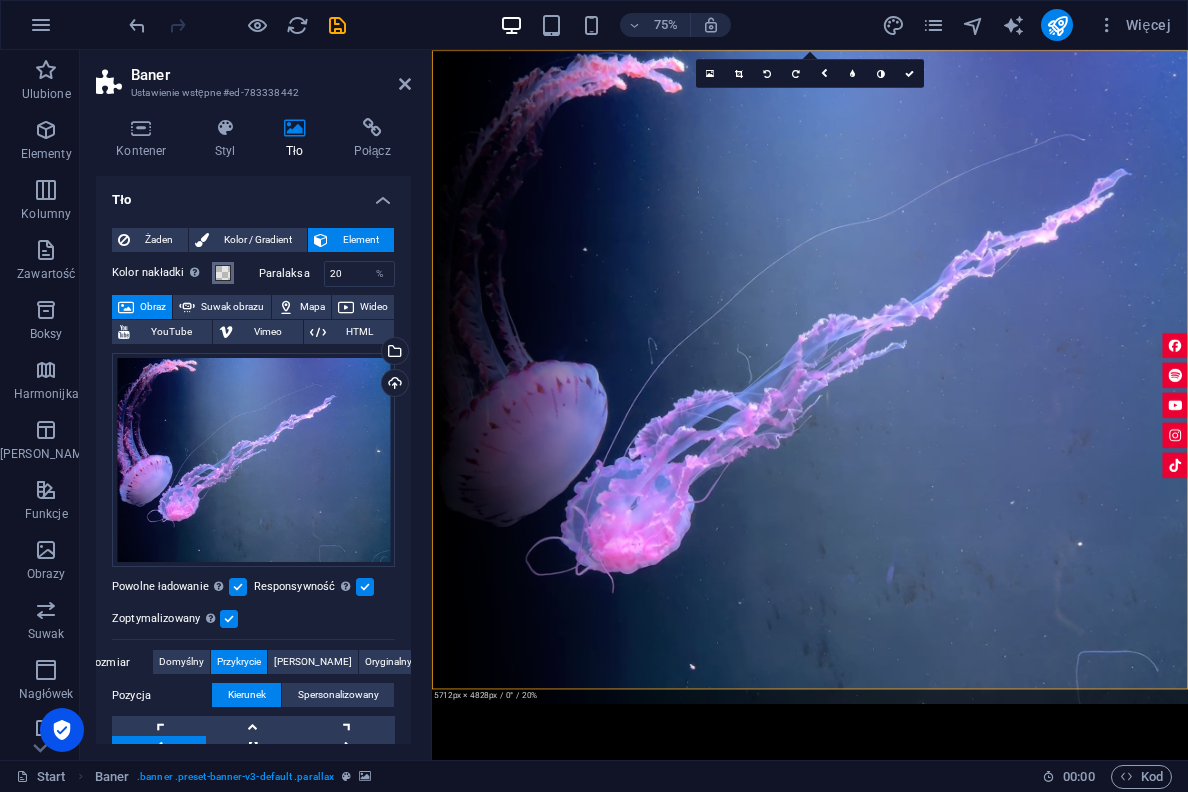 click at bounding box center (223, 273) 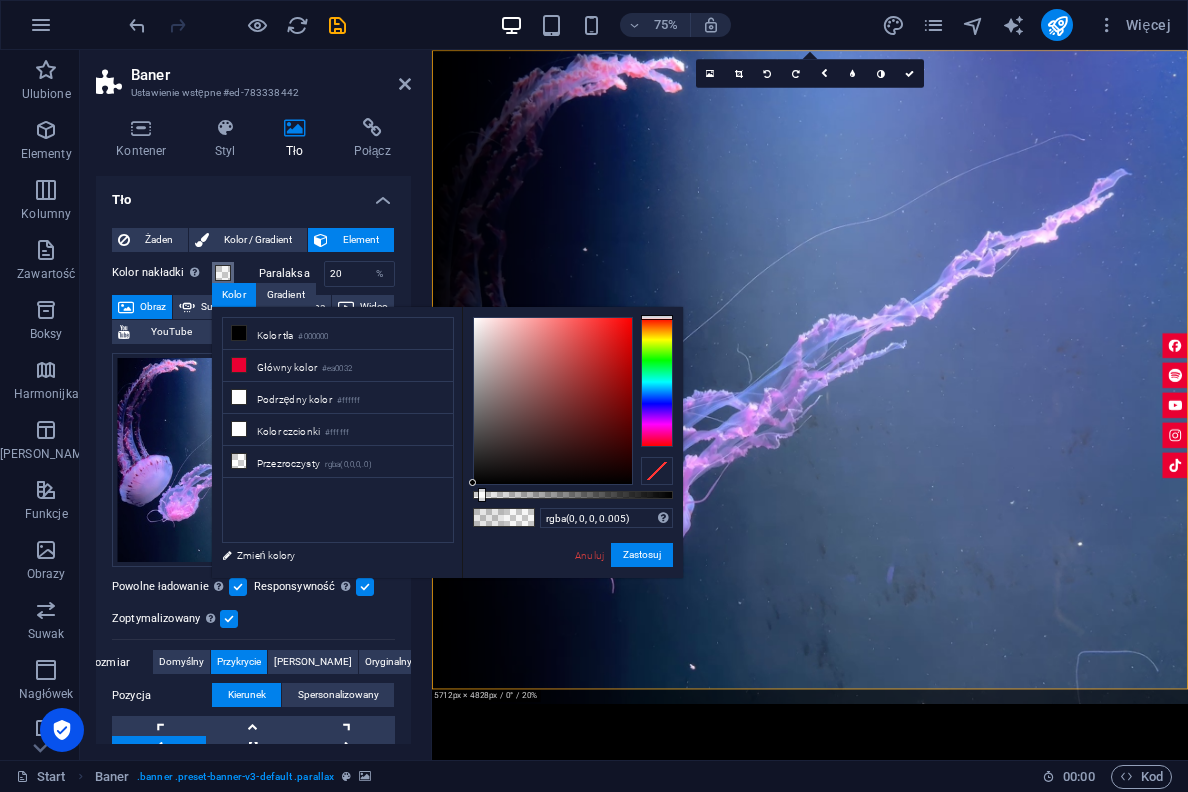type on "rgba(0, 0, 0, 0)" 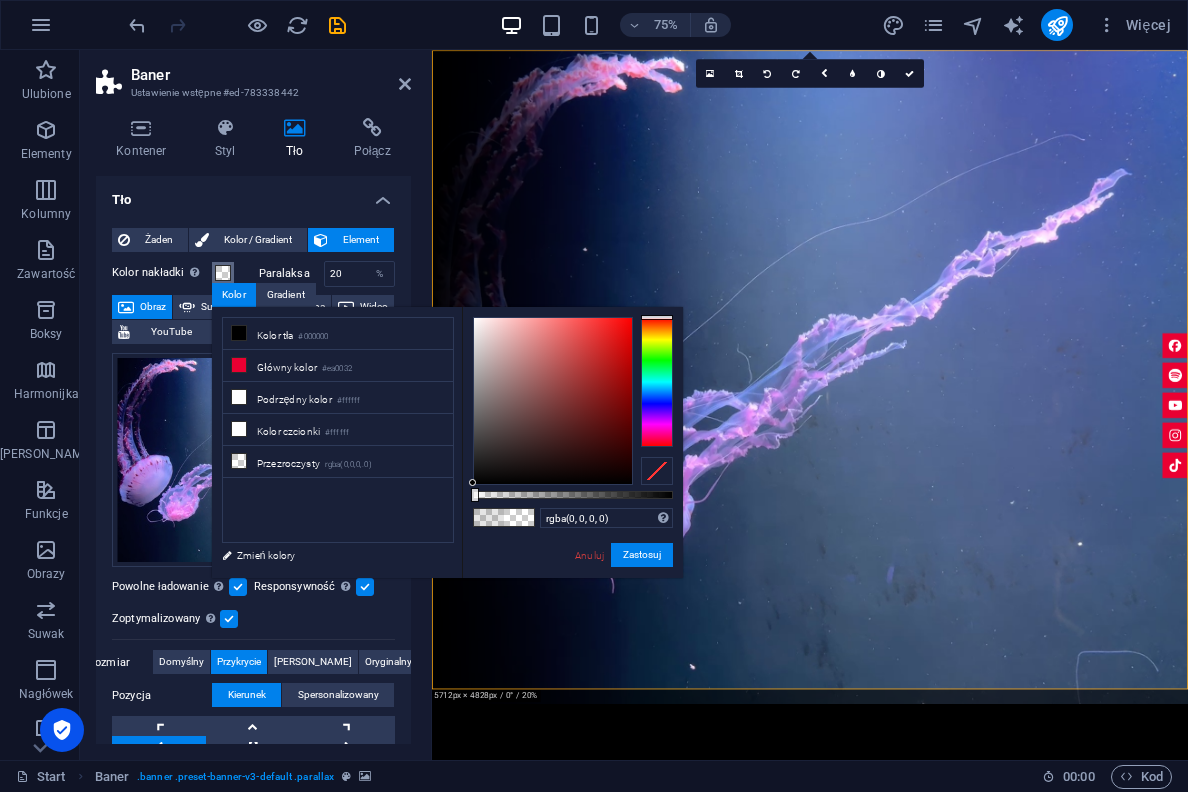 drag, startPoint x: 497, startPoint y: 495, endPoint x: 467, endPoint y: 493, distance: 30.066593 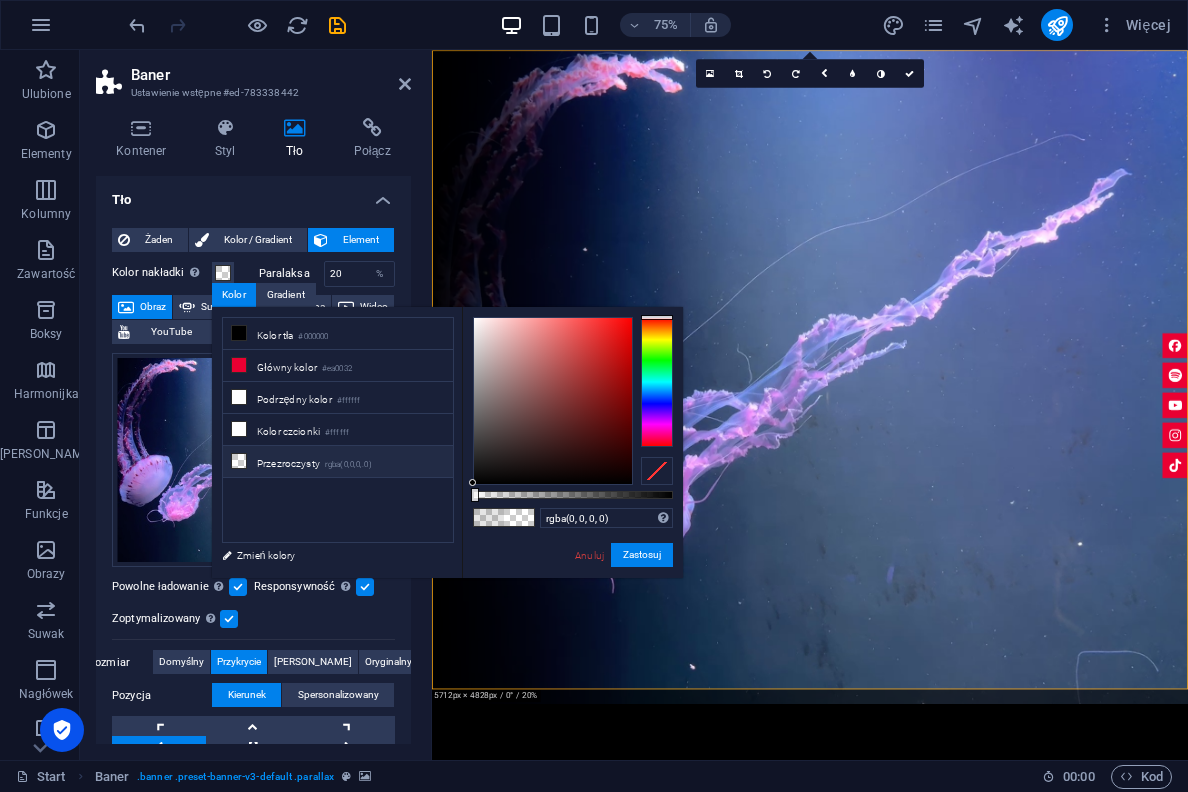 click on "Przezroczysty
rgba(0,0,0,.0)" at bounding box center (338, 462) 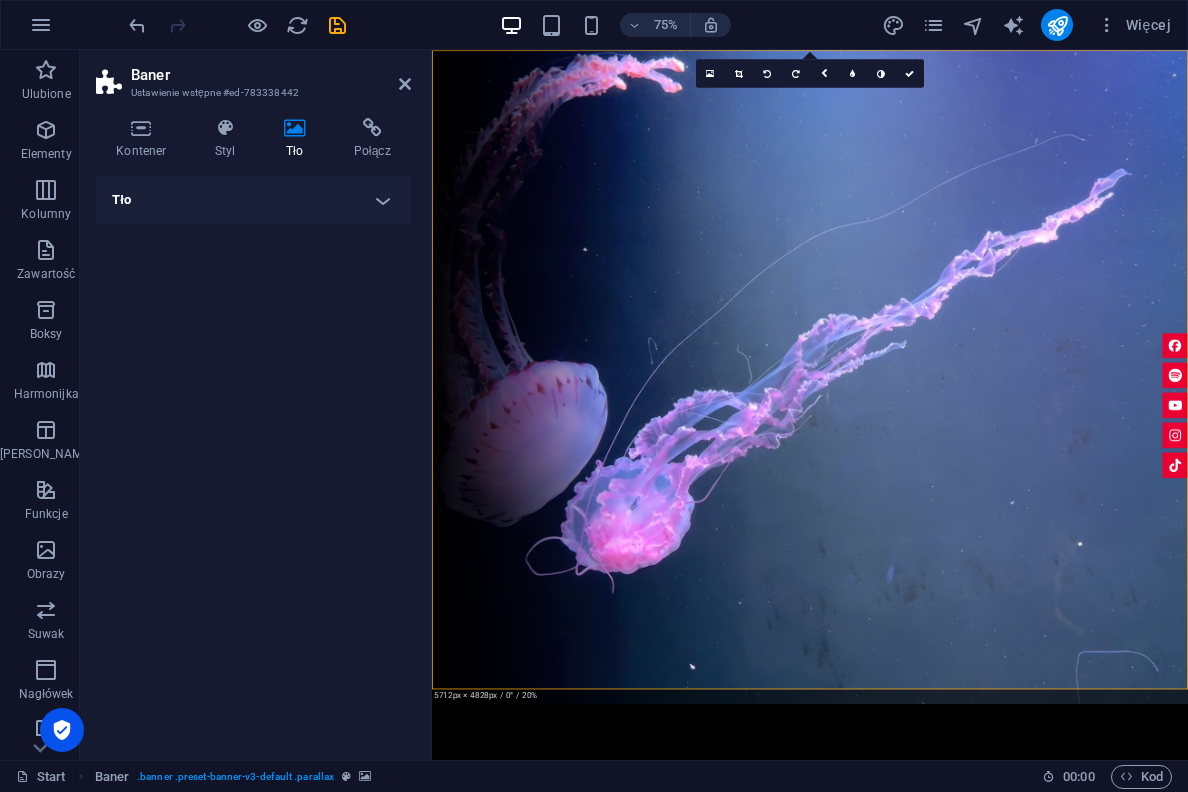 click on "Tło" at bounding box center [253, 200] 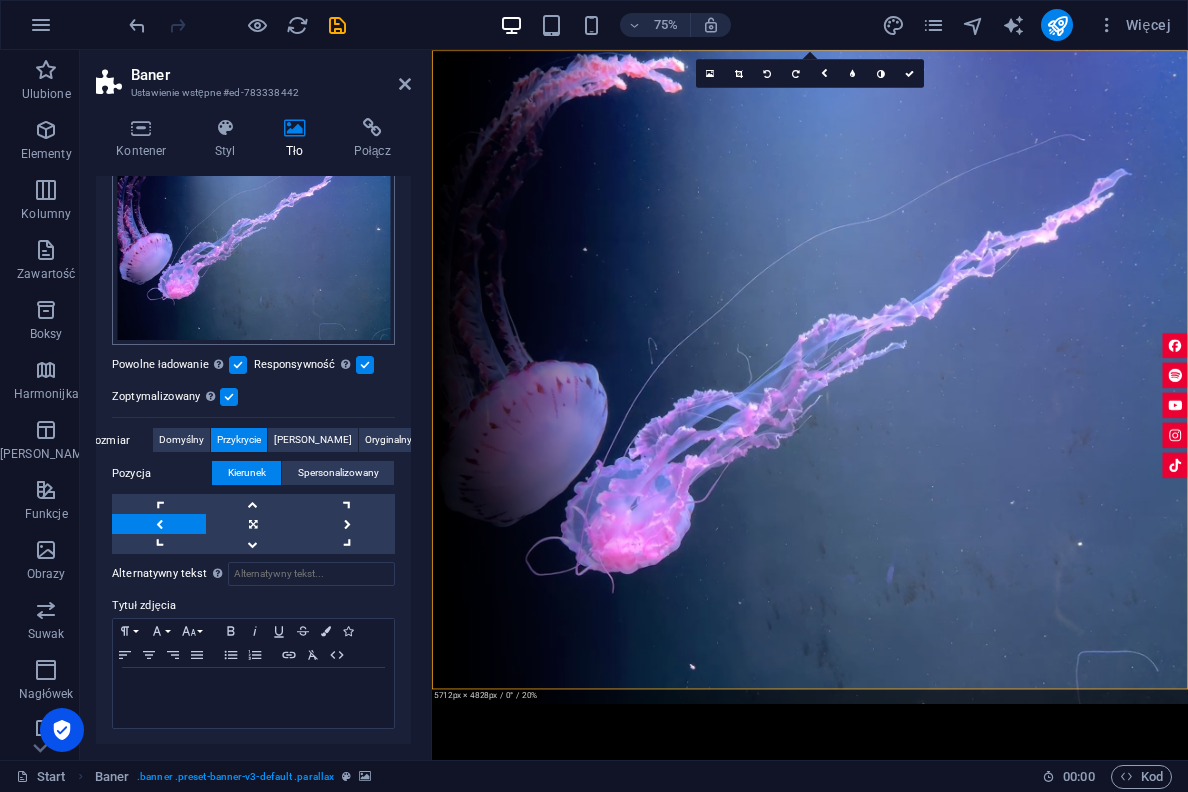 scroll, scrollTop: 221, scrollLeft: 0, axis: vertical 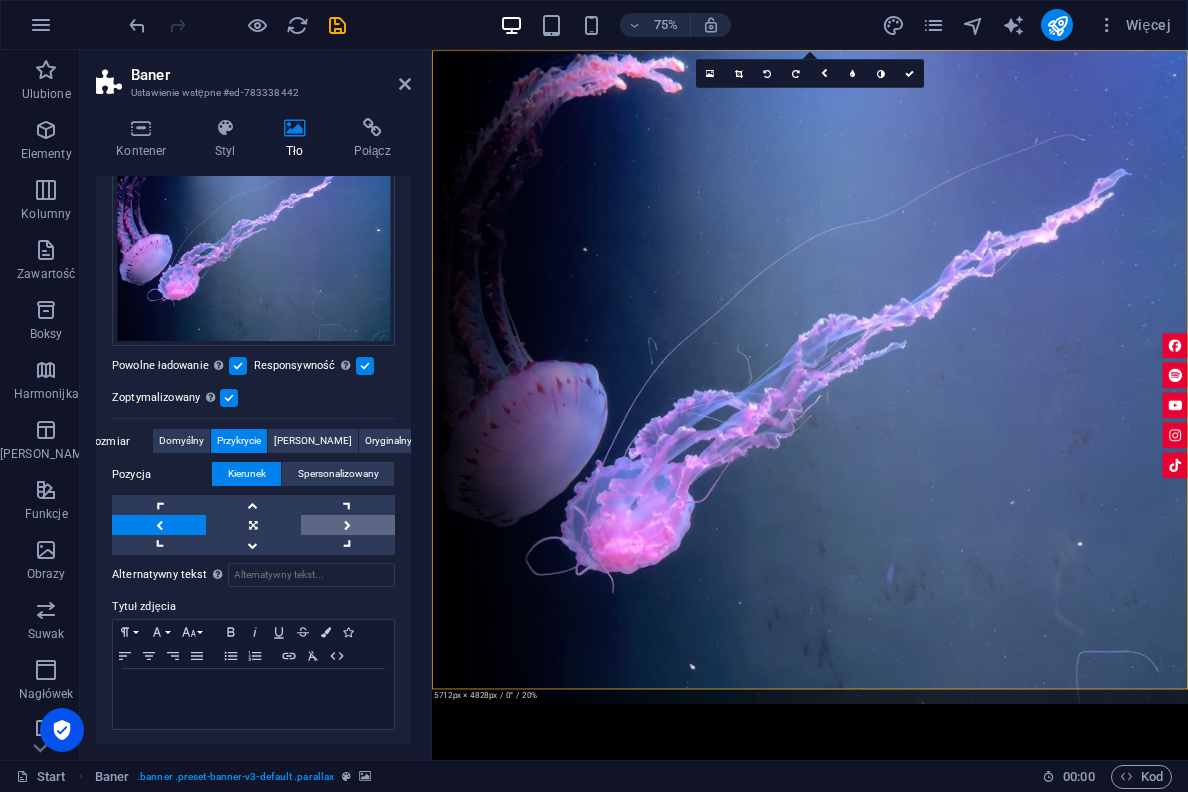 click at bounding box center [348, 525] 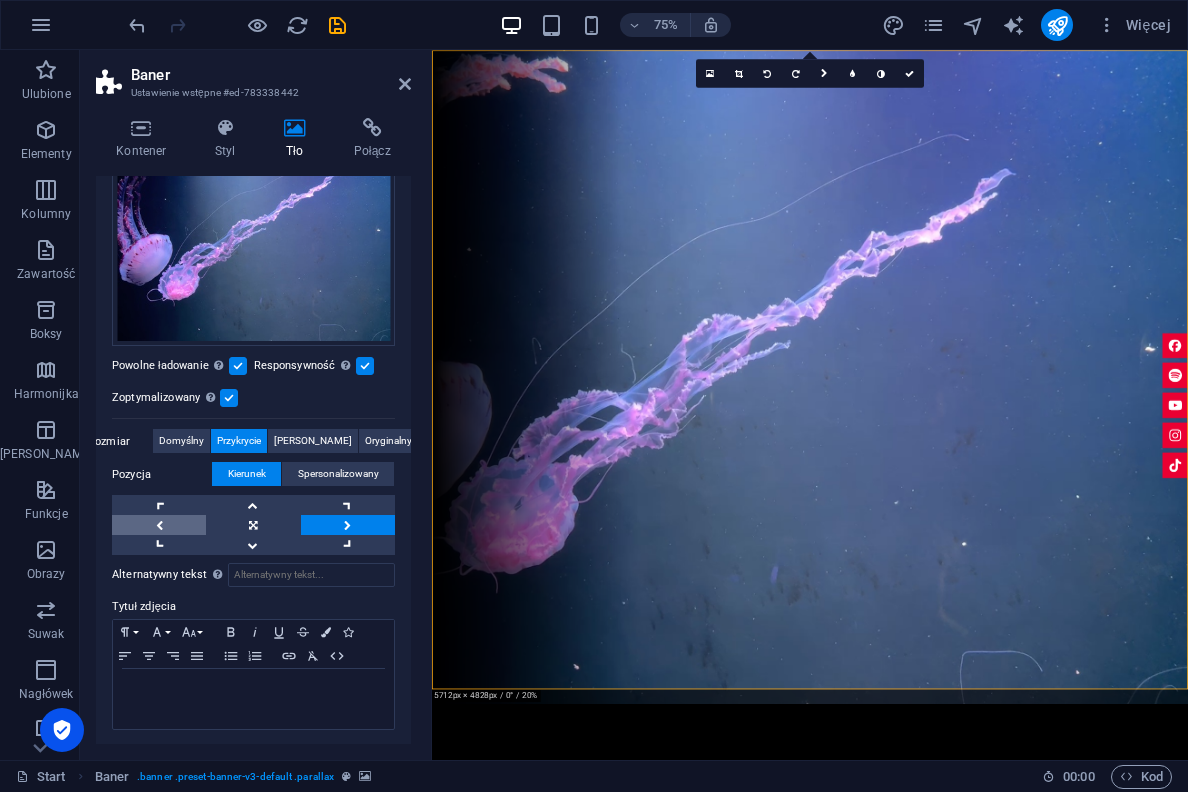 click at bounding box center [159, 525] 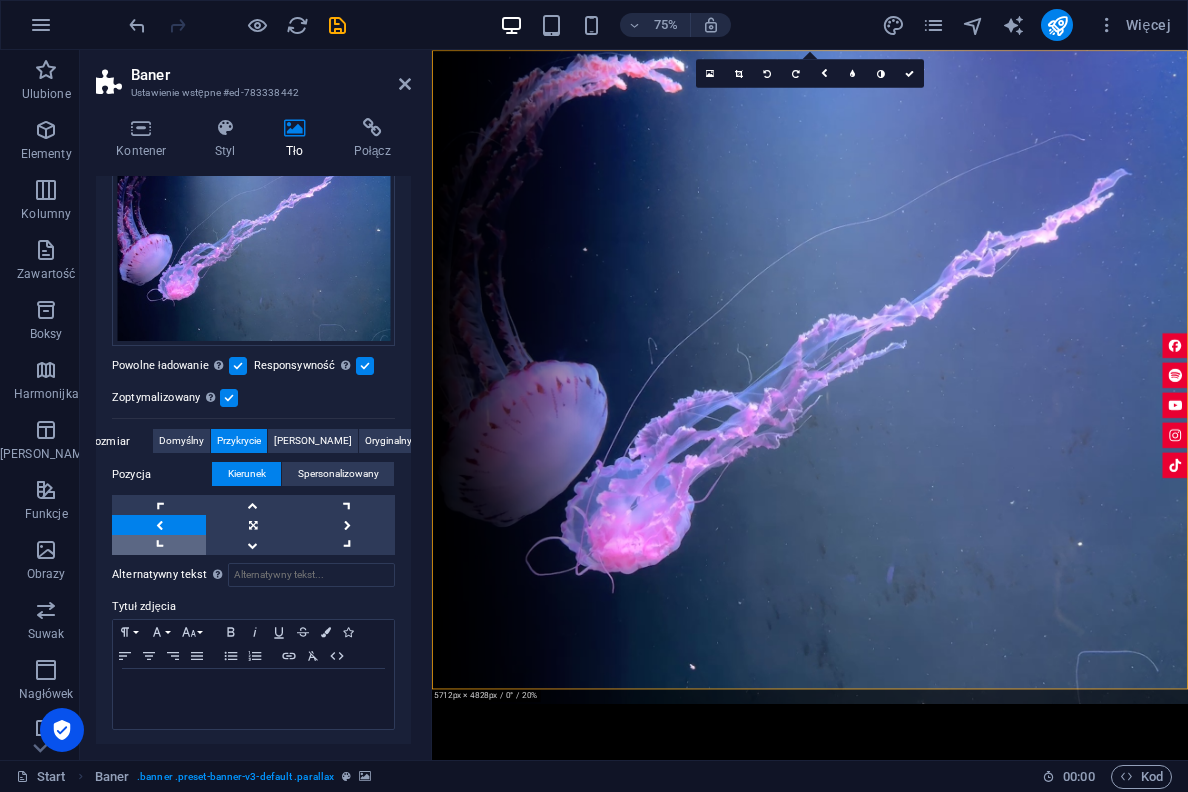 click at bounding box center (159, 545) 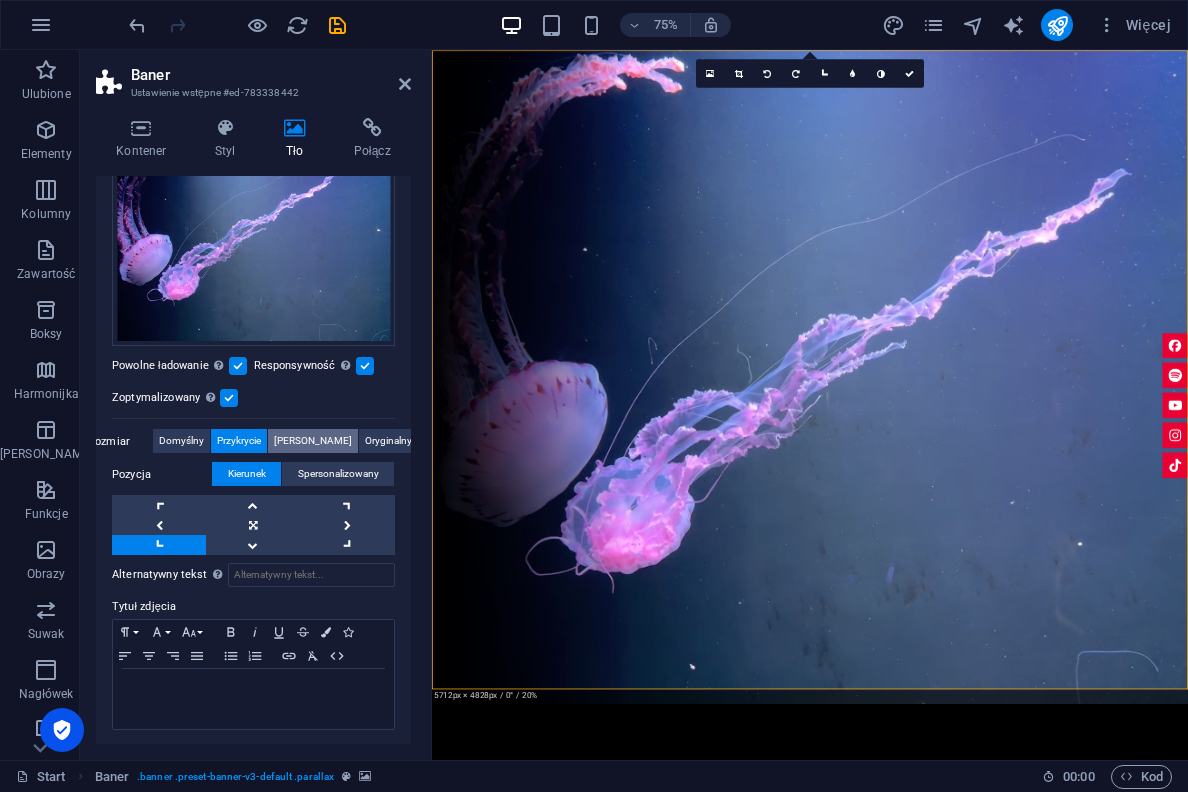 click on "[PERSON_NAME]" at bounding box center [313, 441] 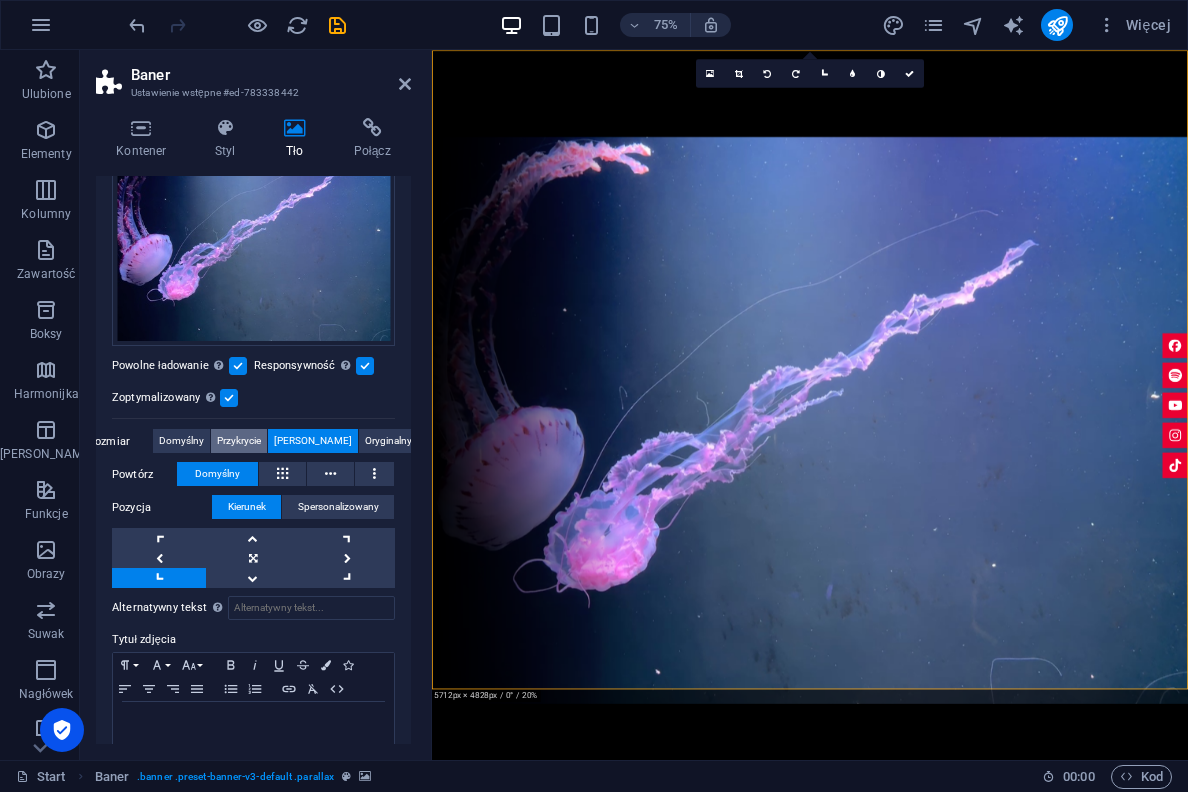 click on "Przykrycie" at bounding box center [239, 441] 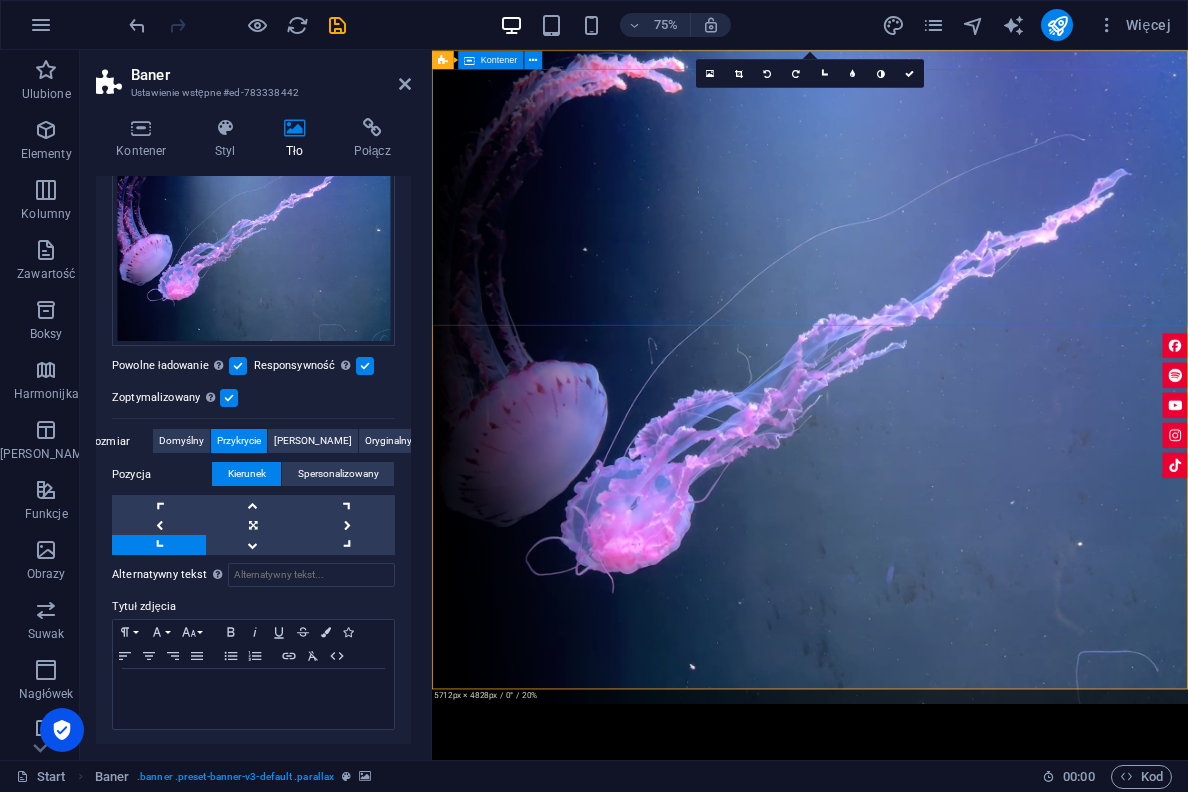 click at bounding box center [936, 1119] 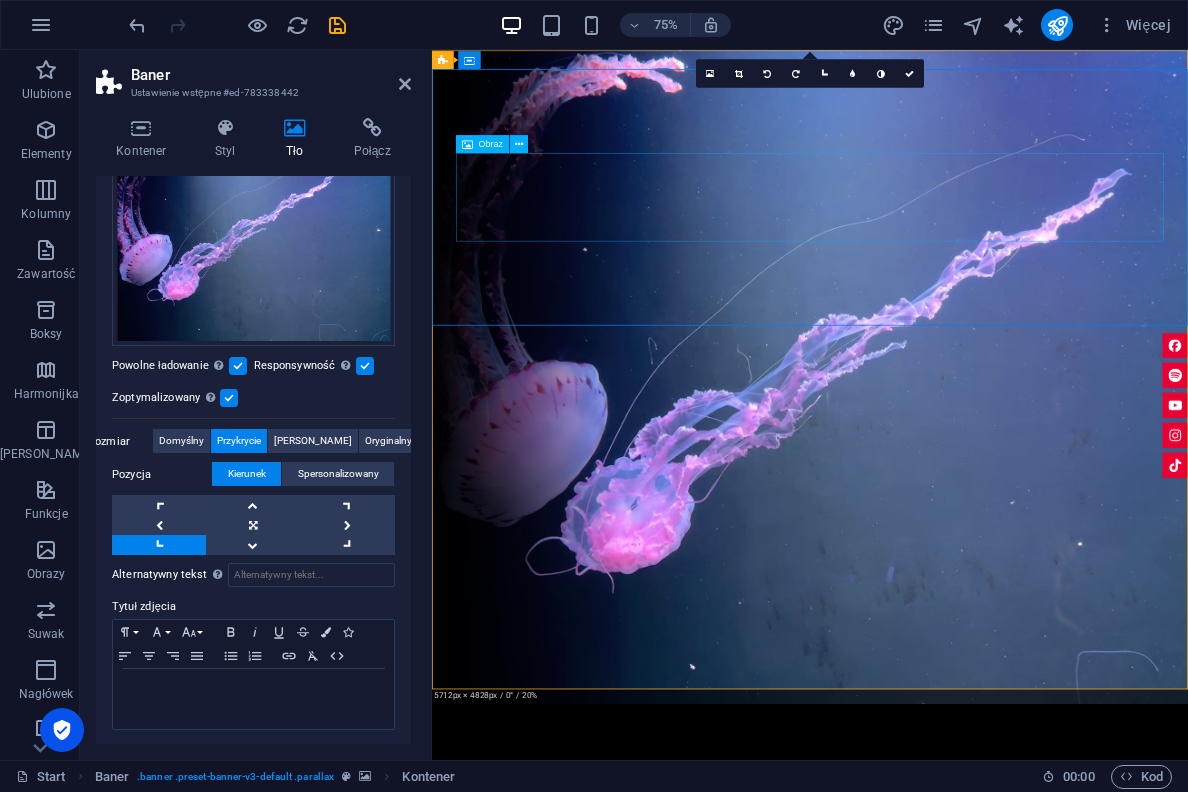 click on "Obraz" at bounding box center [491, 143] 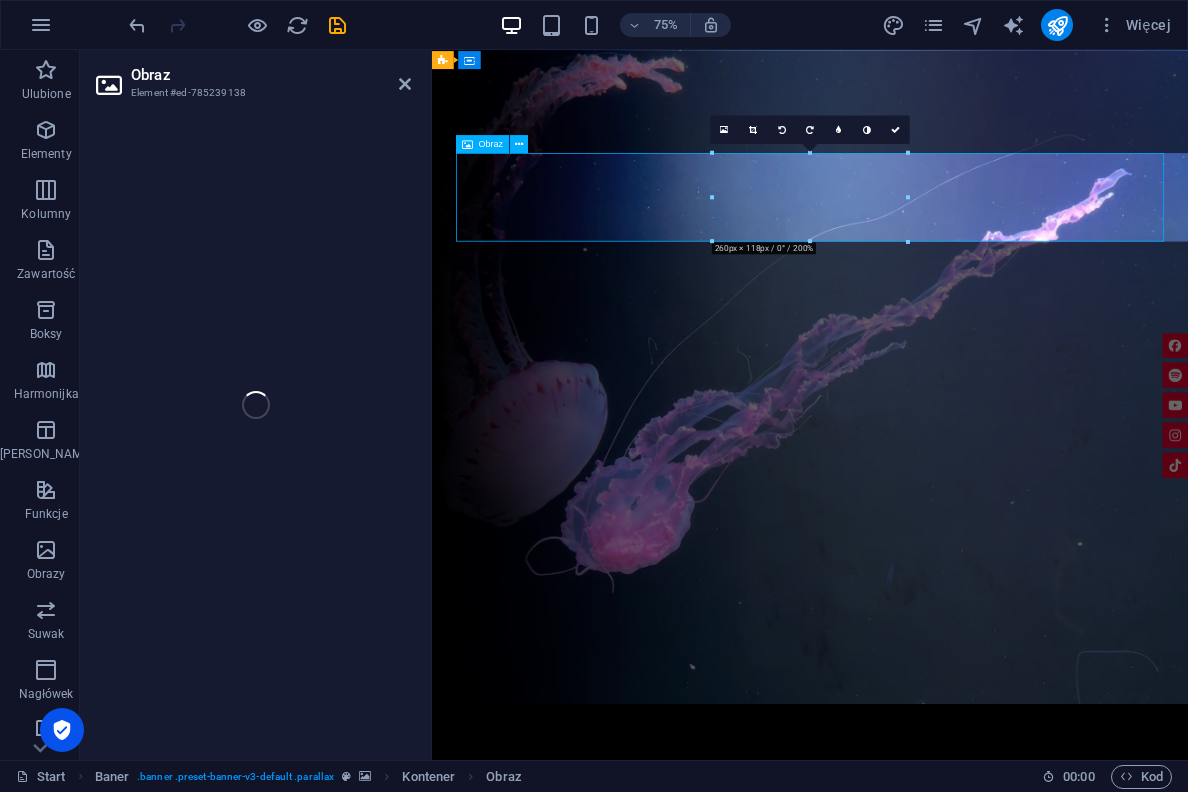 select on "px" 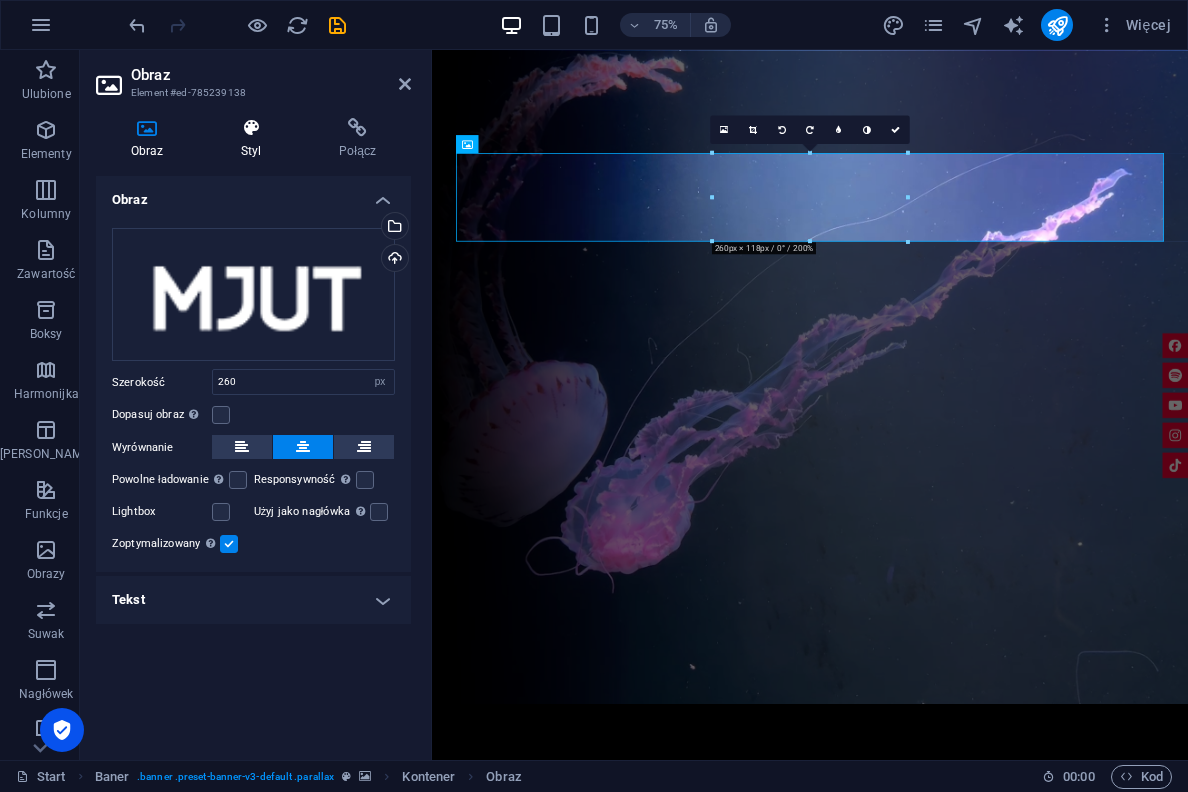 click on "Styl" at bounding box center (255, 139) 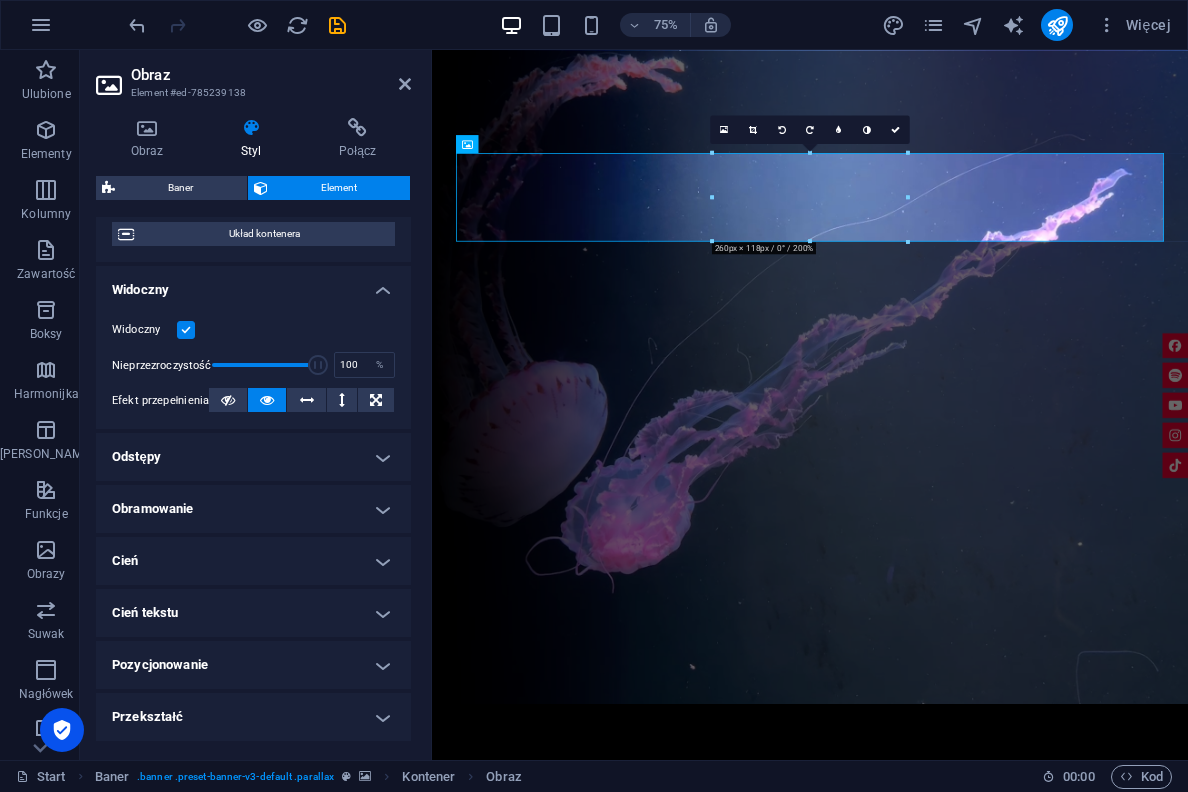 scroll, scrollTop: 182, scrollLeft: 0, axis: vertical 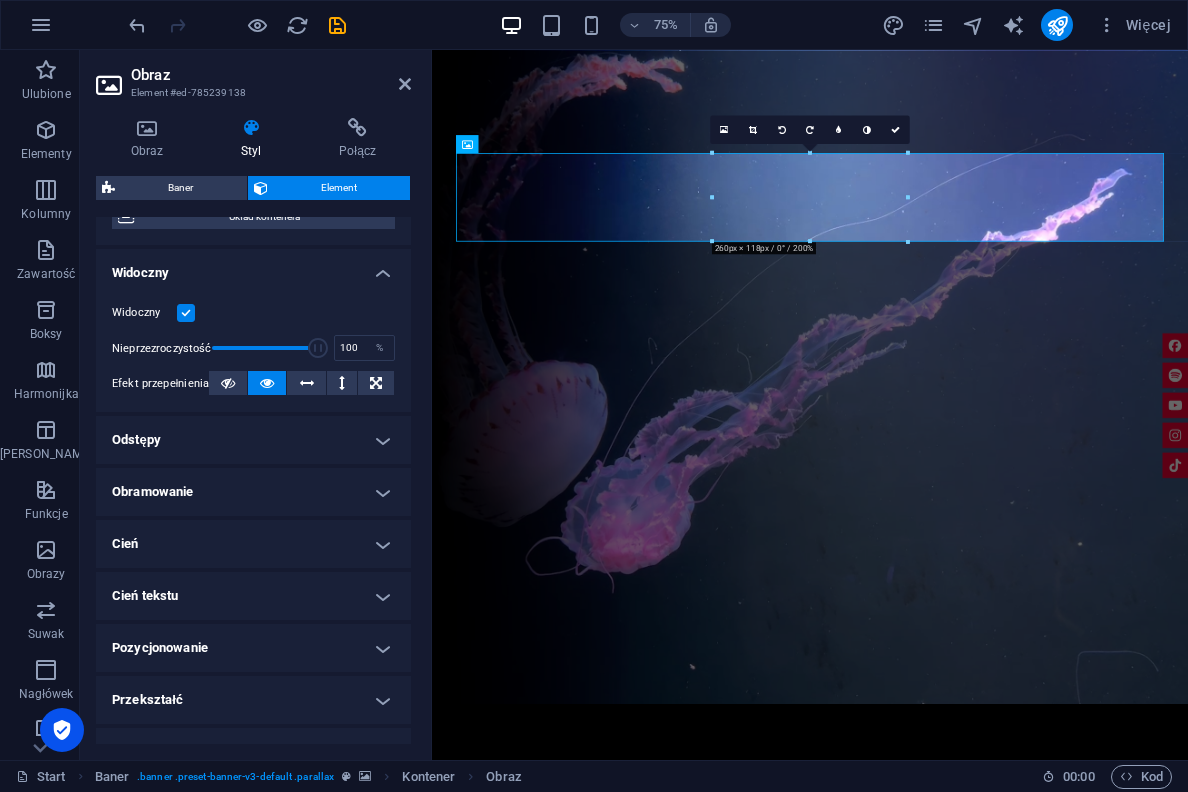 click on "Pozycjonowanie" at bounding box center (253, 648) 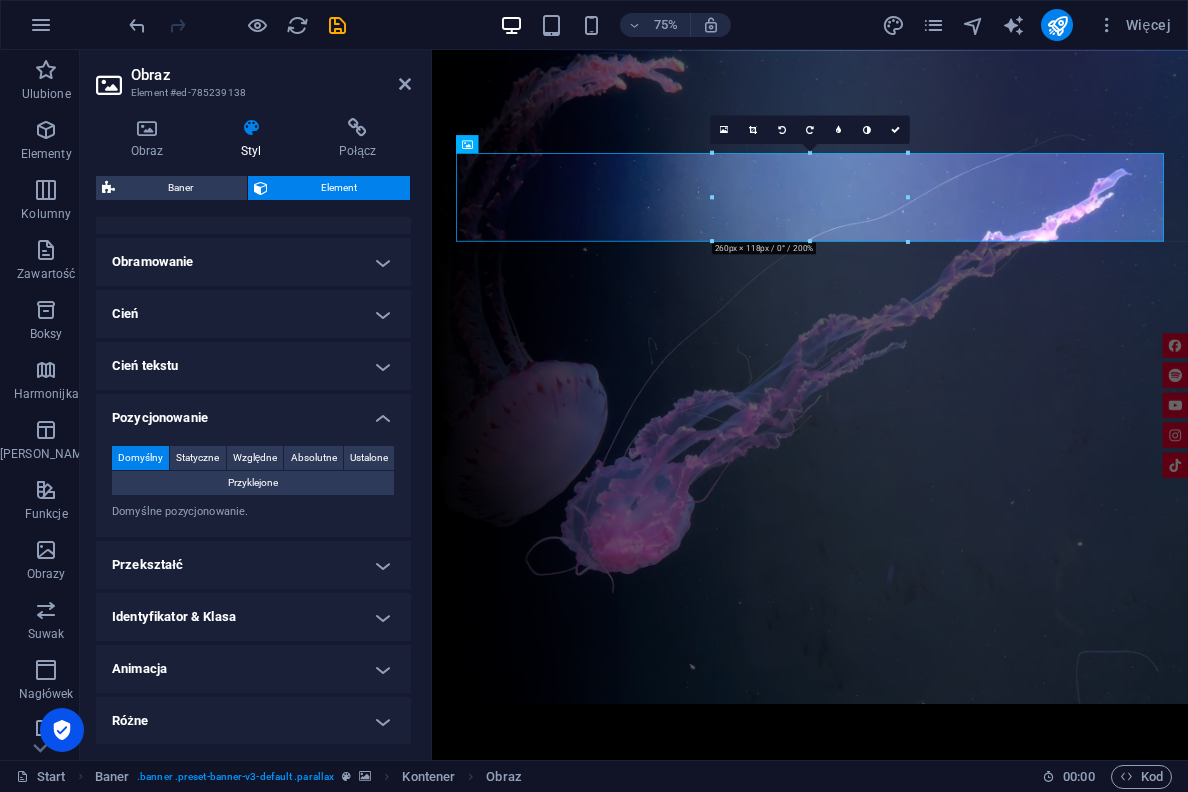 scroll, scrollTop: 411, scrollLeft: 0, axis: vertical 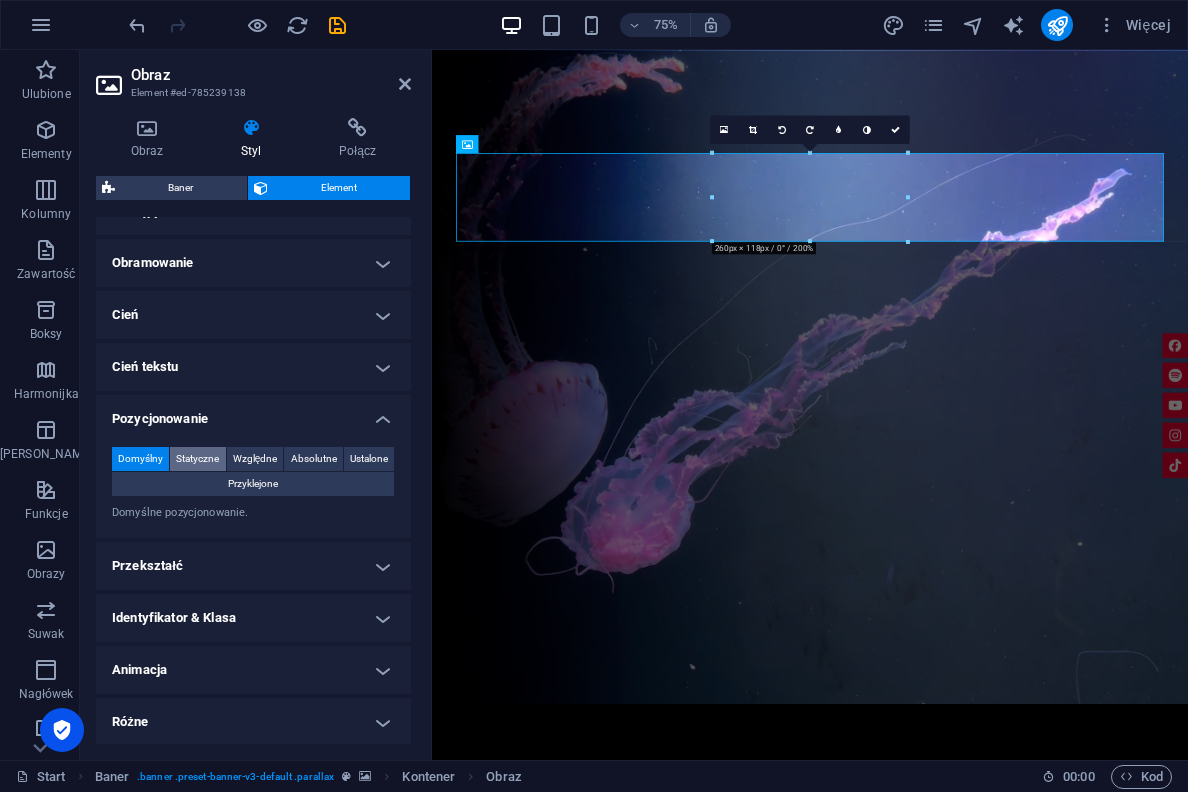click on "Statyczne" at bounding box center (197, 459) 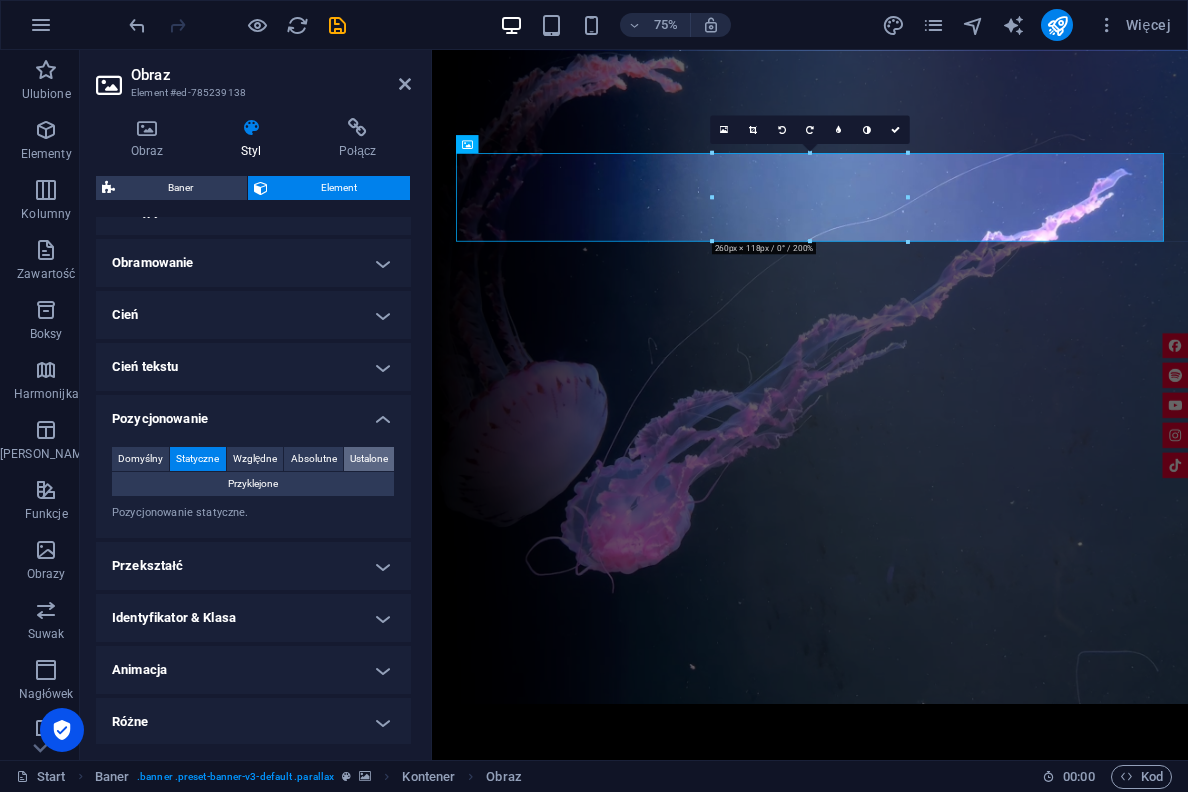 click on "Ustalone" at bounding box center (369, 459) 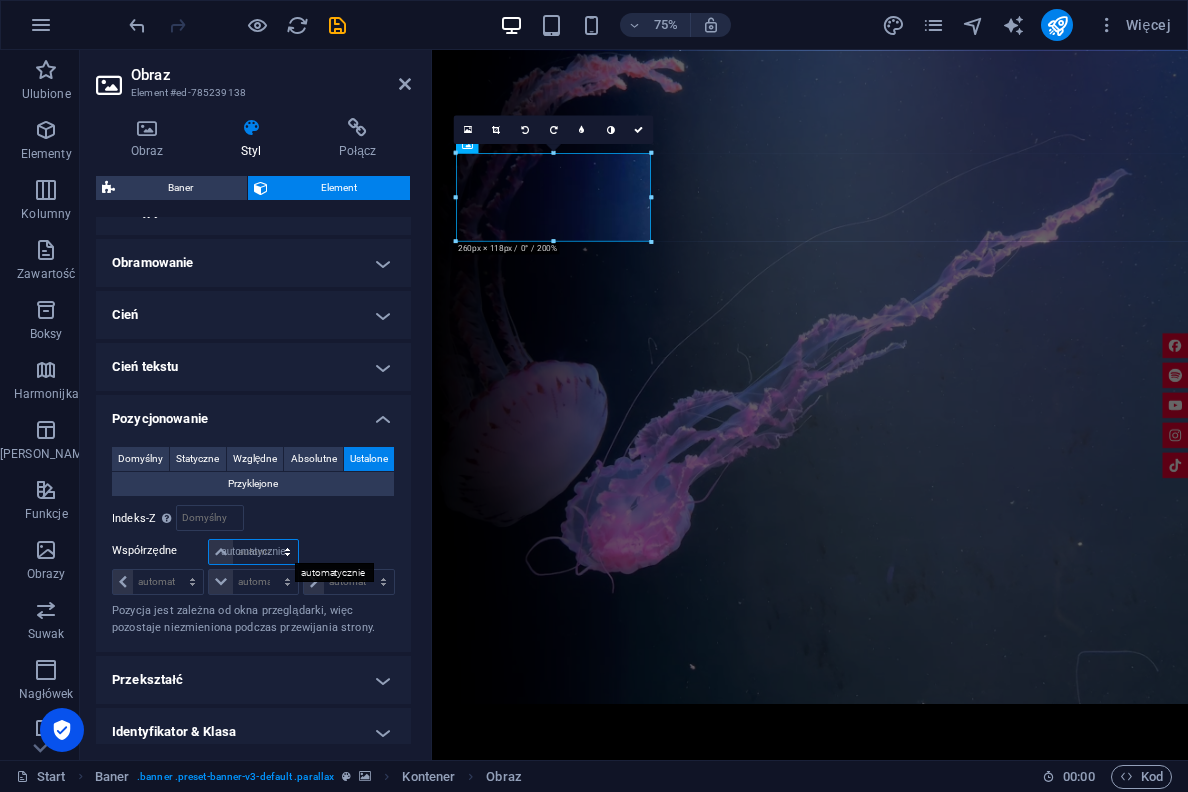 select on "DISABLED_OPTION_VALUE" 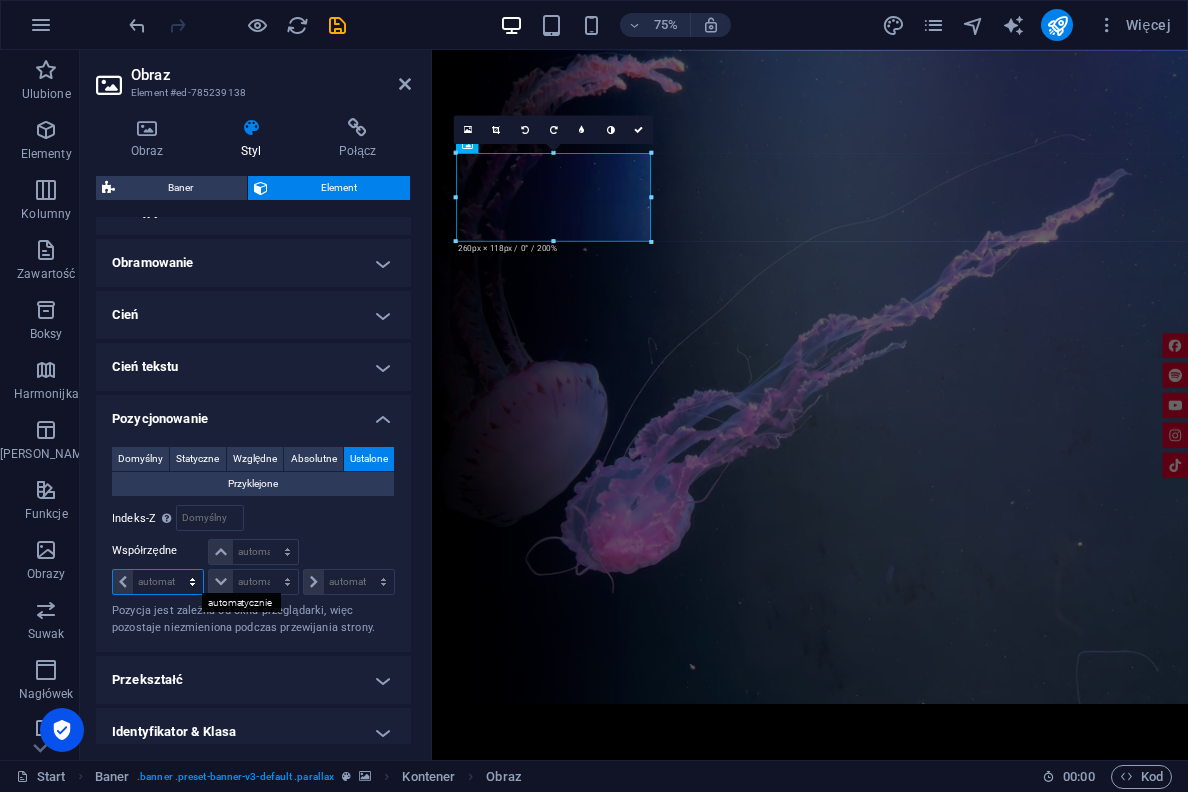 select on "%" 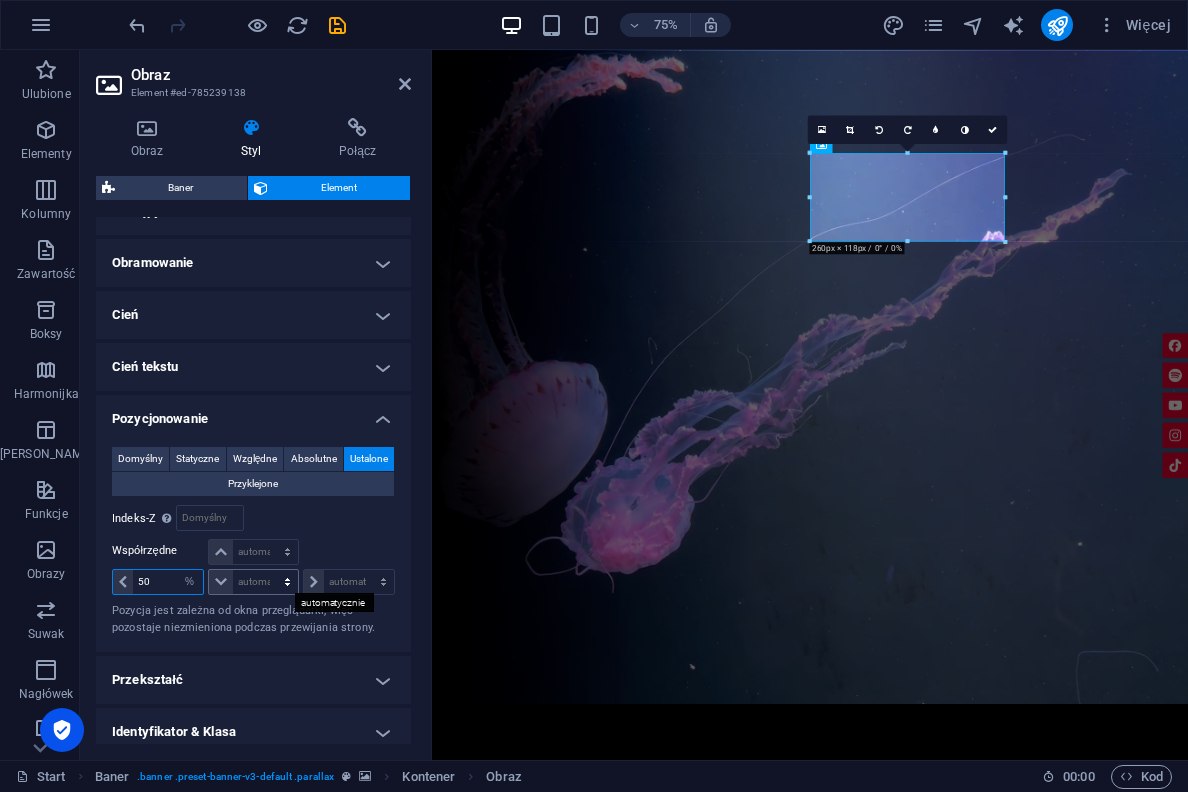 type on "50" 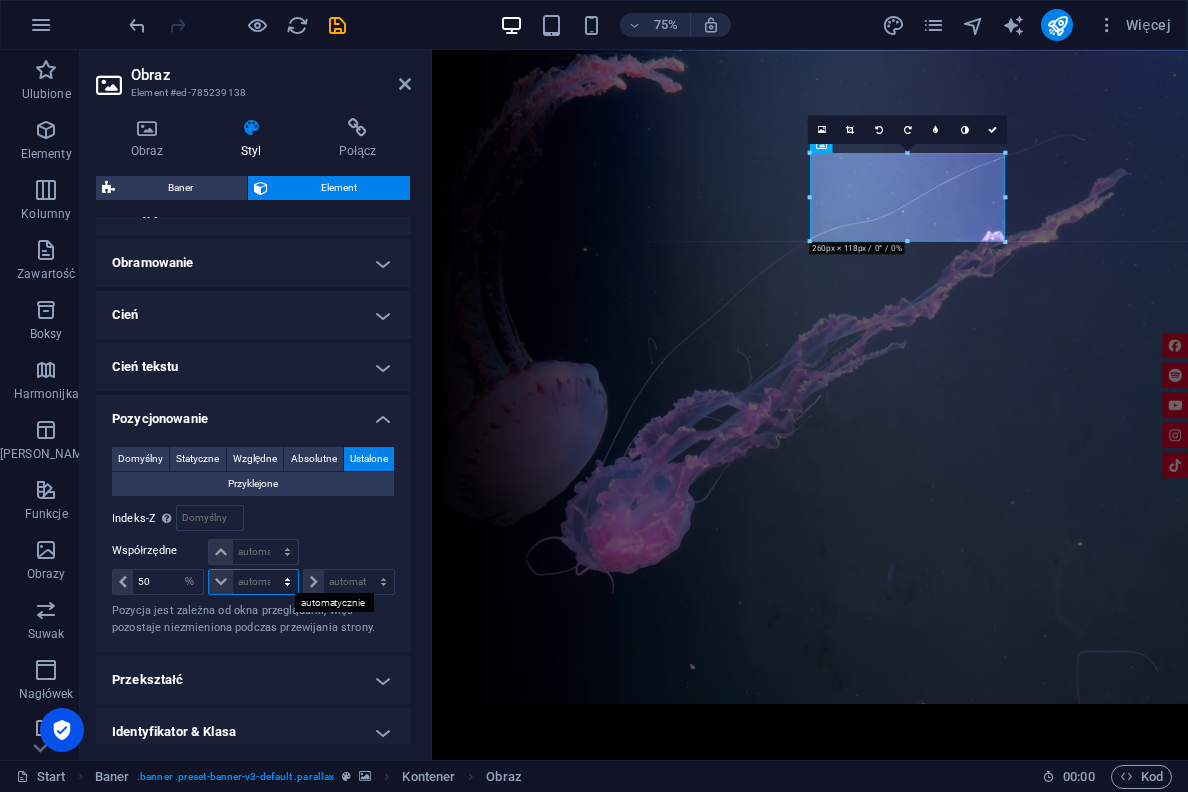 select on "%" 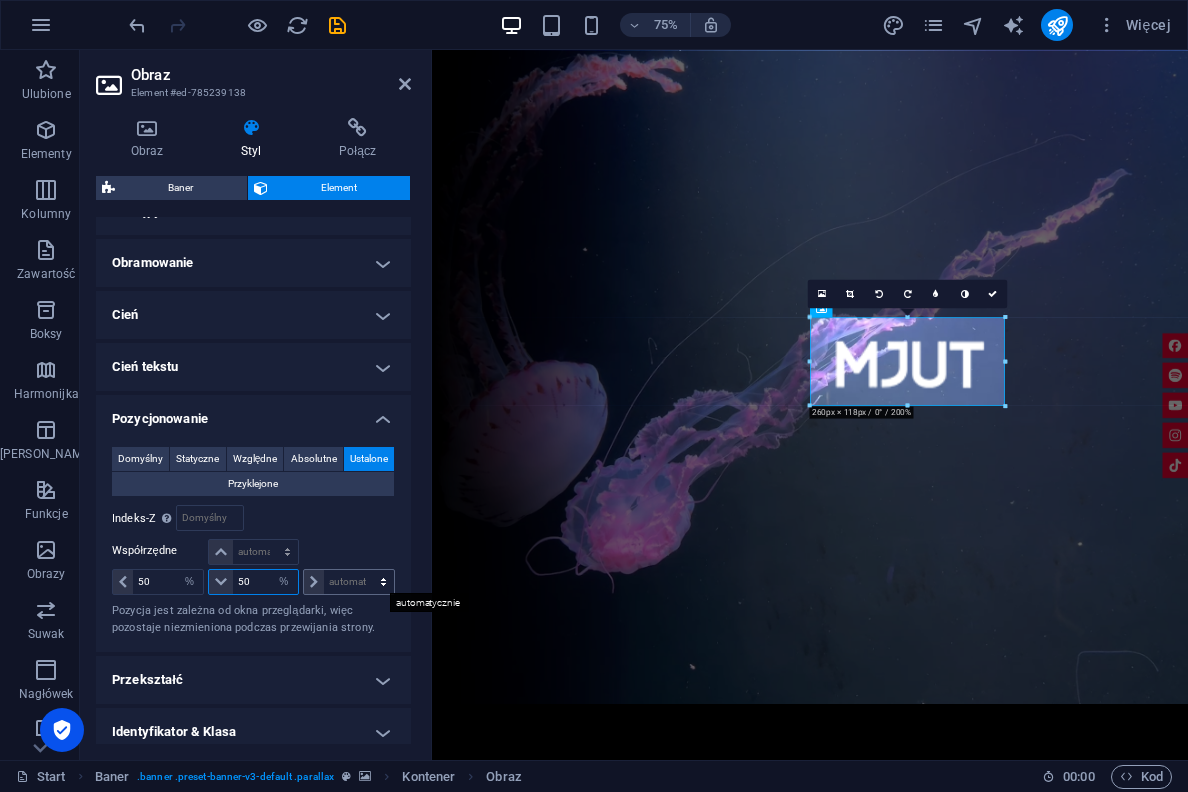 type on "50" 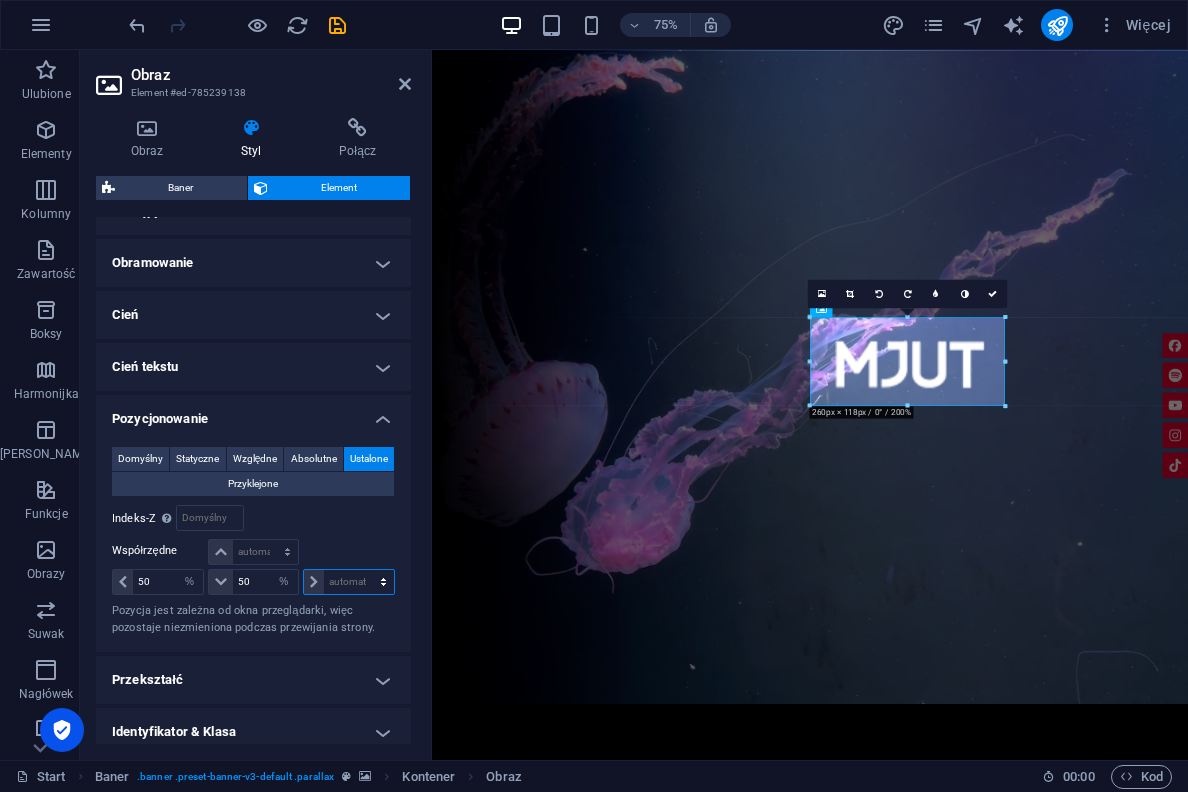 select on "%" 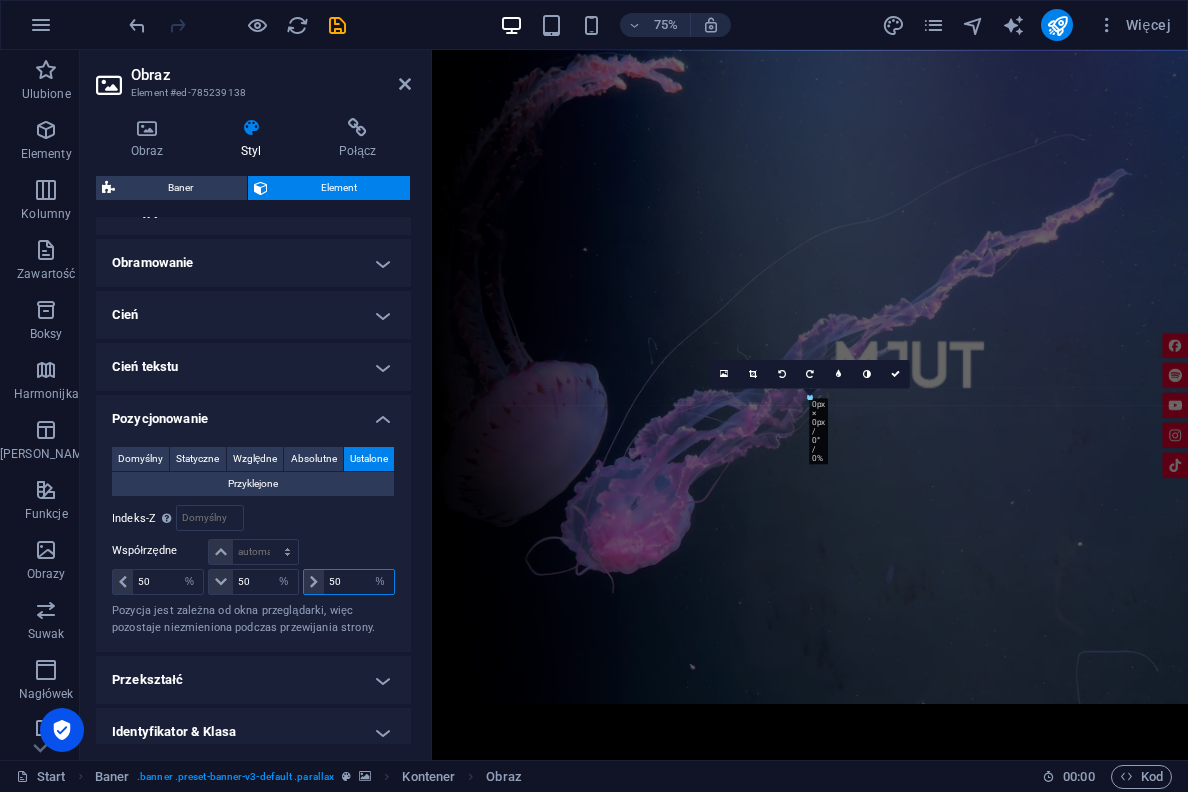 type on "5" 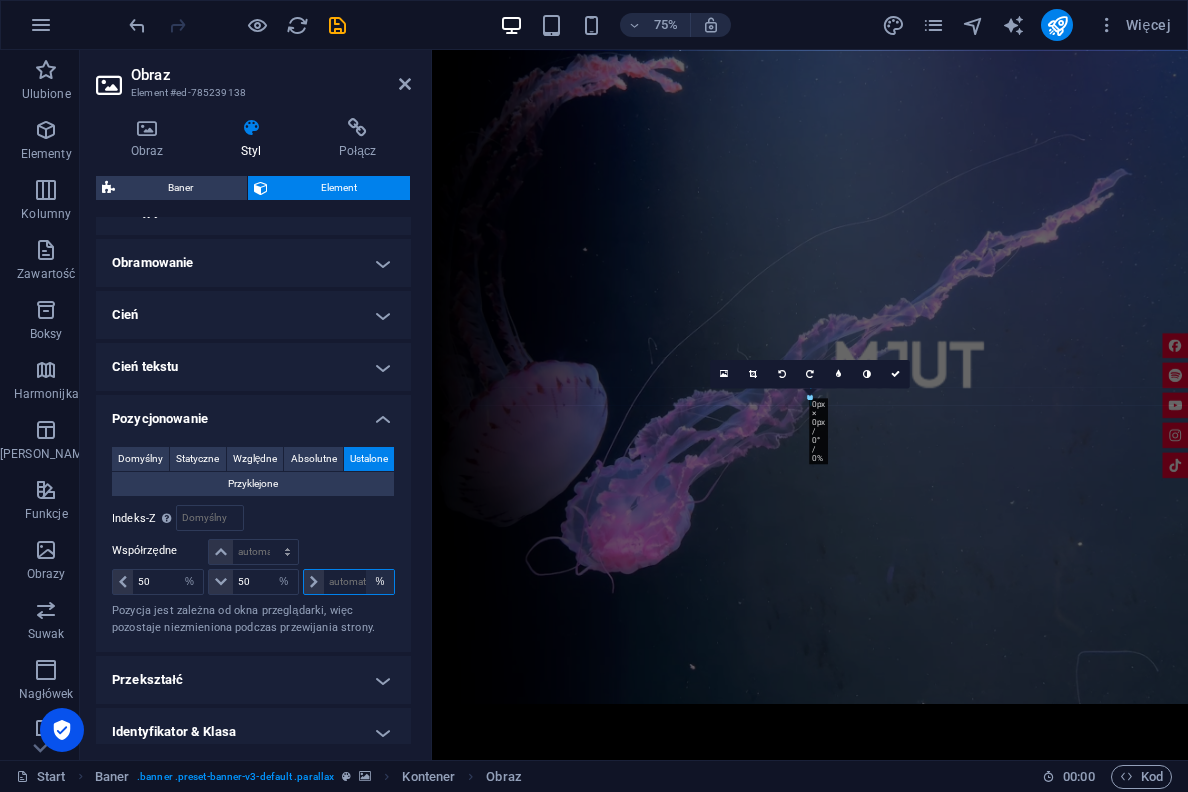 type 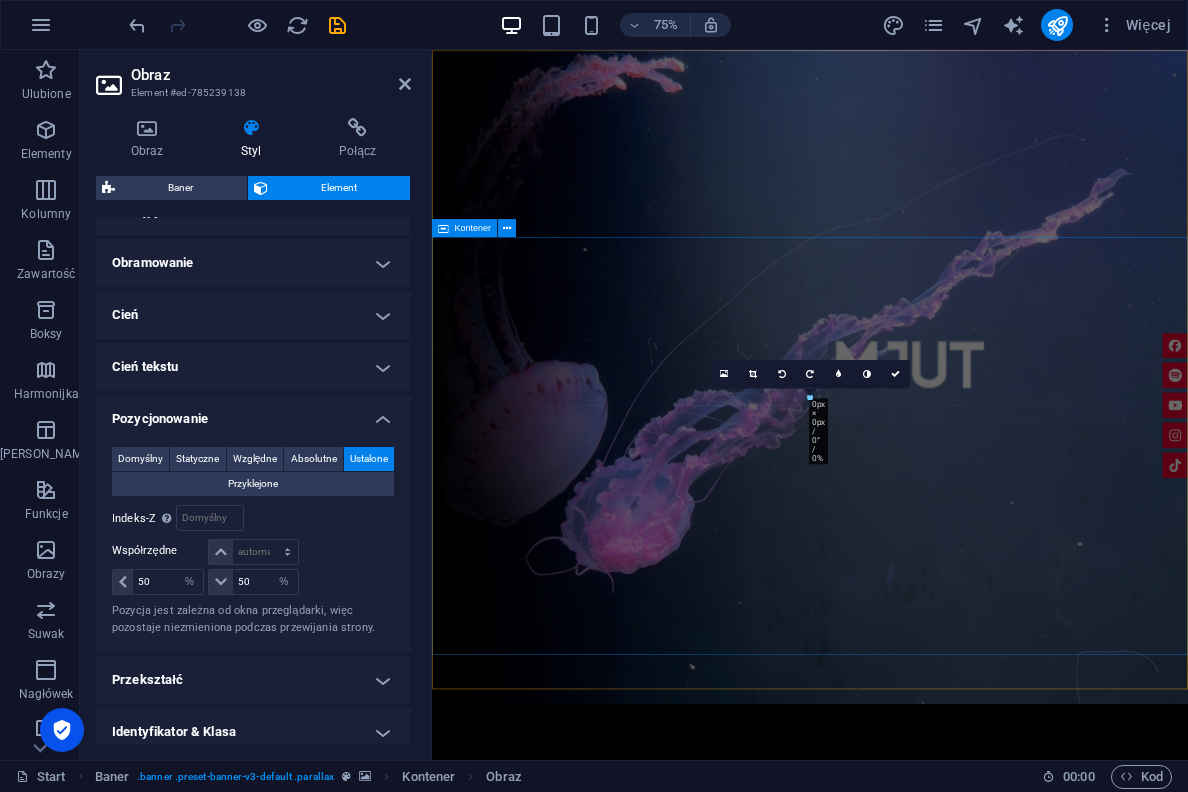 click at bounding box center [936, 1284] 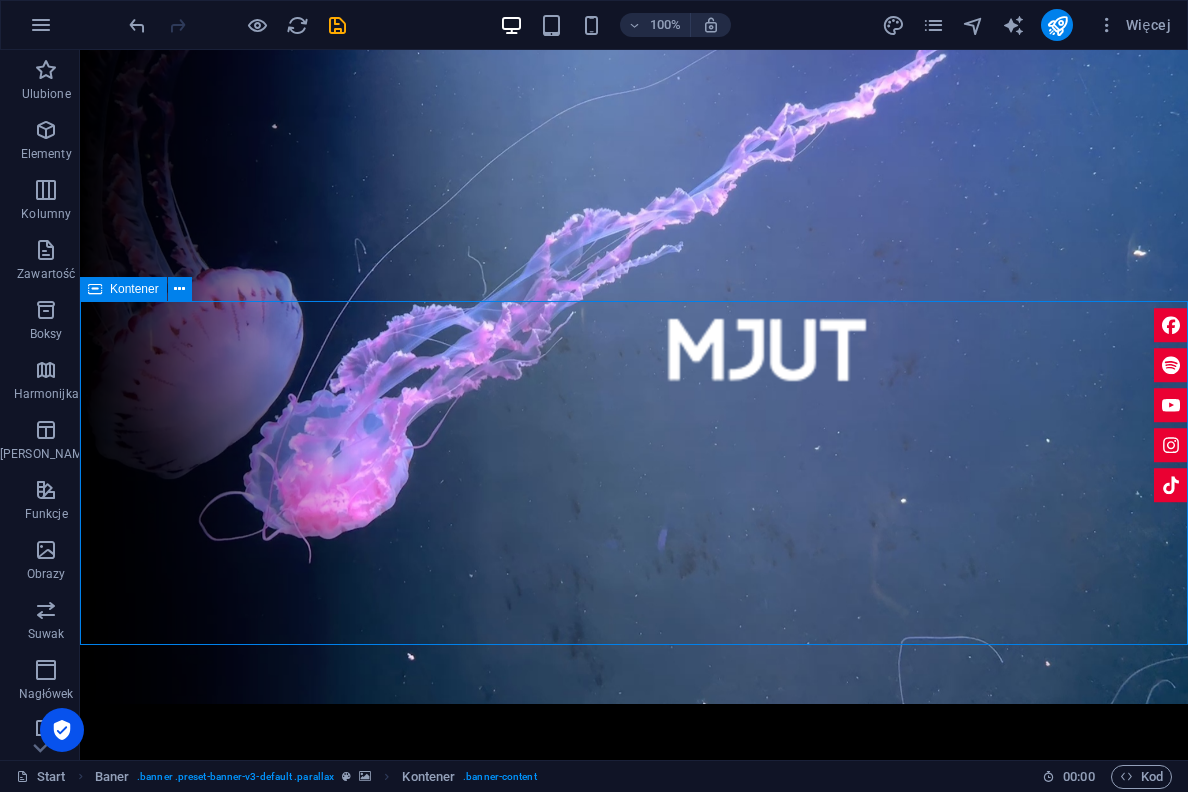 scroll, scrollTop: 0, scrollLeft: 0, axis: both 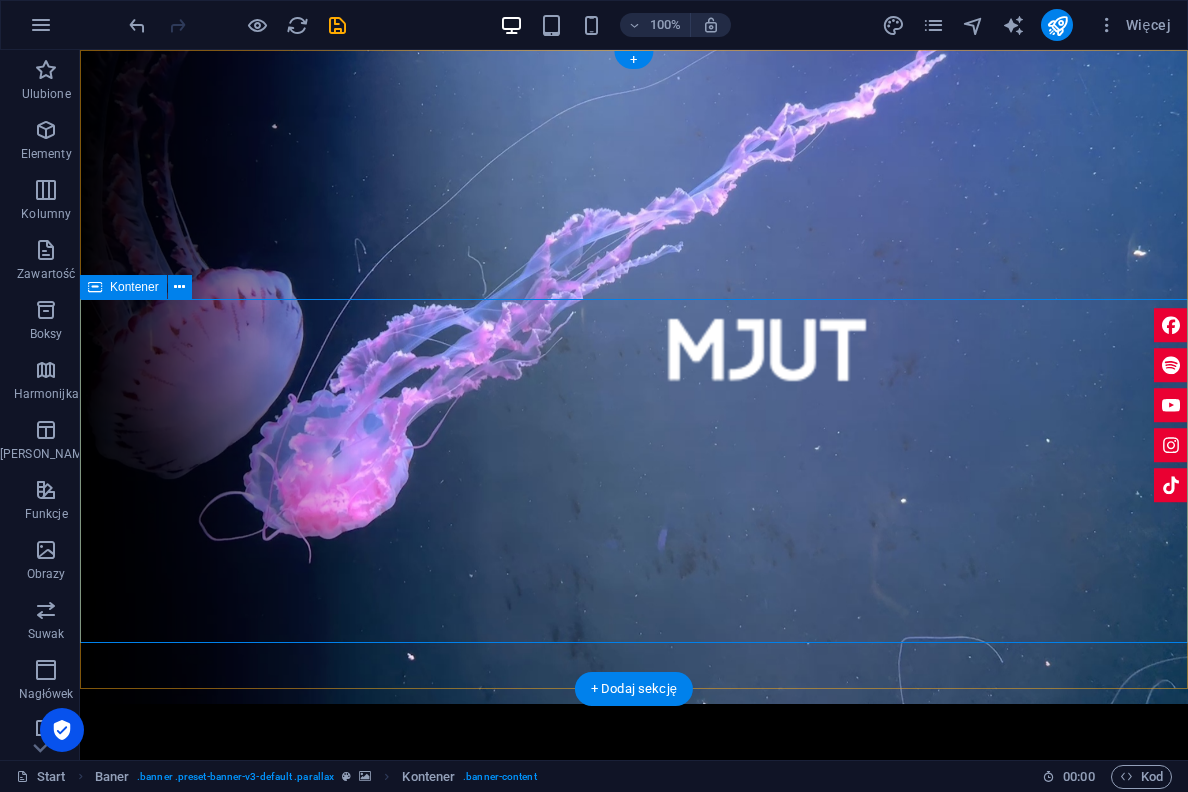 click at bounding box center [634, 1066] 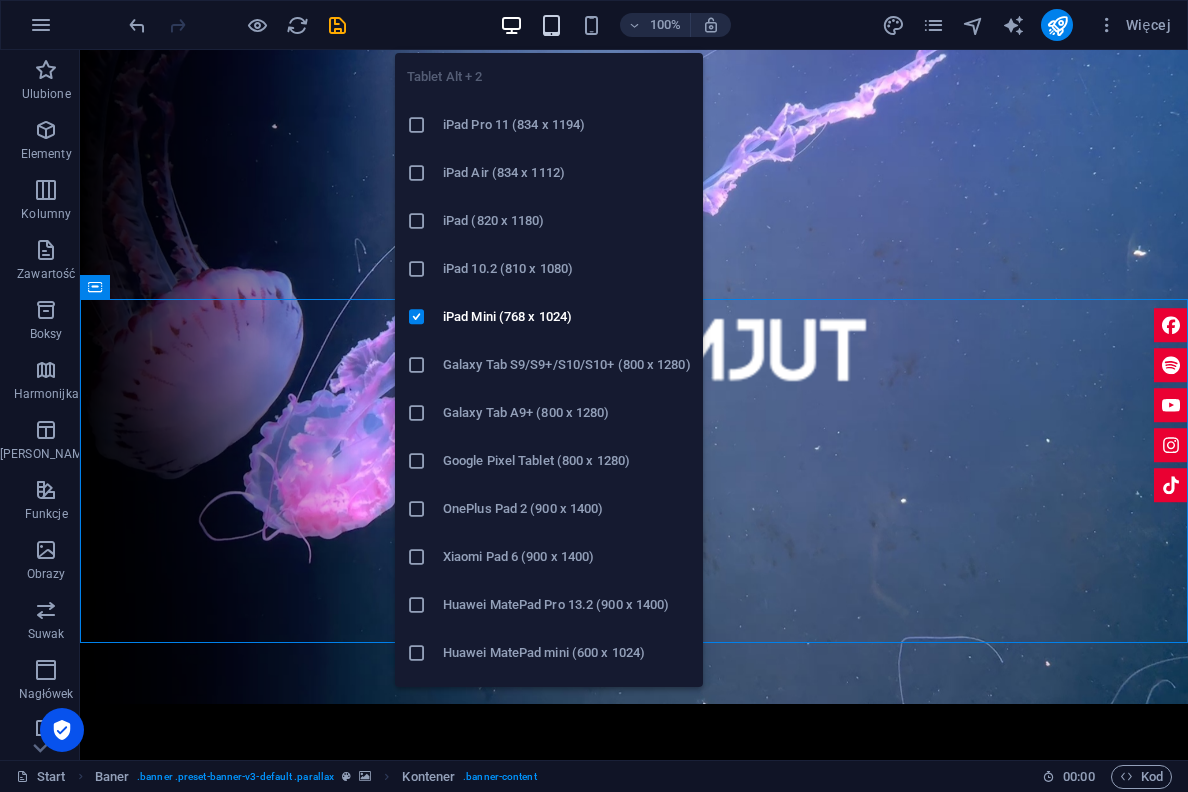 click at bounding box center [551, 25] 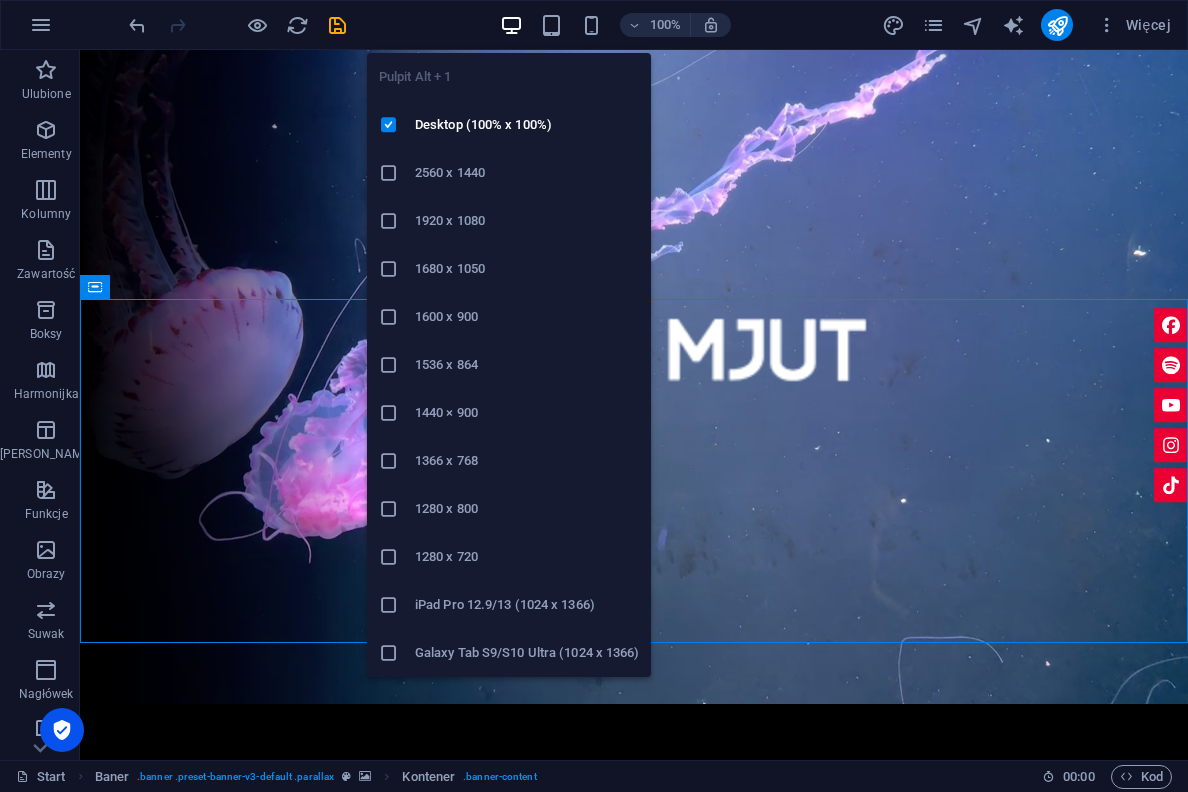 click at bounding box center [511, 25] 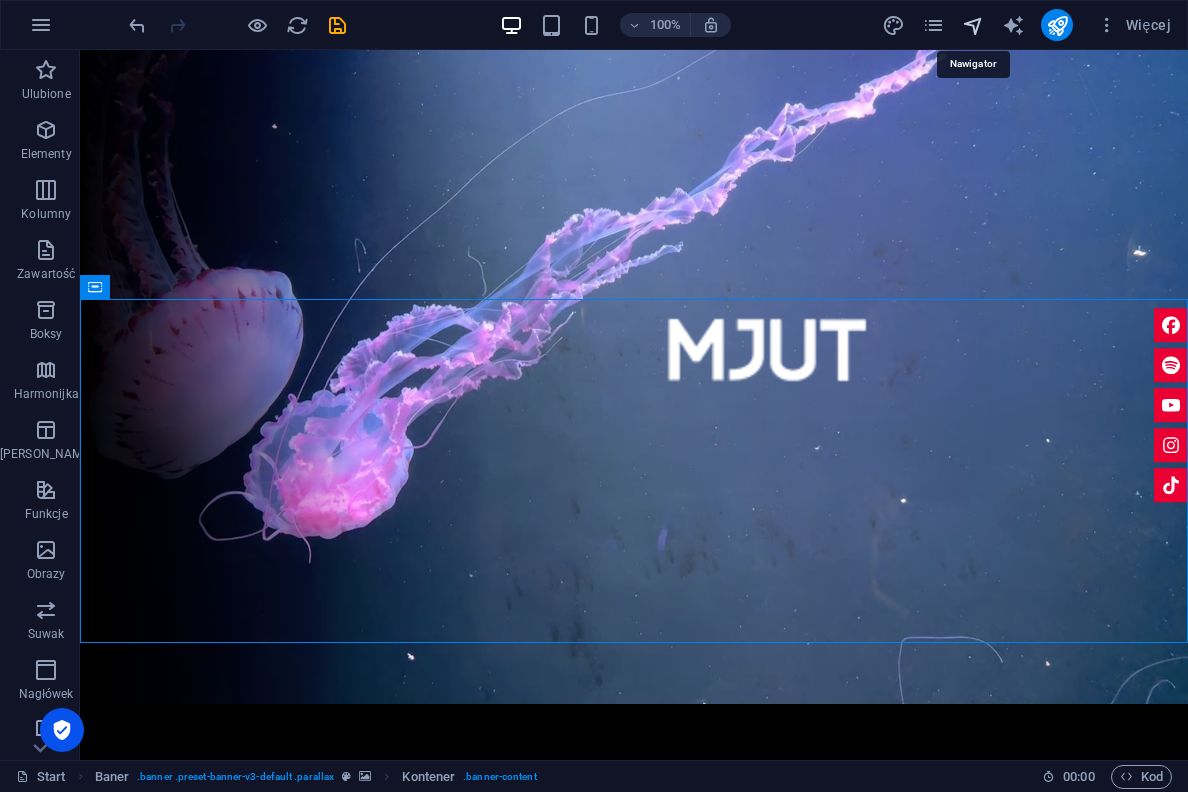 click at bounding box center [973, 25] 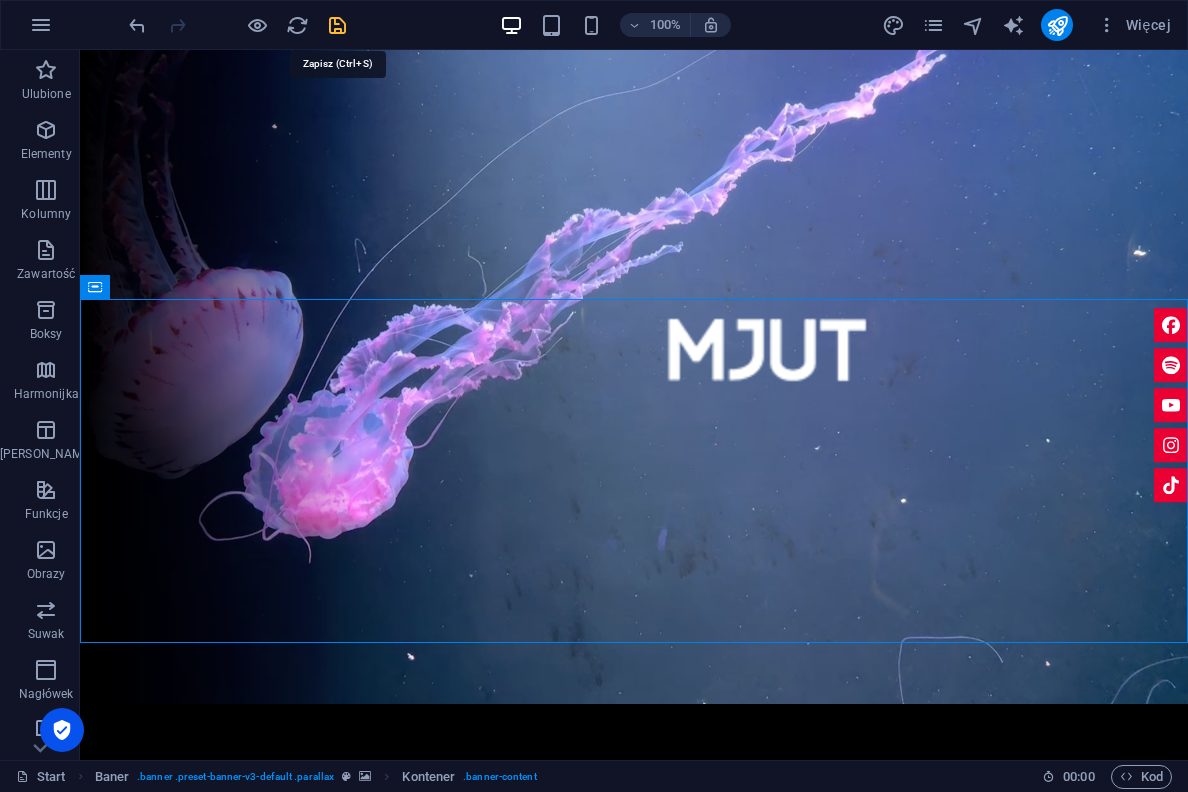 click at bounding box center [337, 25] 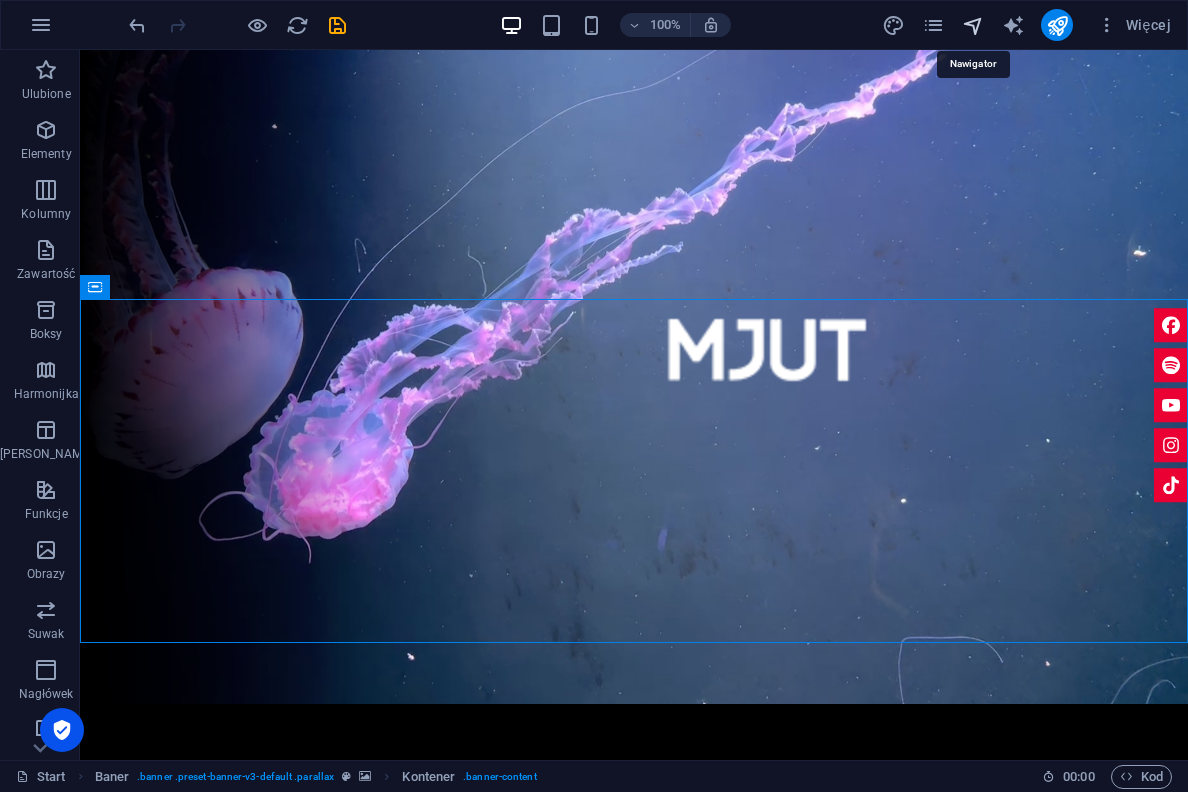 click at bounding box center [973, 25] 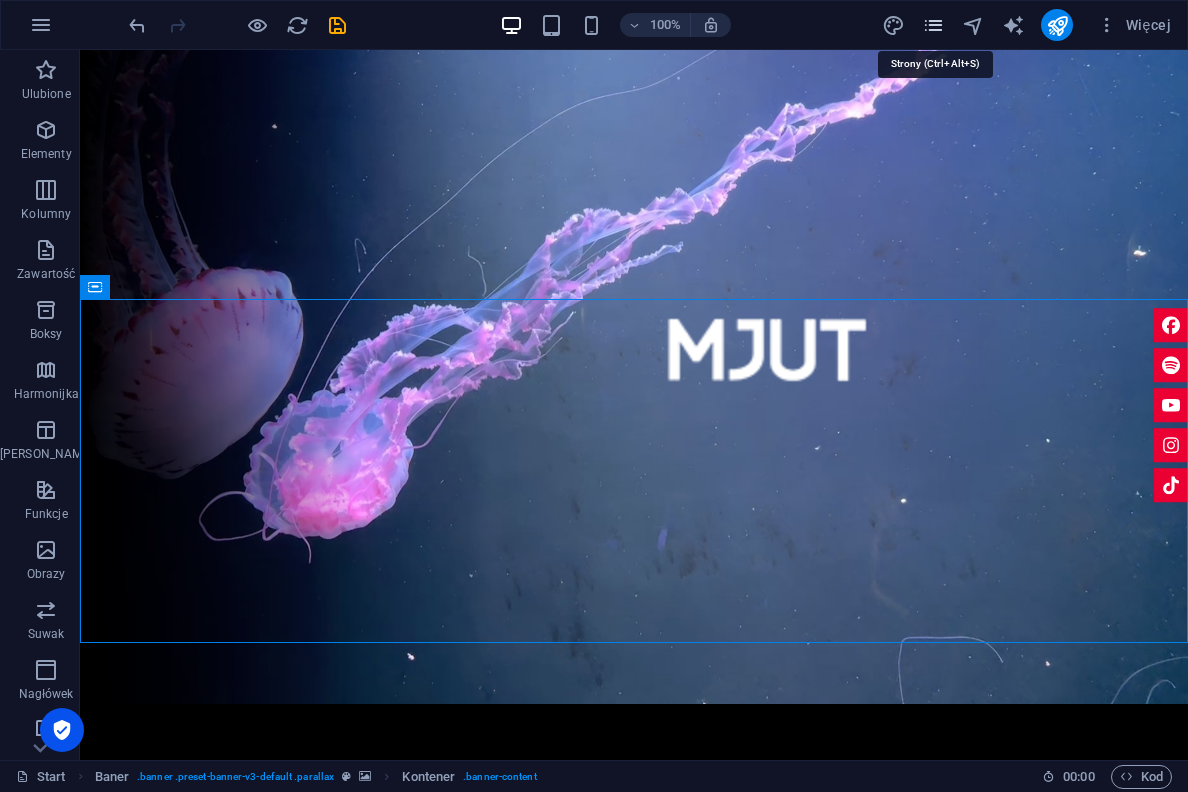 click at bounding box center [933, 25] 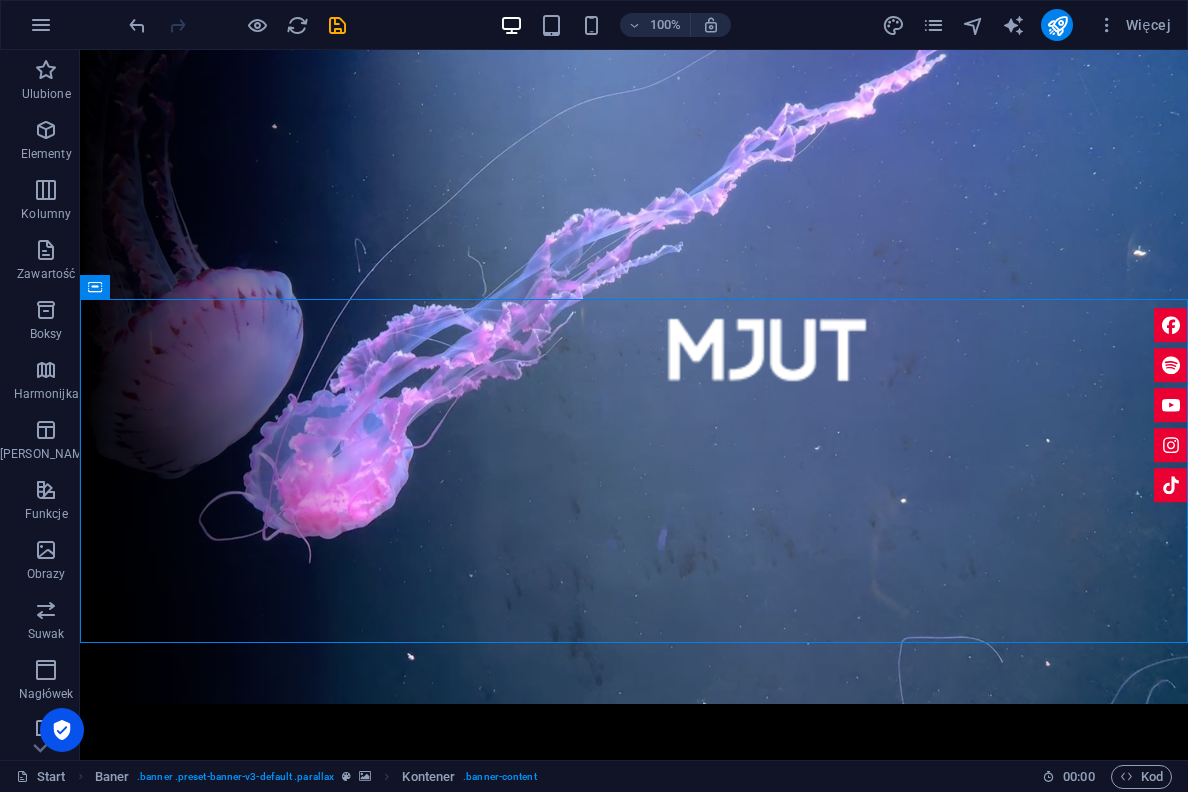 click on "Więcej" at bounding box center (1030, 25) 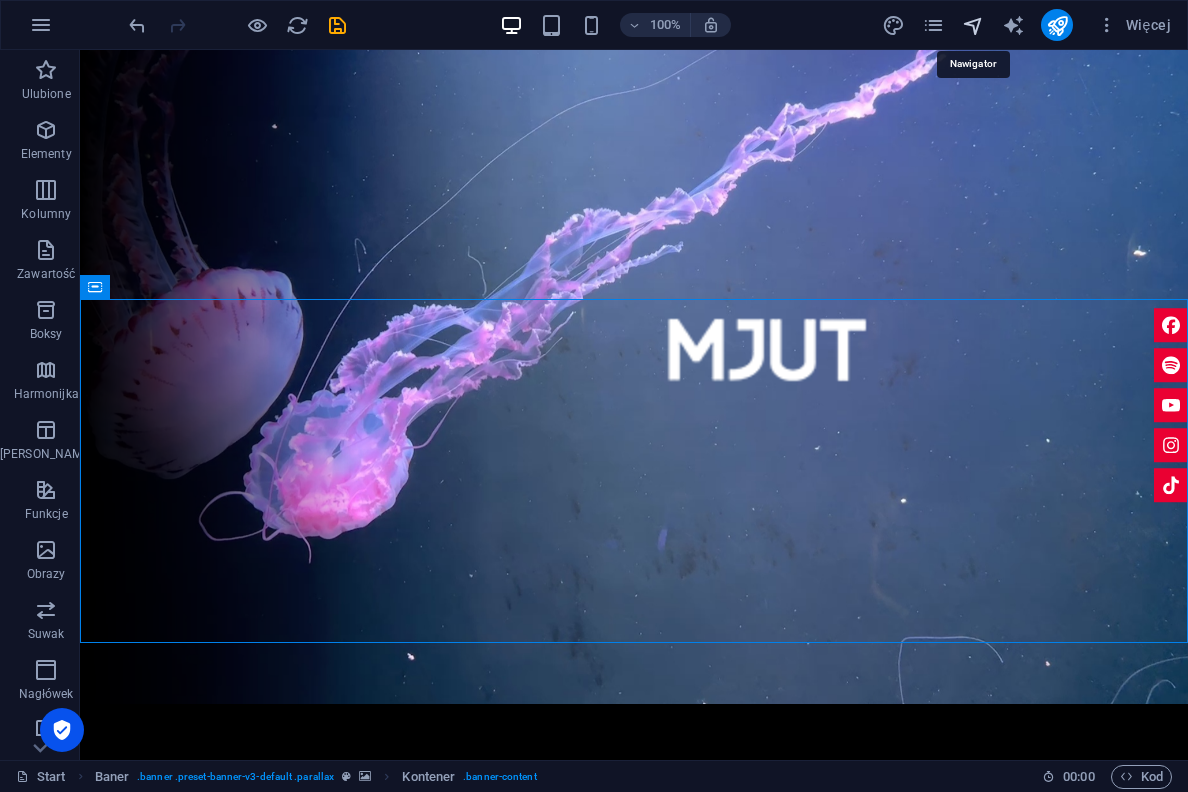click at bounding box center (973, 25) 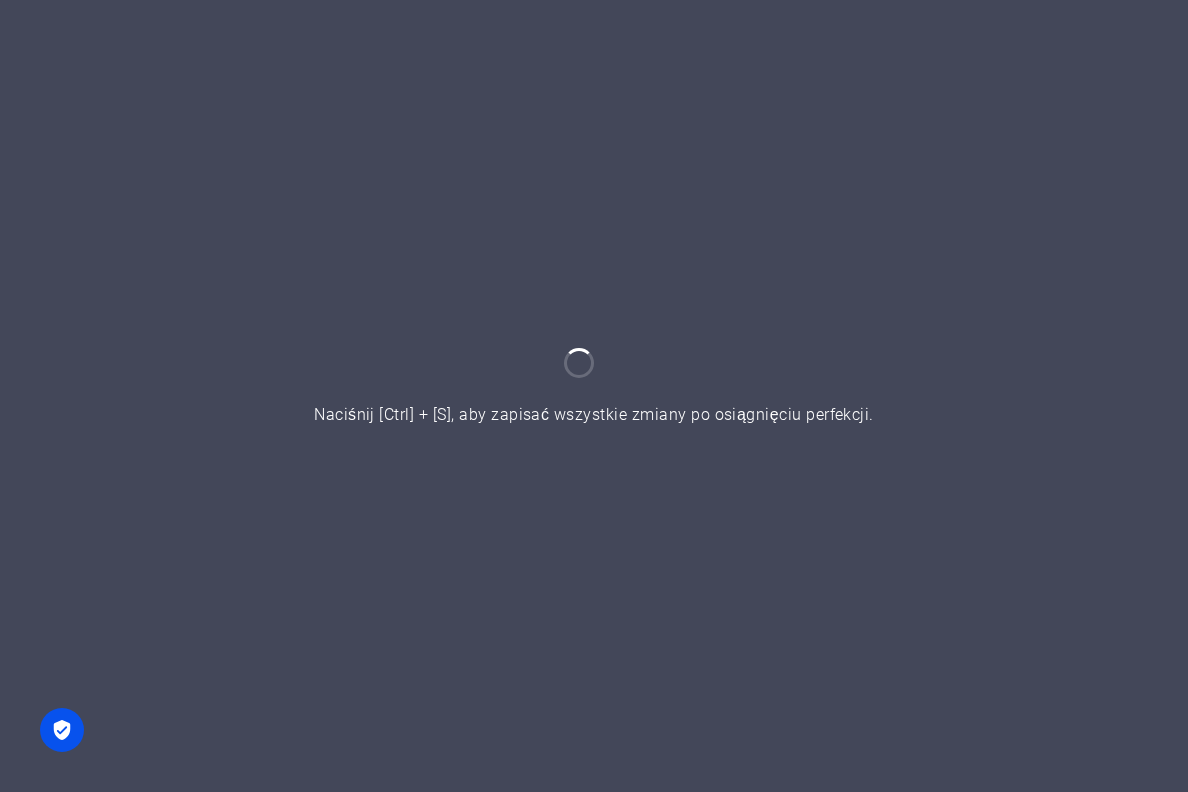 scroll, scrollTop: 0, scrollLeft: 0, axis: both 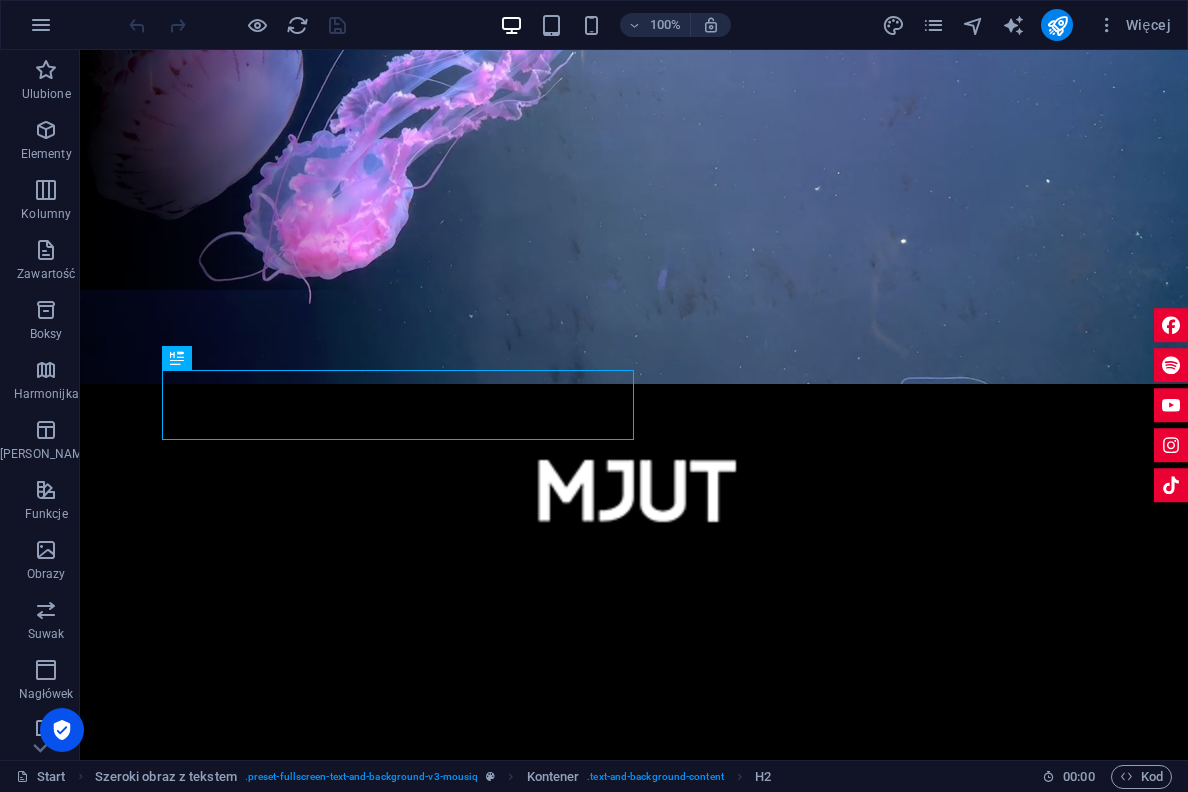 click at bounding box center (634, 770) 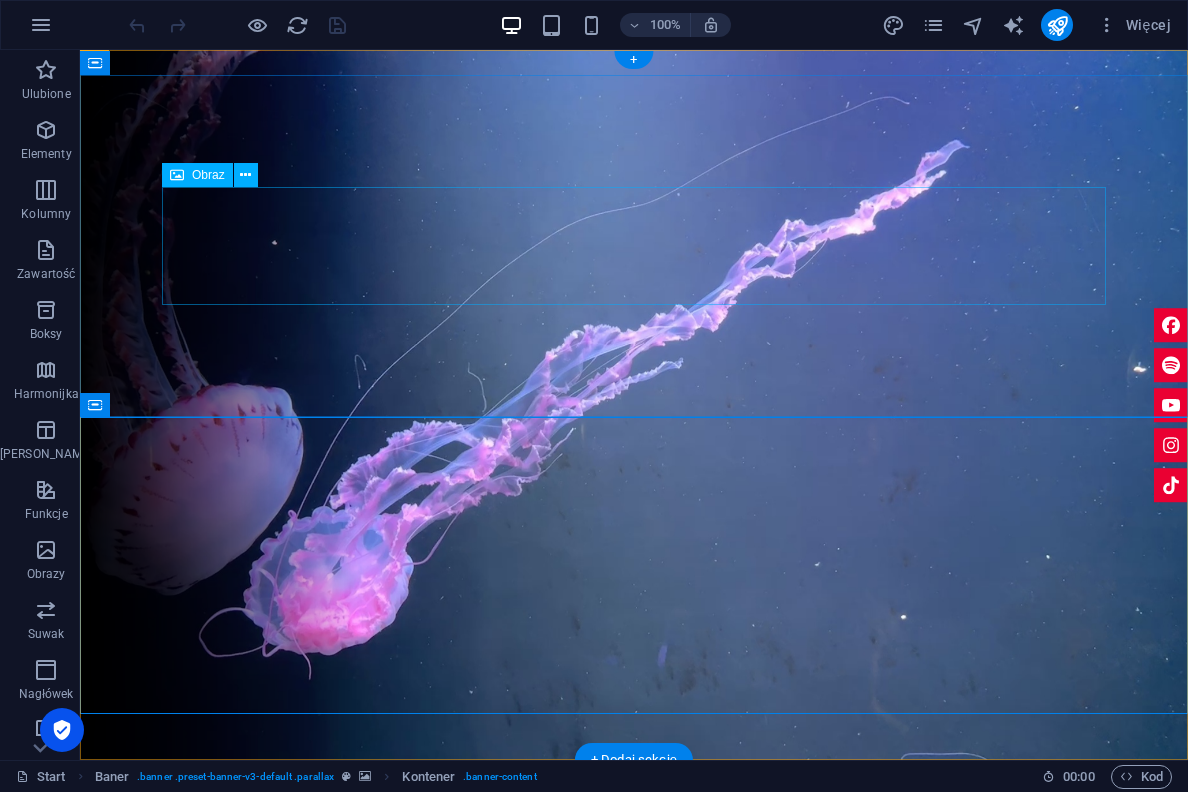scroll, scrollTop: 0, scrollLeft: 0, axis: both 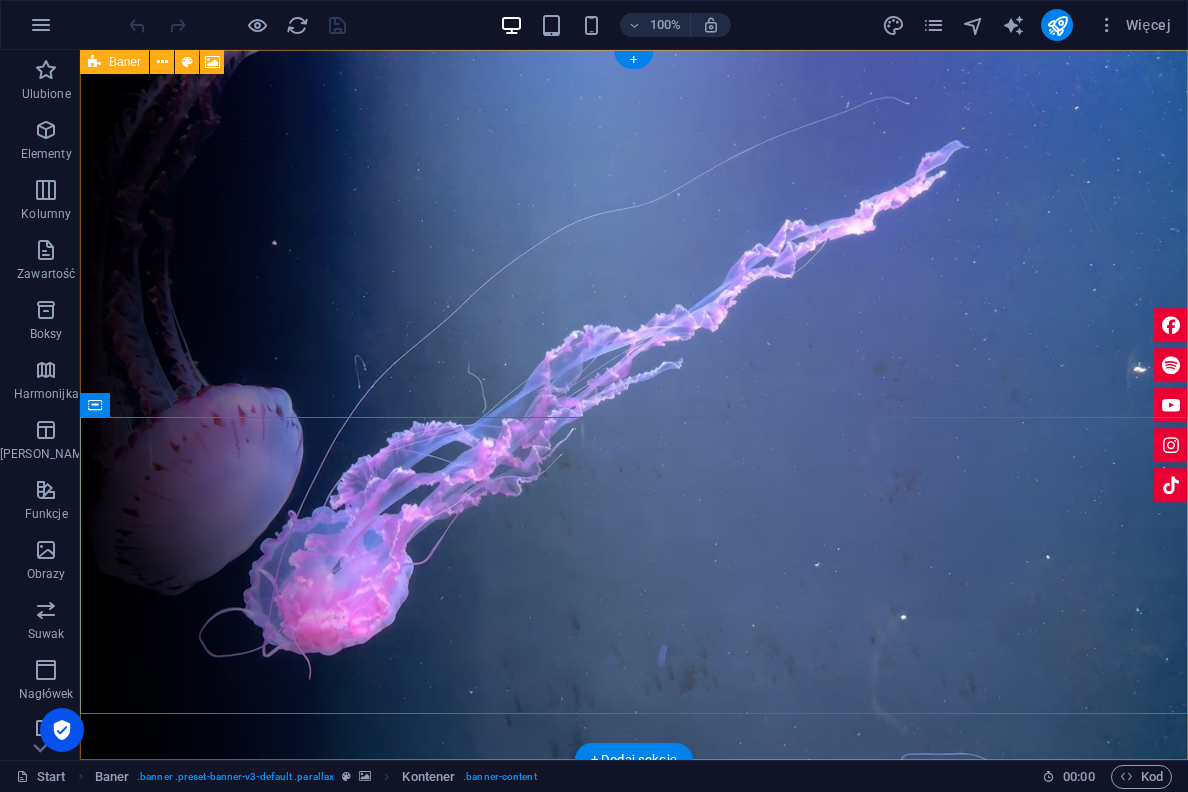 click at bounding box center (94, 62) 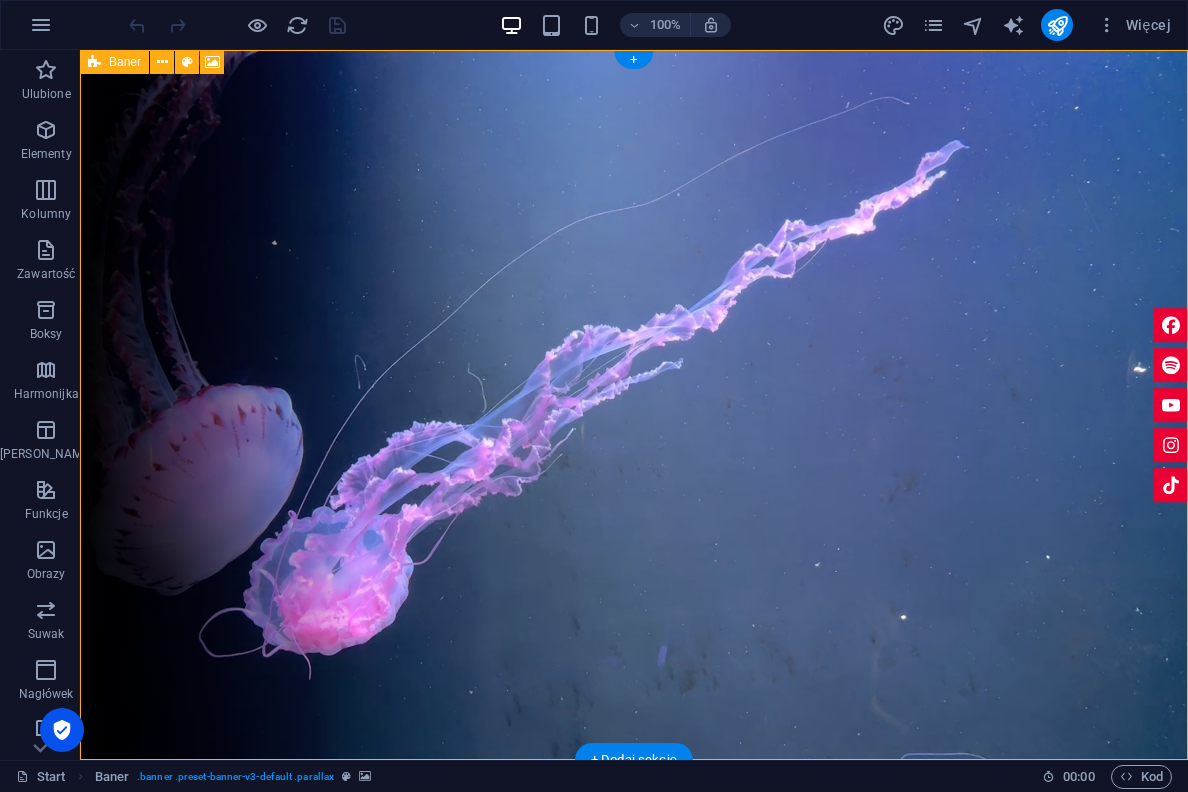 click at bounding box center [94, 62] 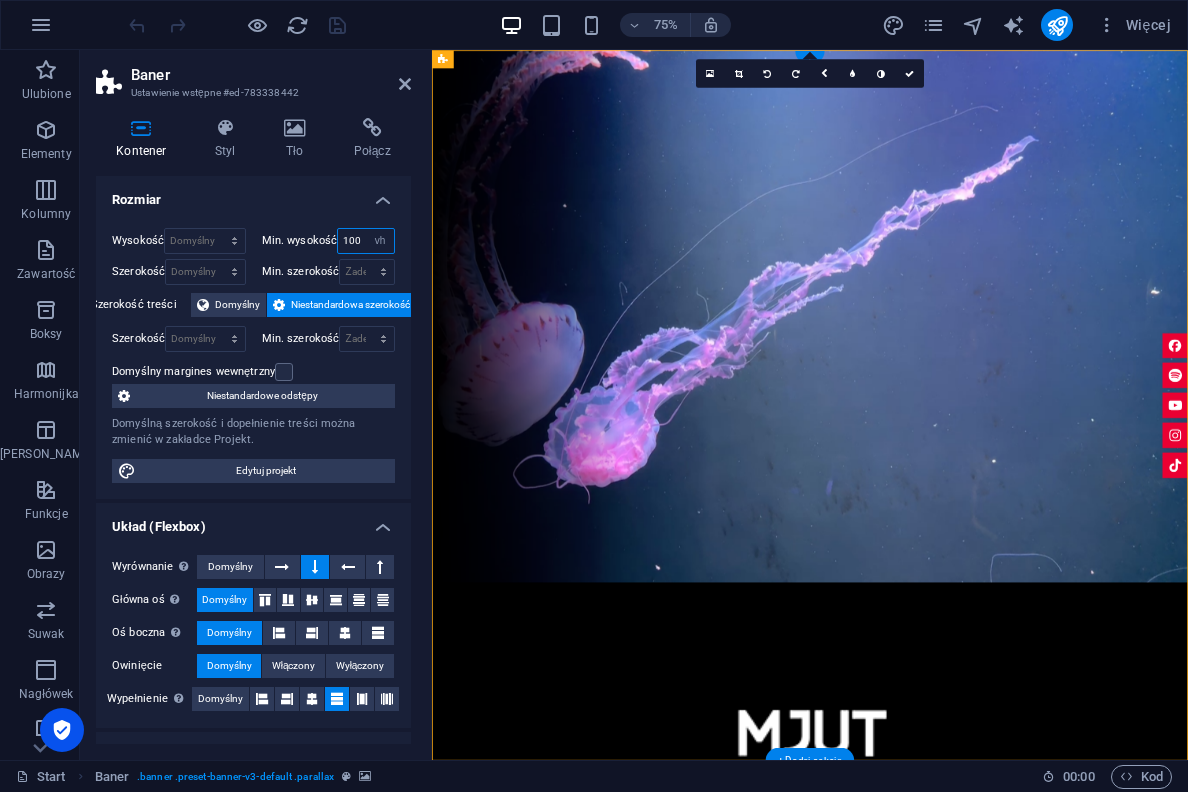 click on "100" at bounding box center (366, 241) 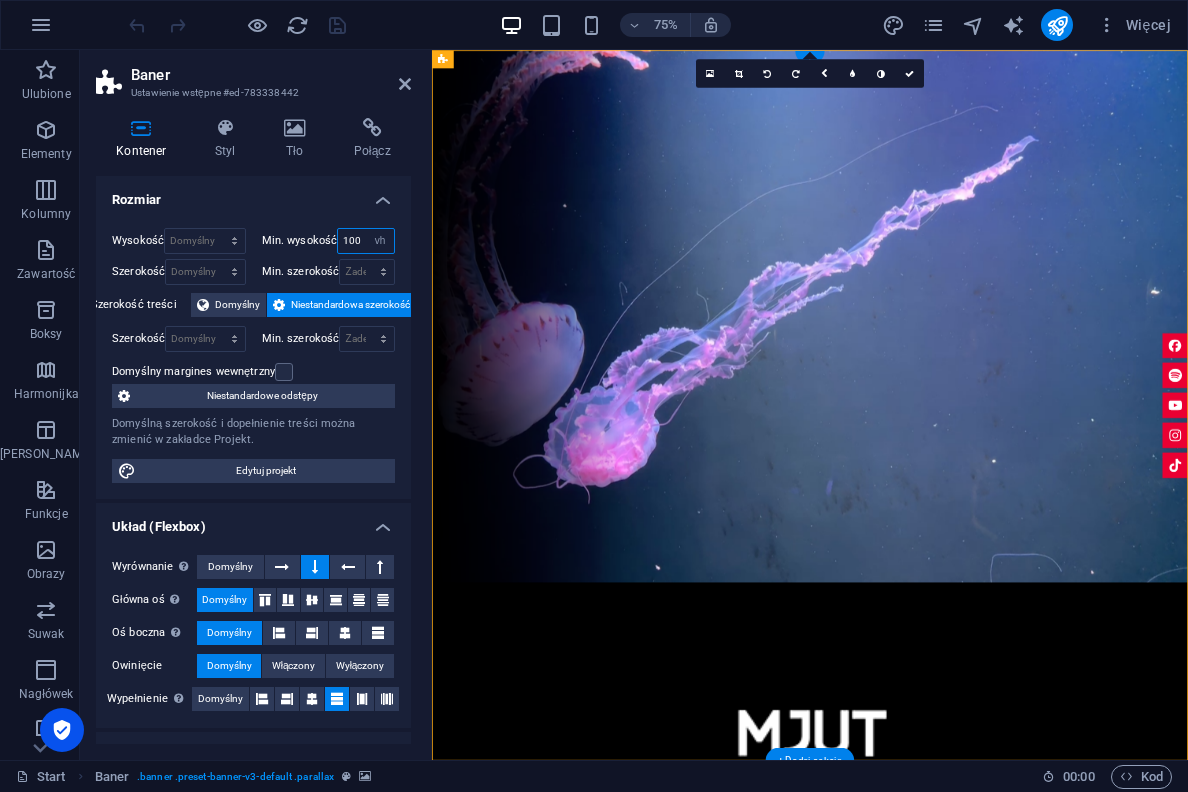 drag, startPoint x: 355, startPoint y: 238, endPoint x: 311, endPoint y: 238, distance: 44 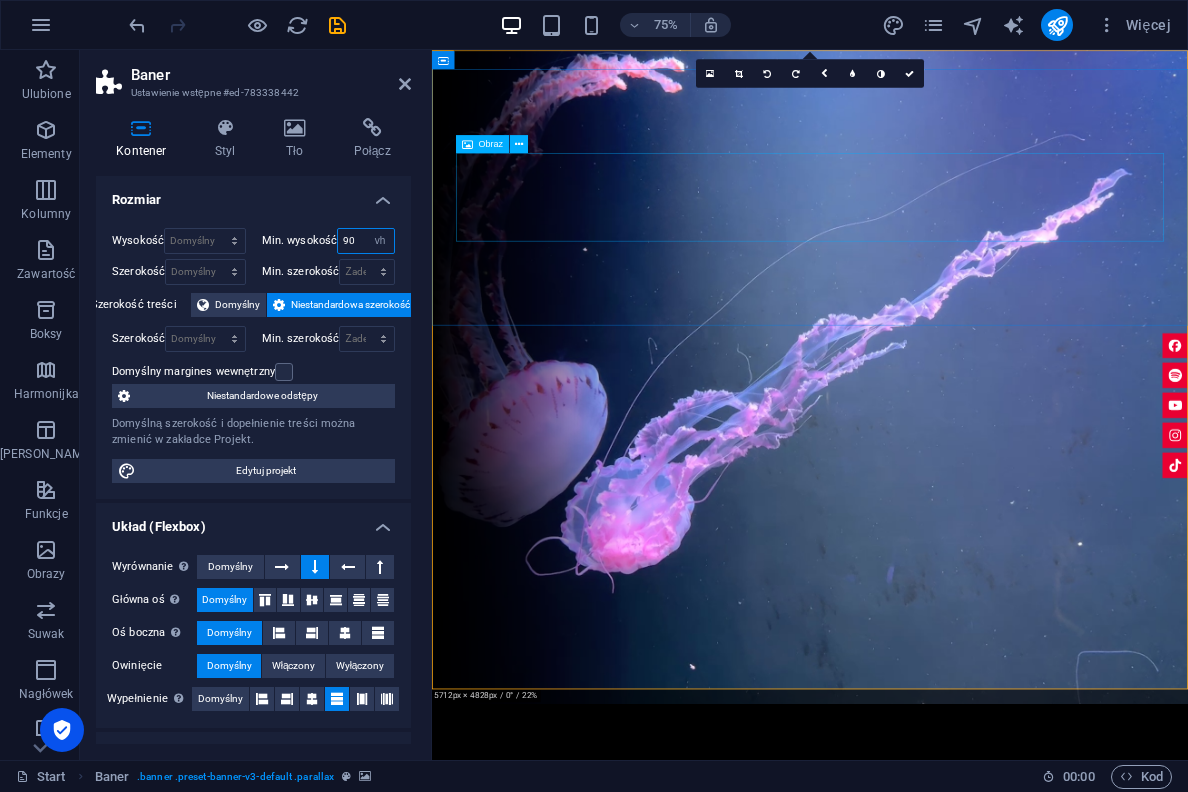 type on "90" 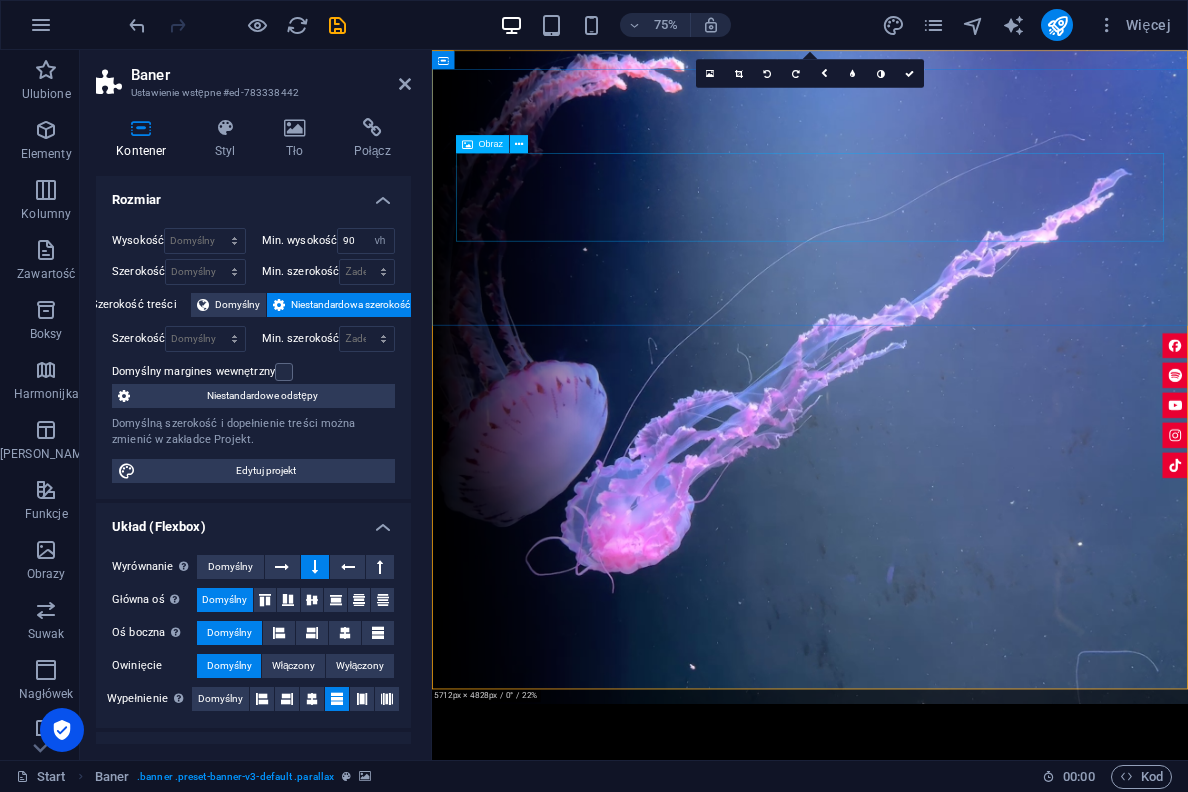 click at bounding box center (936, 1119) 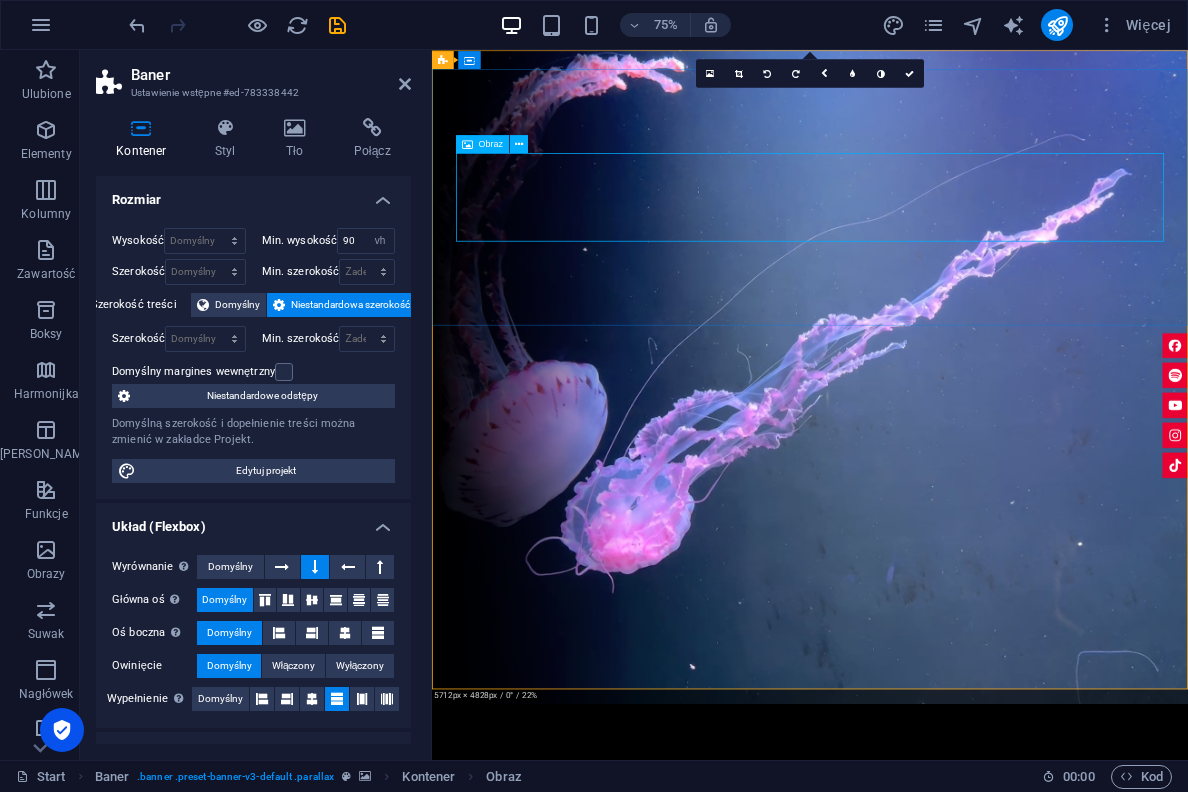 click on "Obraz" at bounding box center [491, 143] 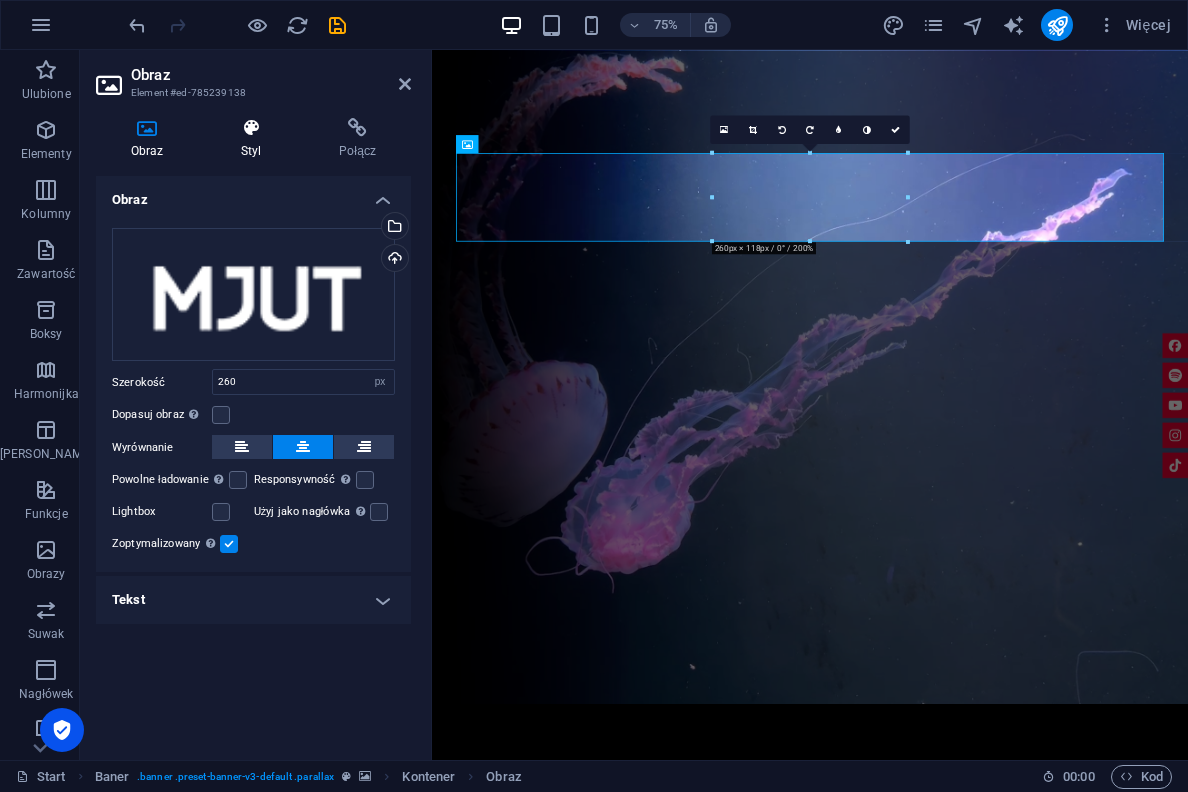 click on "Styl" at bounding box center (255, 139) 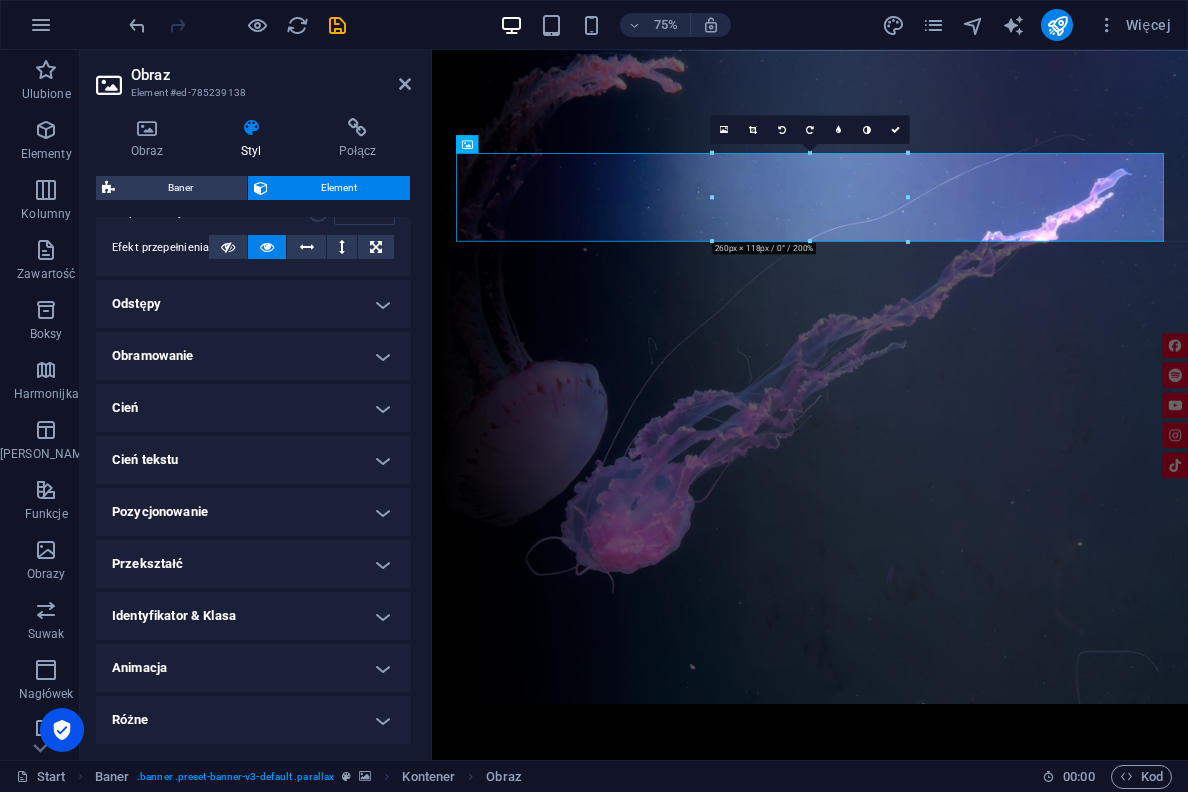 scroll, scrollTop: 317, scrollLeft: 0, axis: vertical 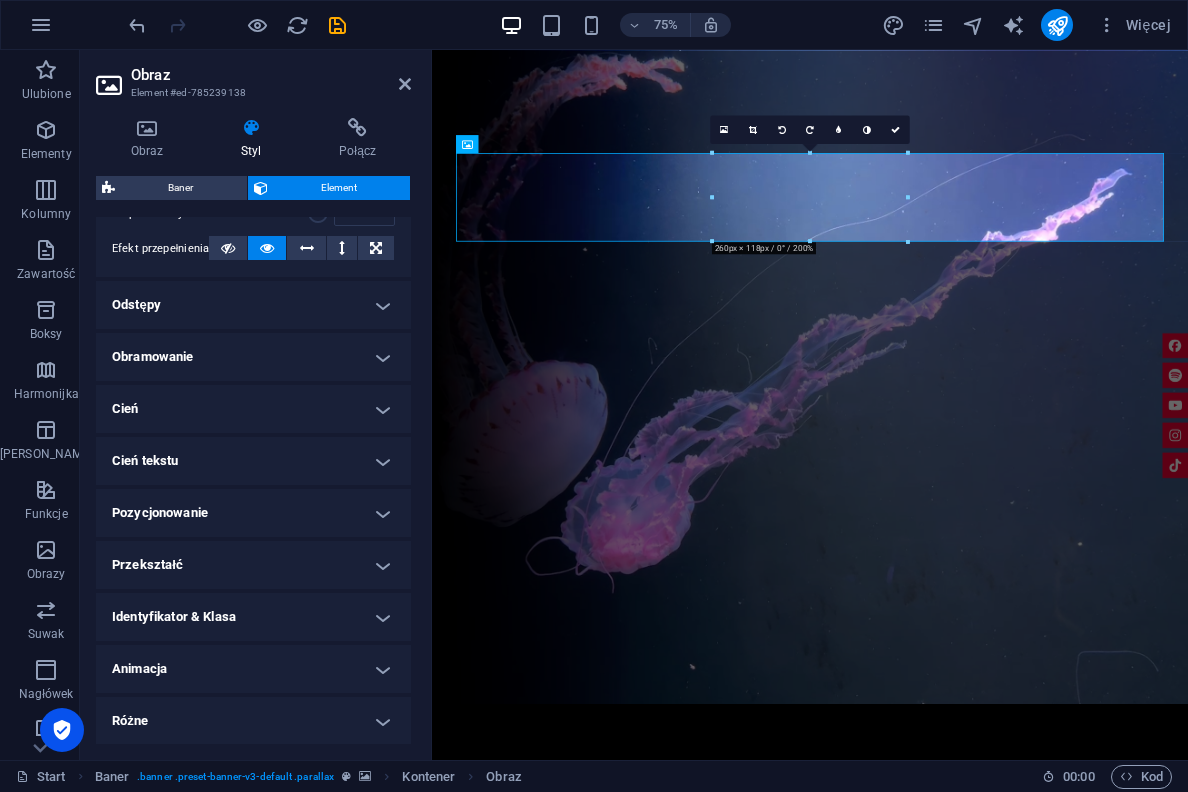 click on "Pozycjonowanie" at bounding box center [253, 513] 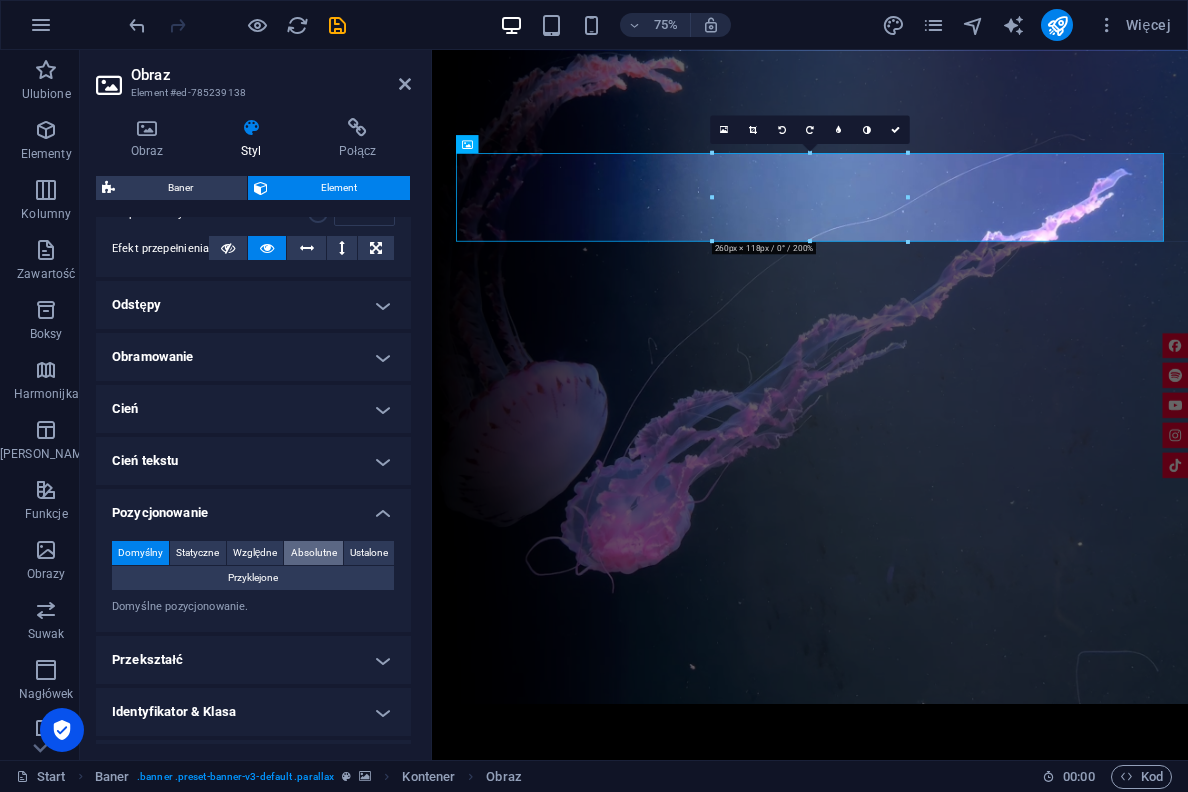 click on "Absolutne" at bounding box center [313, 553] 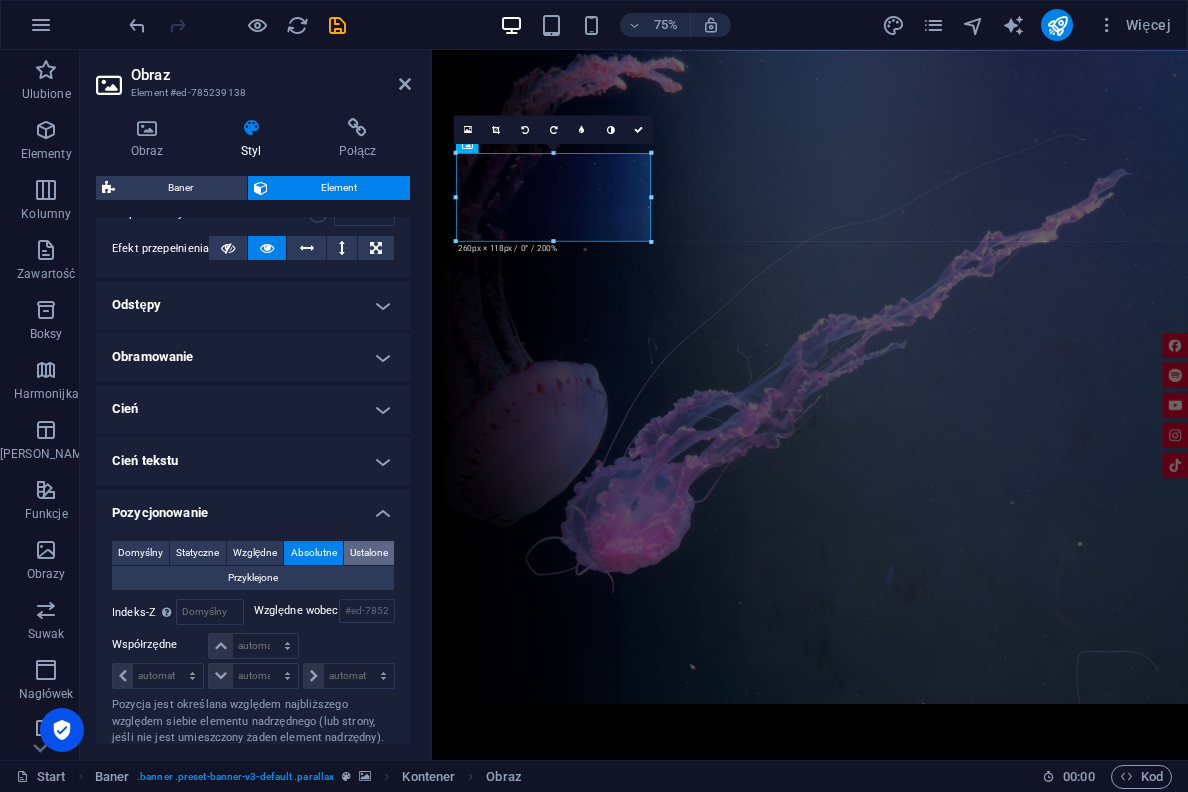 click on "Ustalone" at bounding box center [369, 553] 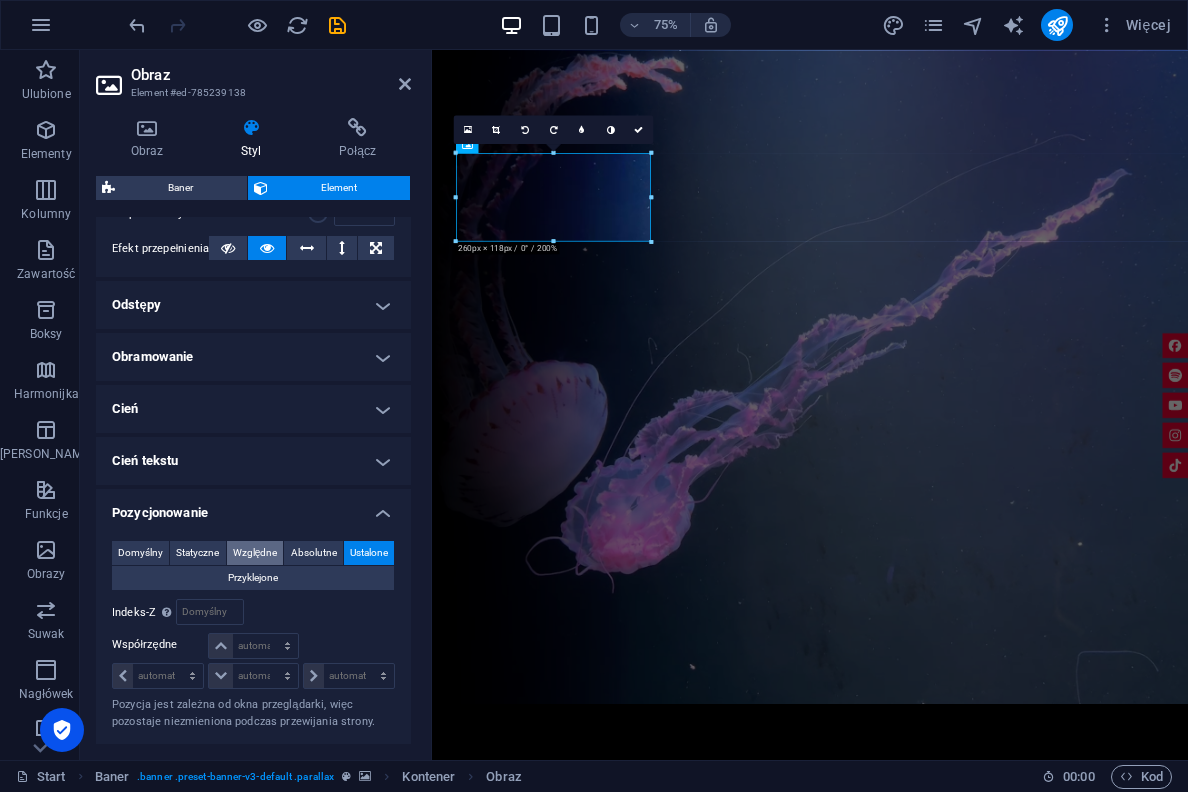 click on "Względne" at bounding box center (255, 553) 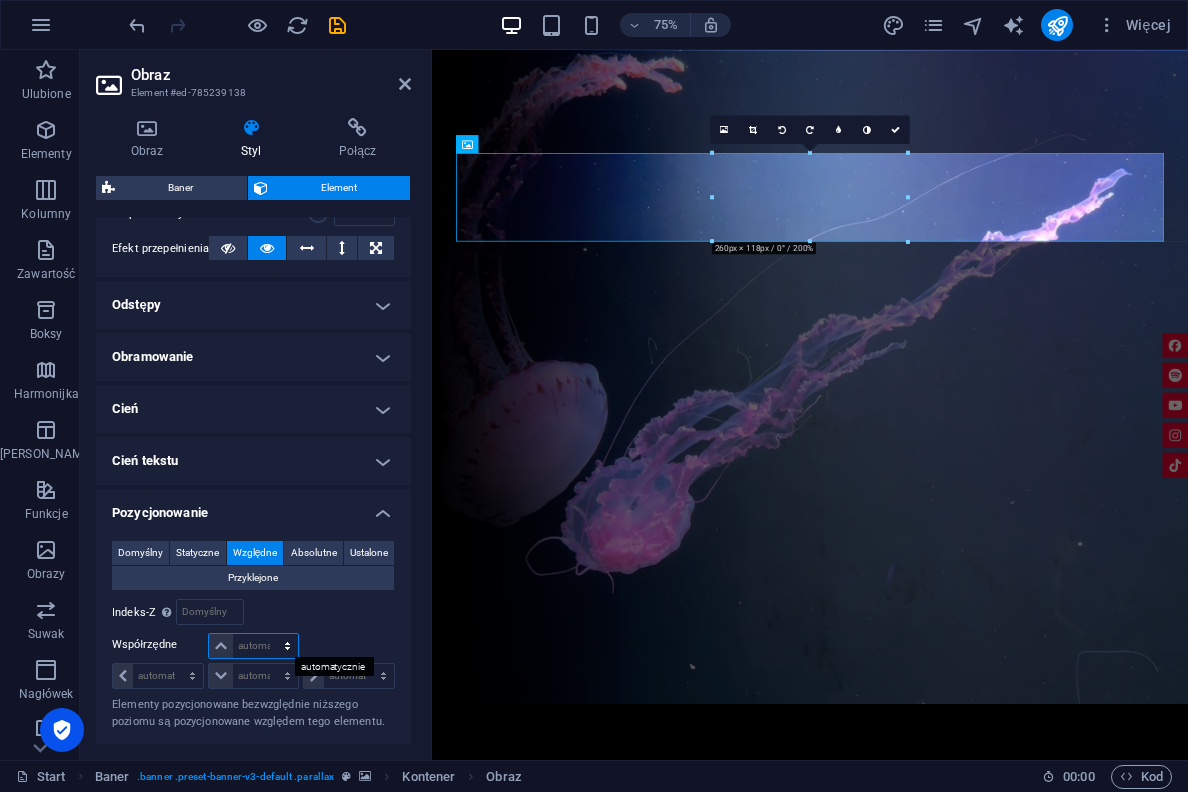 select on "%" 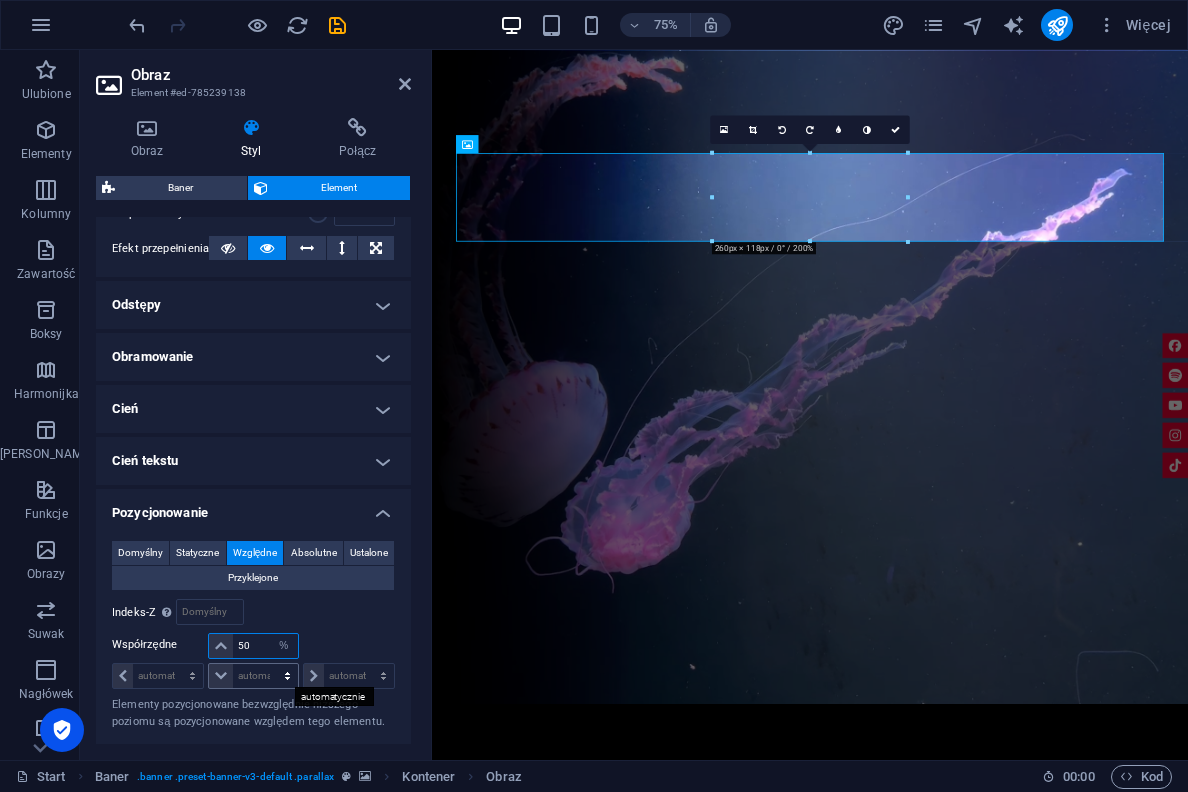 type on "50" 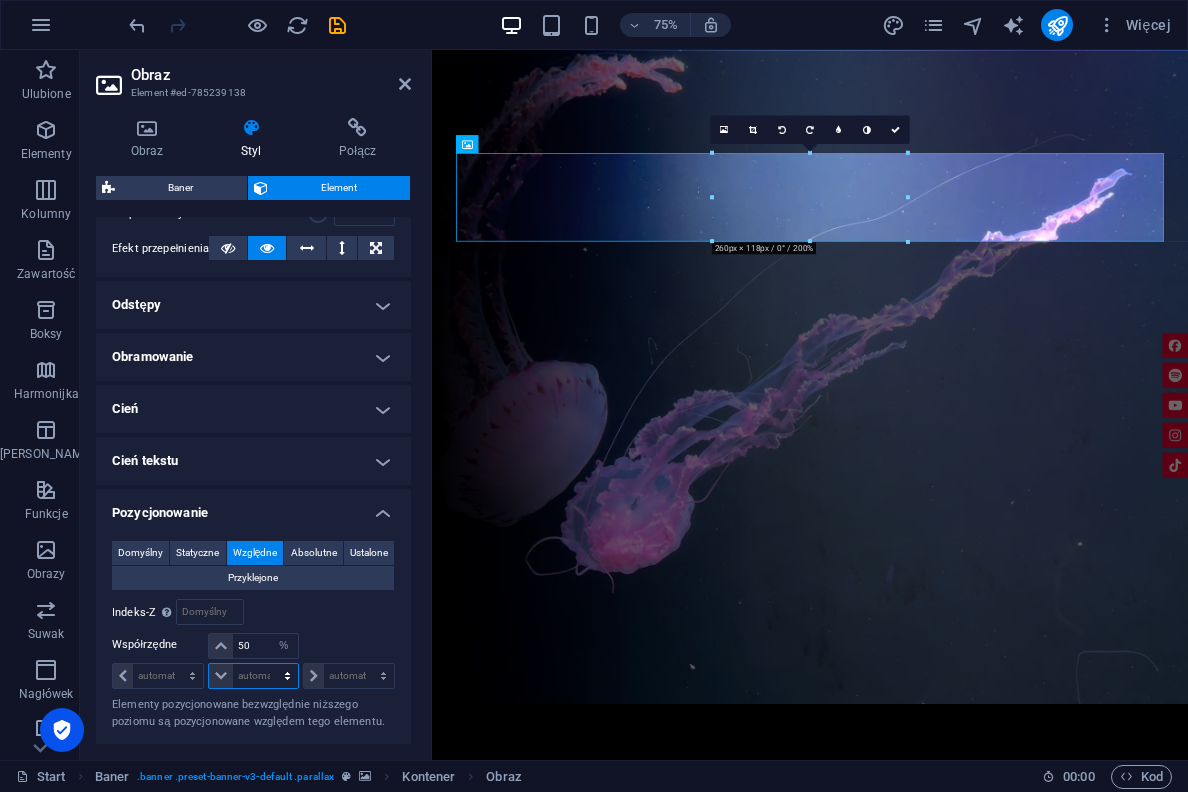 select on "%" 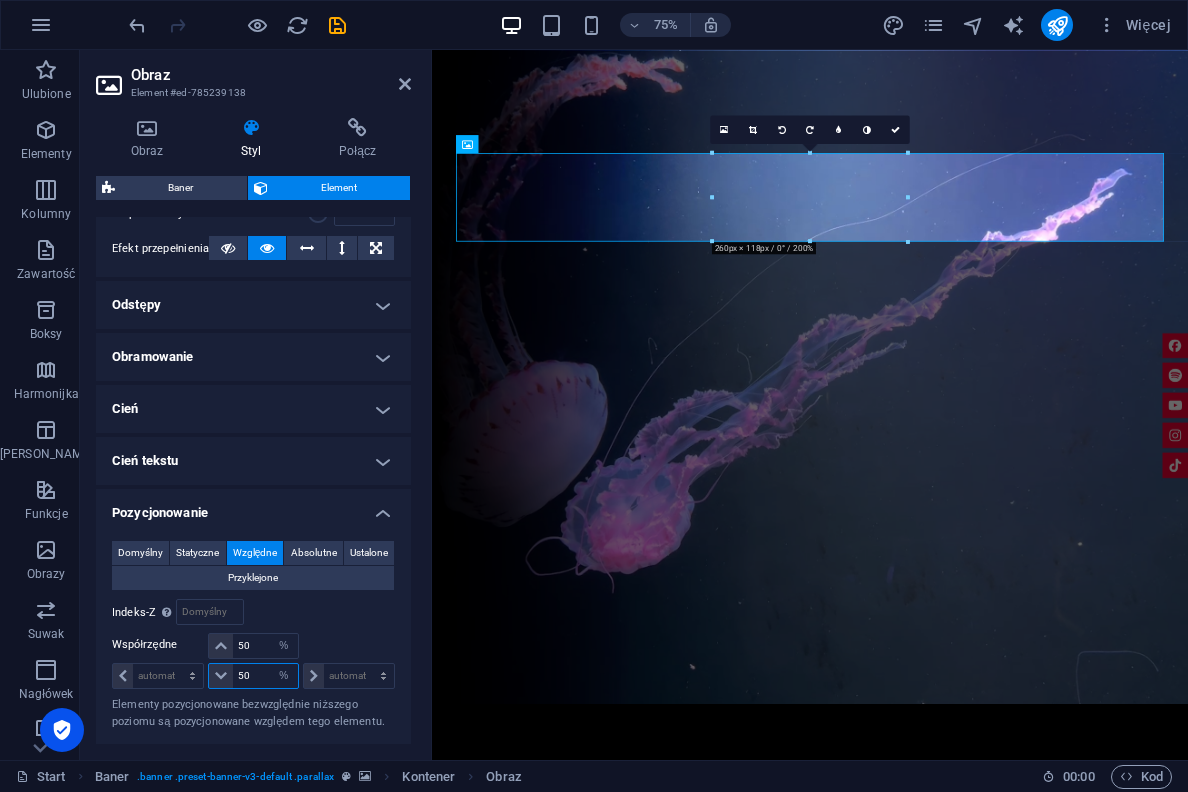 type on "50" 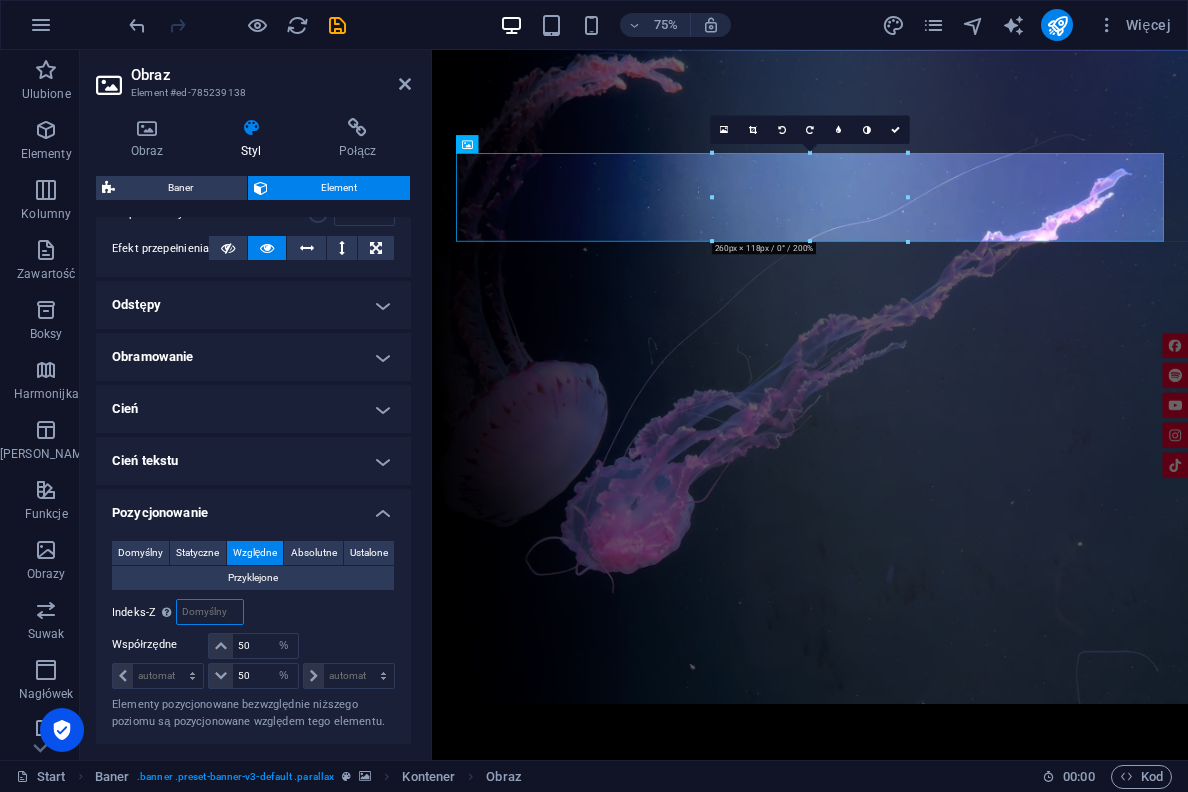 click at bounding box center (209, 612) 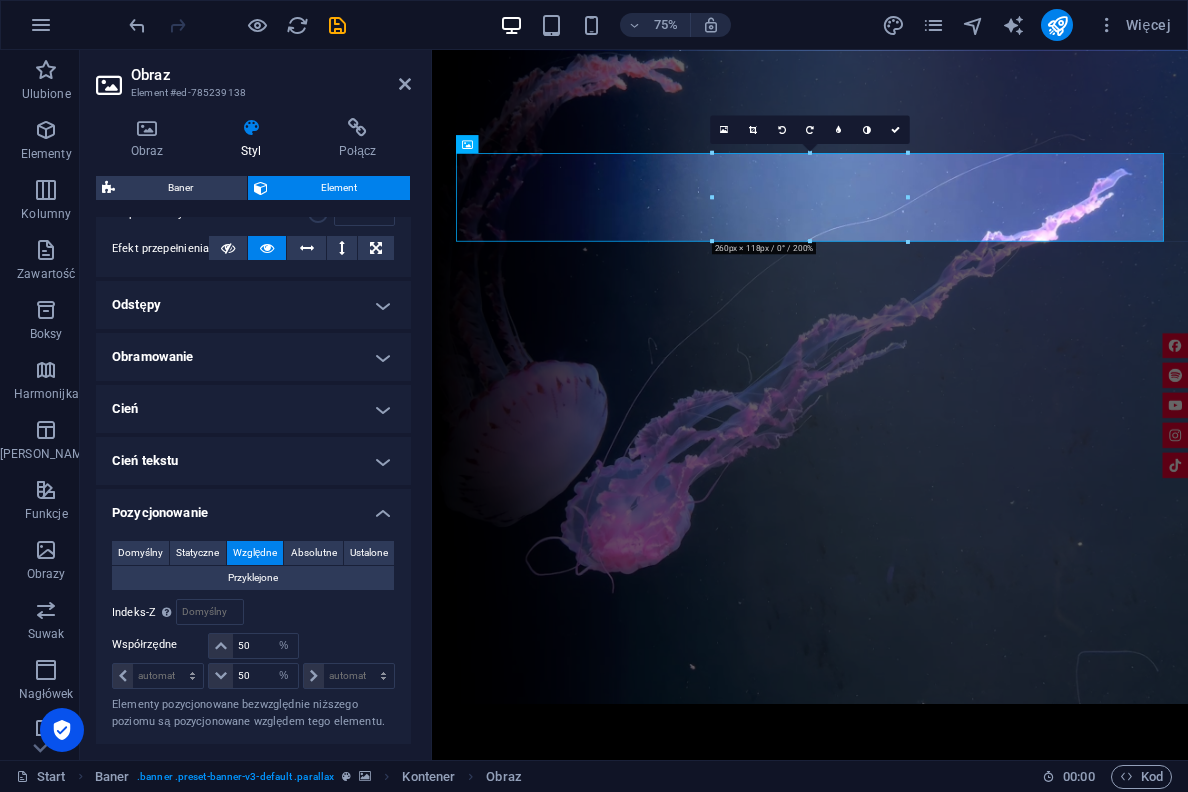 click on "Względne wobec #ed-785239135" at bounding box center [325, 612] 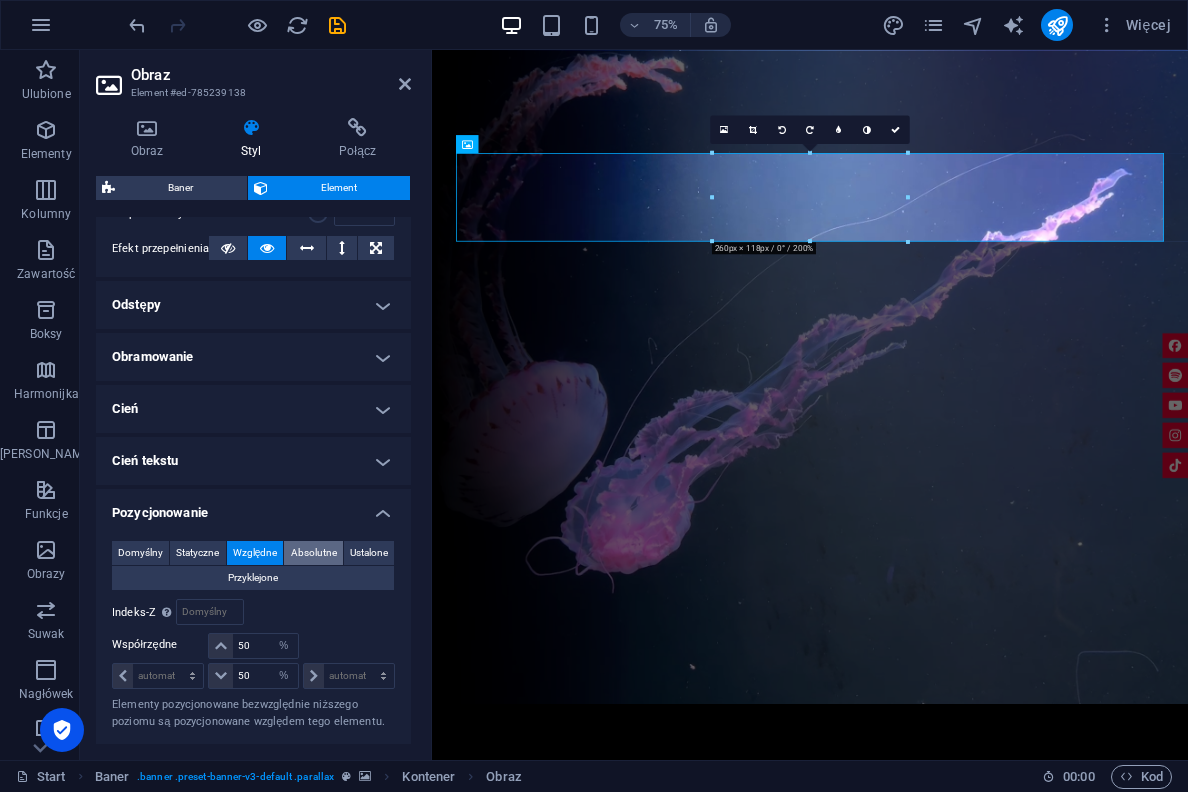 click on "Absolutne" at bounding box center (314, 553) 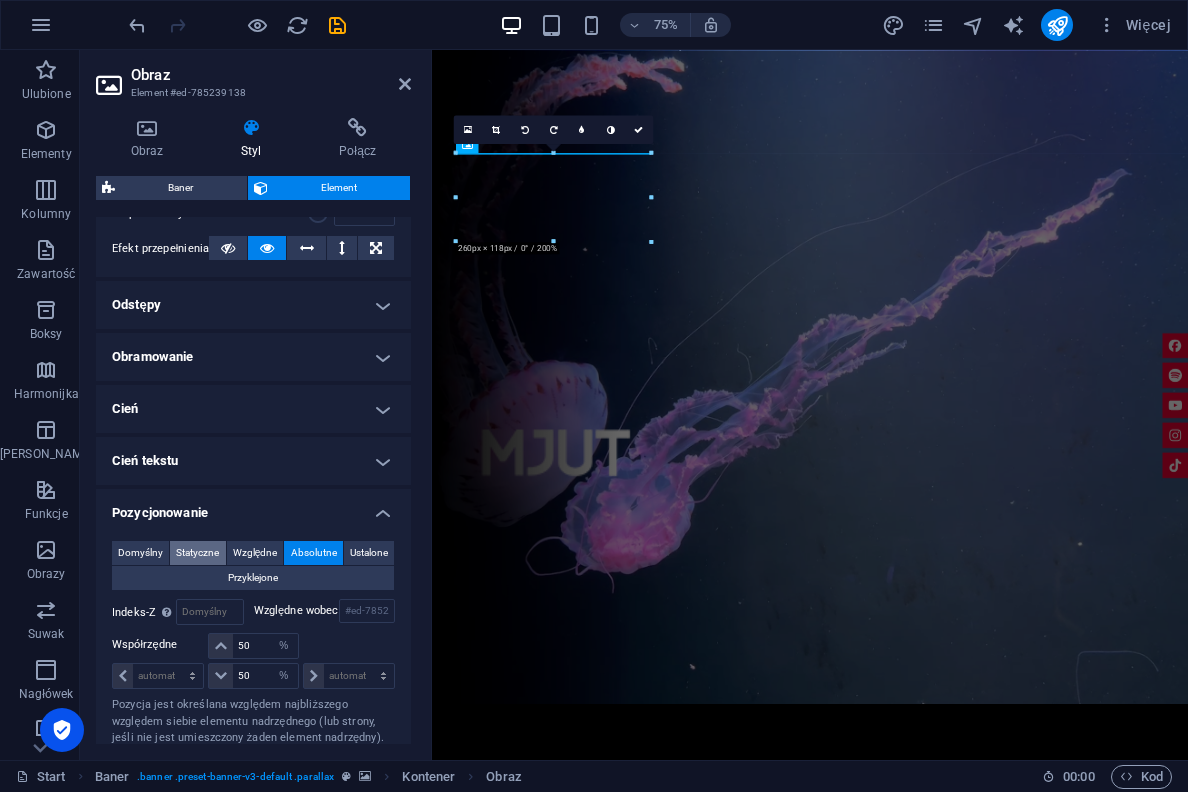 click on "Statyczne" at bounding box center [197, 553] 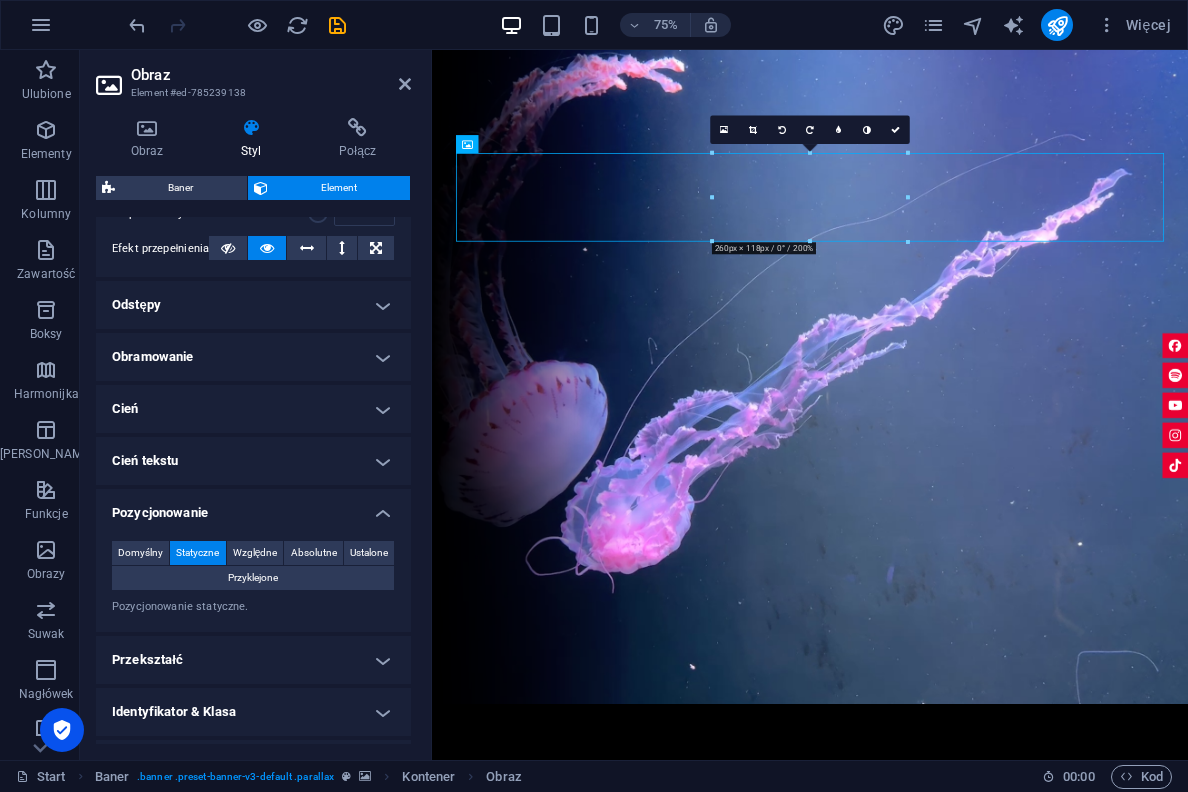 drag, startPoint x: 1000, startPoint y: 266, endPoint x: 999, endPoint y: 339, distance: 73.00685 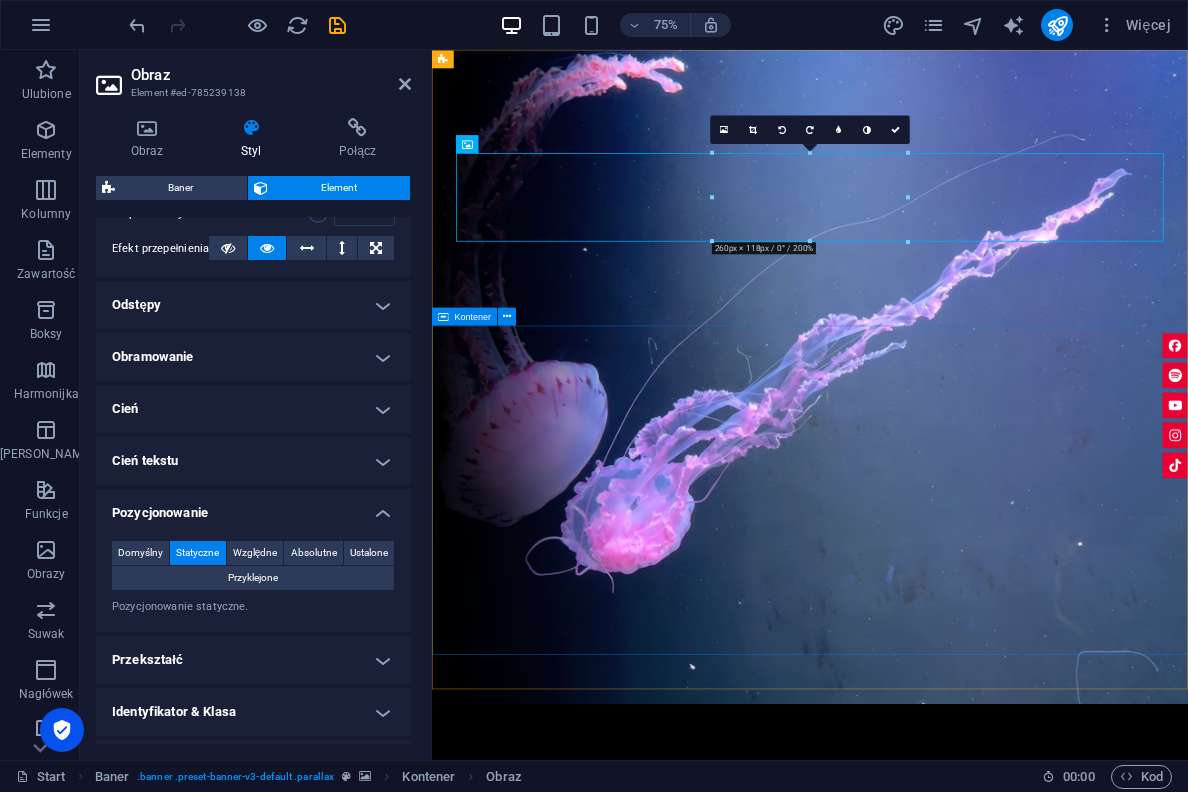 scroll, scrollTop: 0, scrollLeft: 0, axis: both 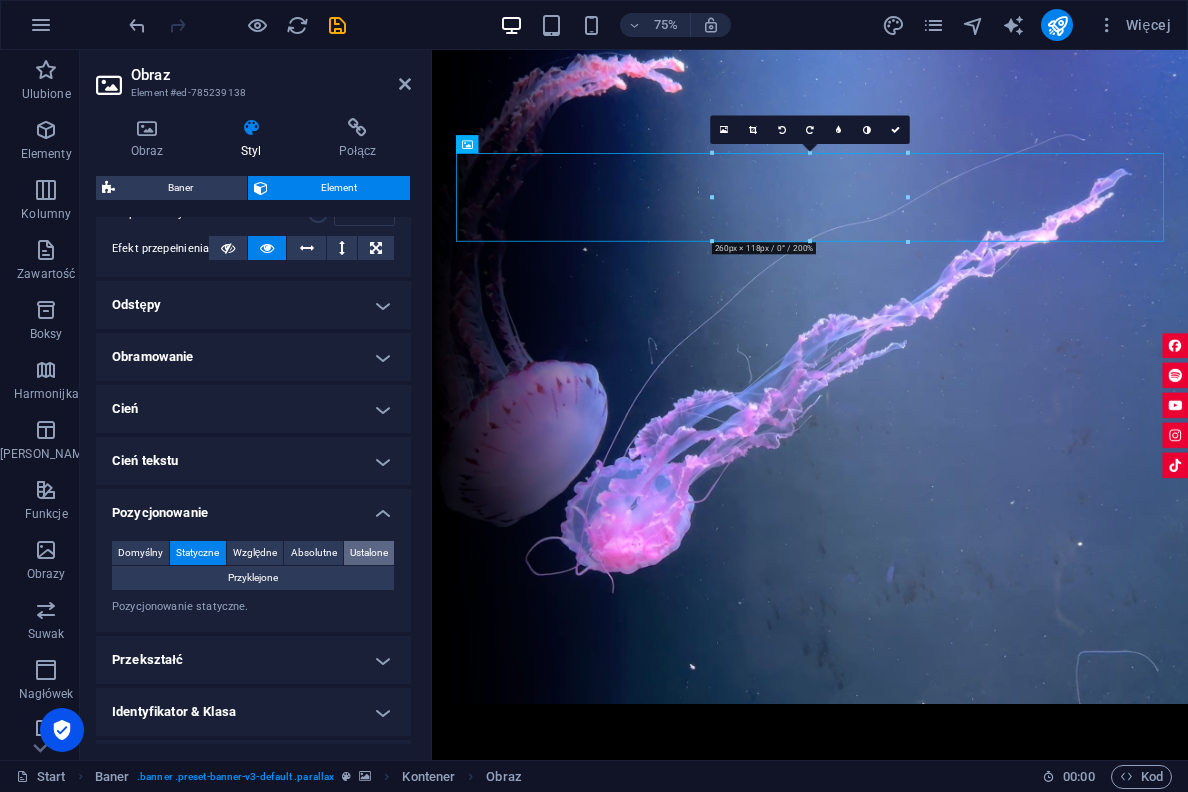 click on "Ustalone" at bounding box center [369, 553] 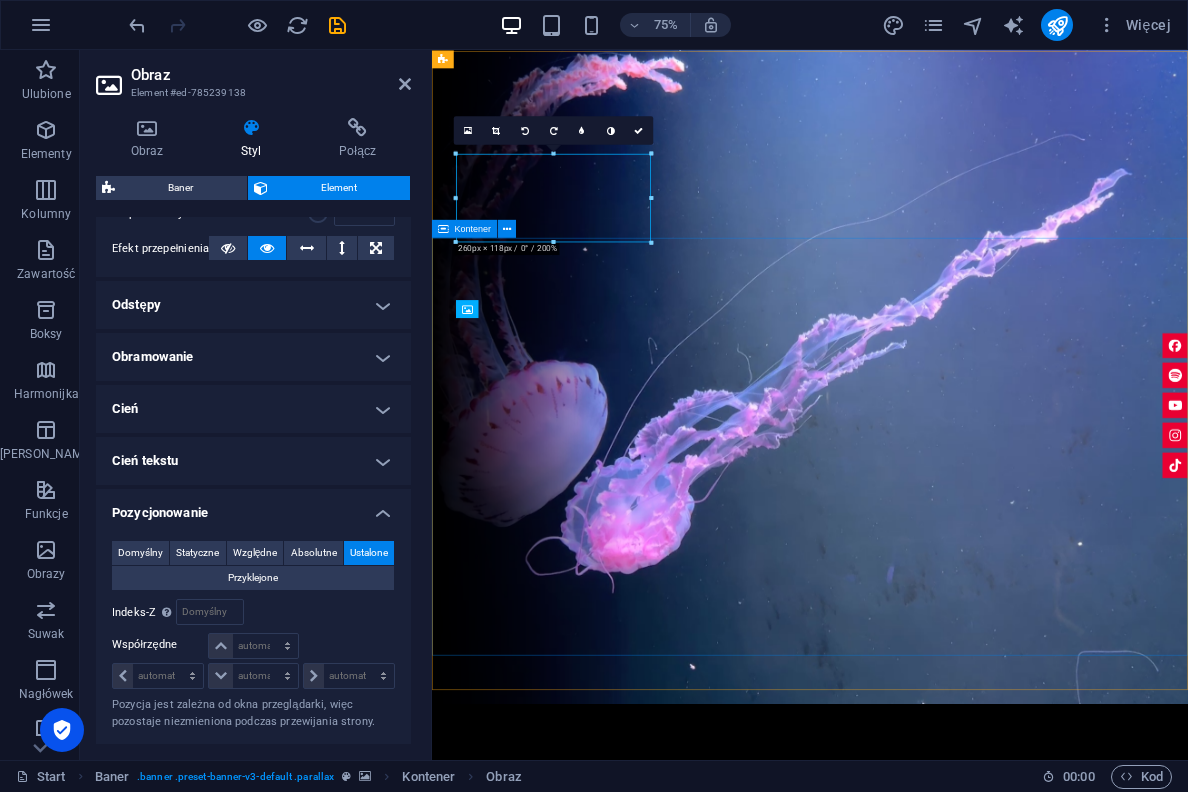 scroll, scrollTop: 0, scrollLeft: 0, axis: both 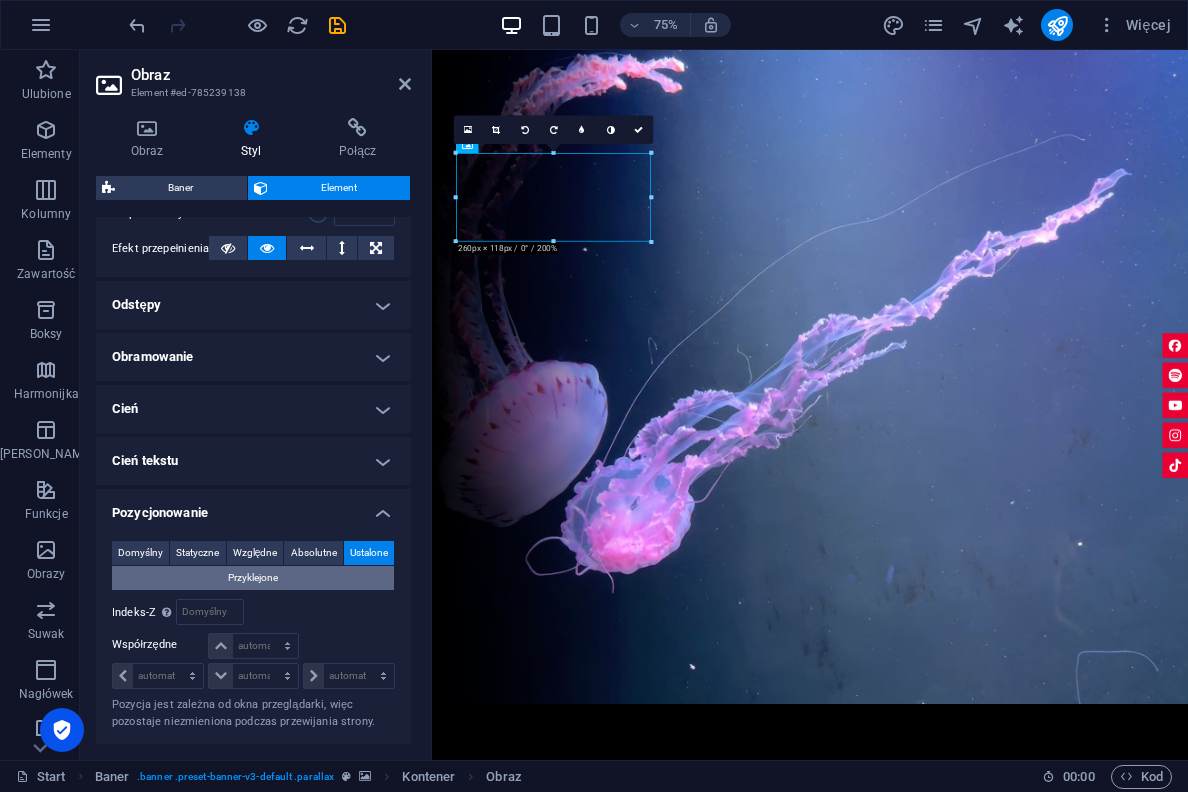 click on "Przyklejone" at bounding box center [253, 578] 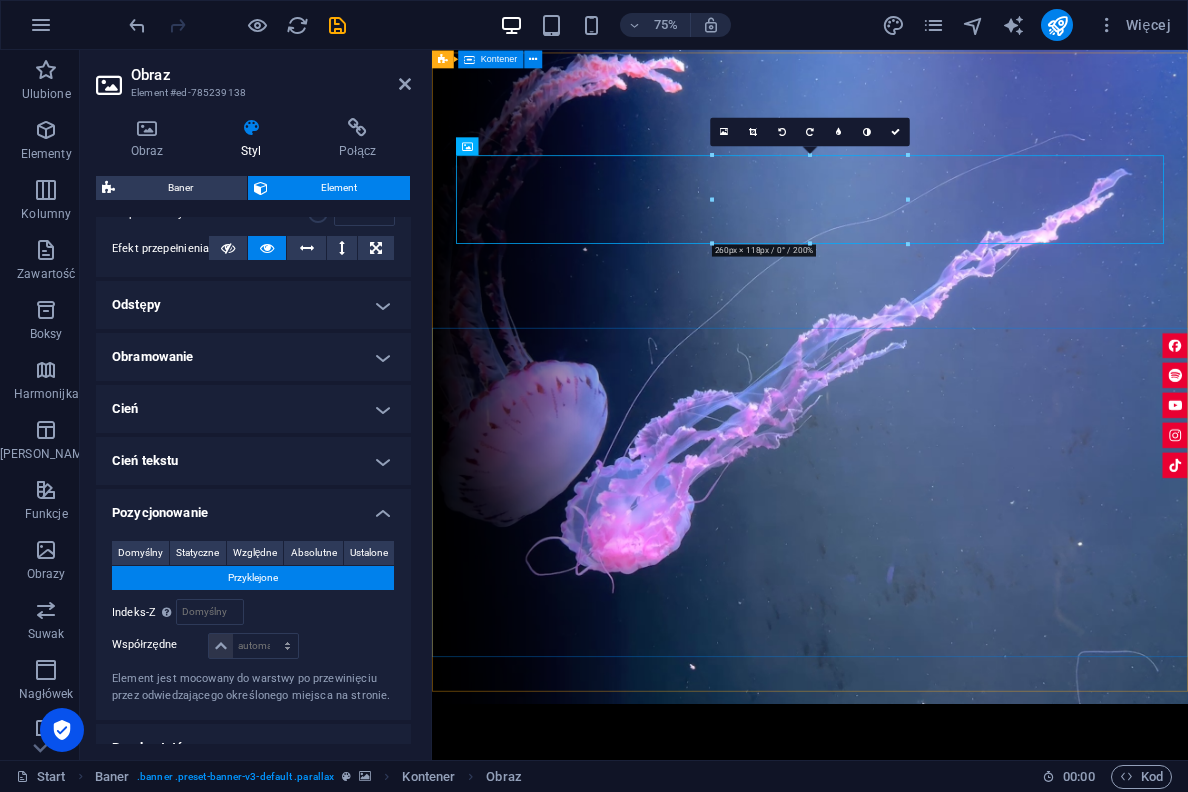 scroll, scrollTop: 0, scrollLeft: 0, axis: both 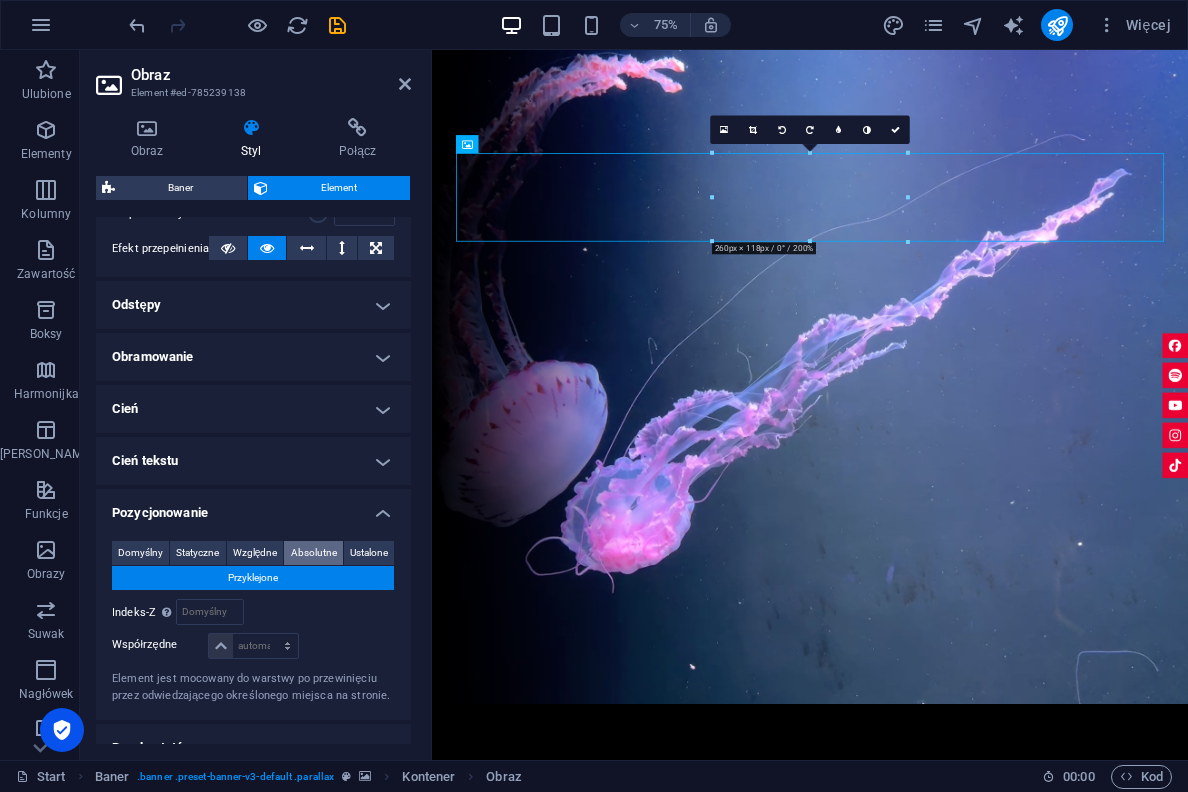 click on "Absolutne" at bounding box center [314, 553] 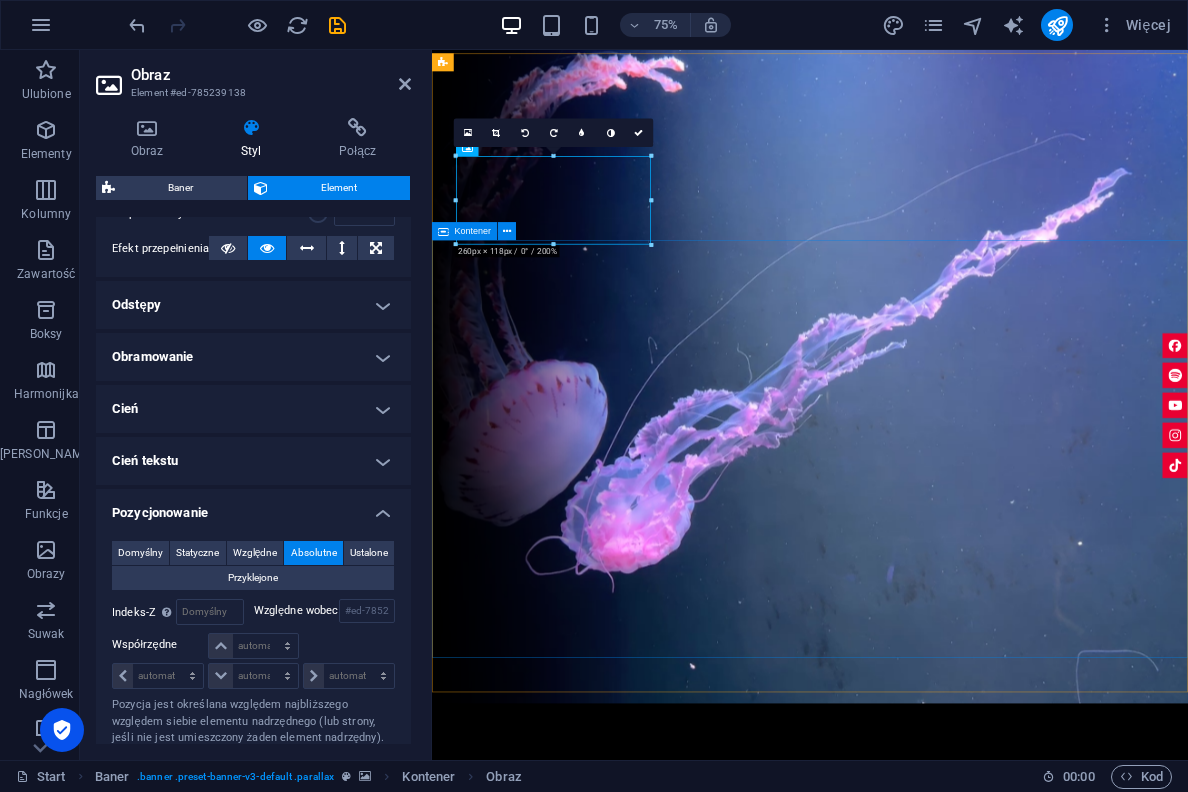 scroll, scrollTop: 0, scrollLeft: 0, axis: both 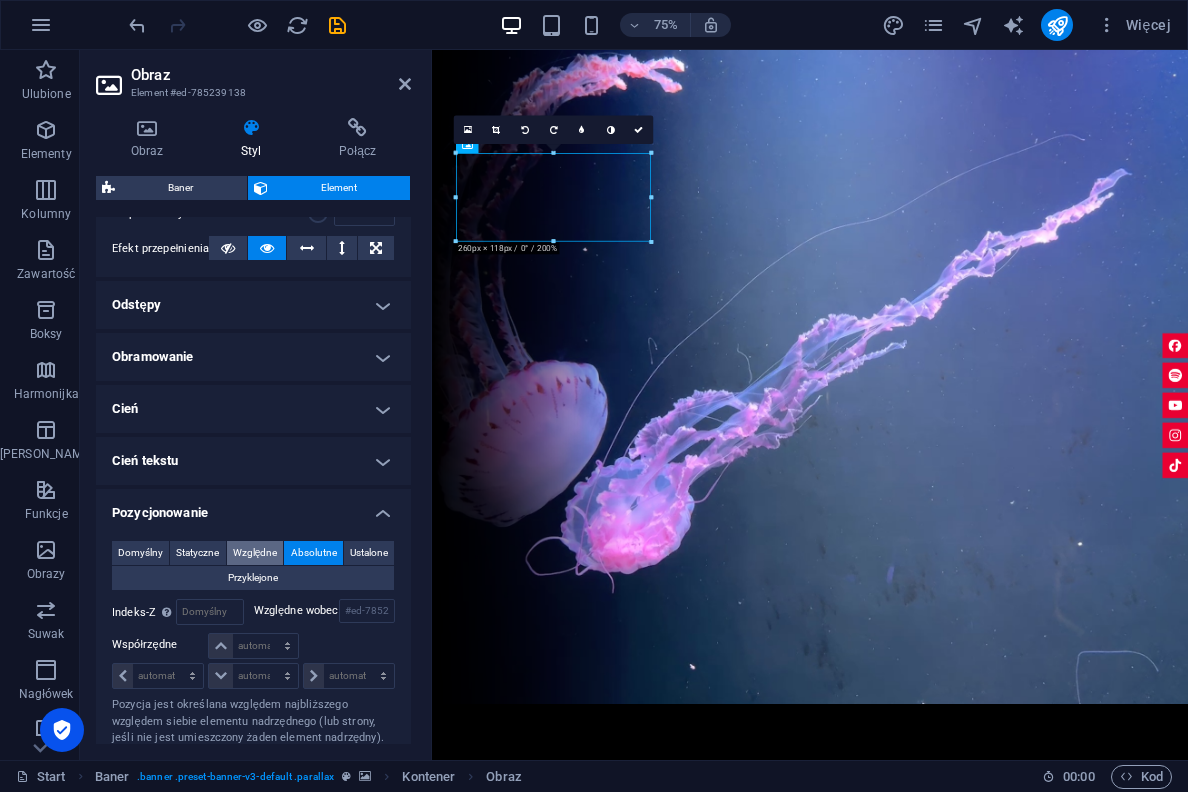 click on "Względne" at bounding box center [255, 553] 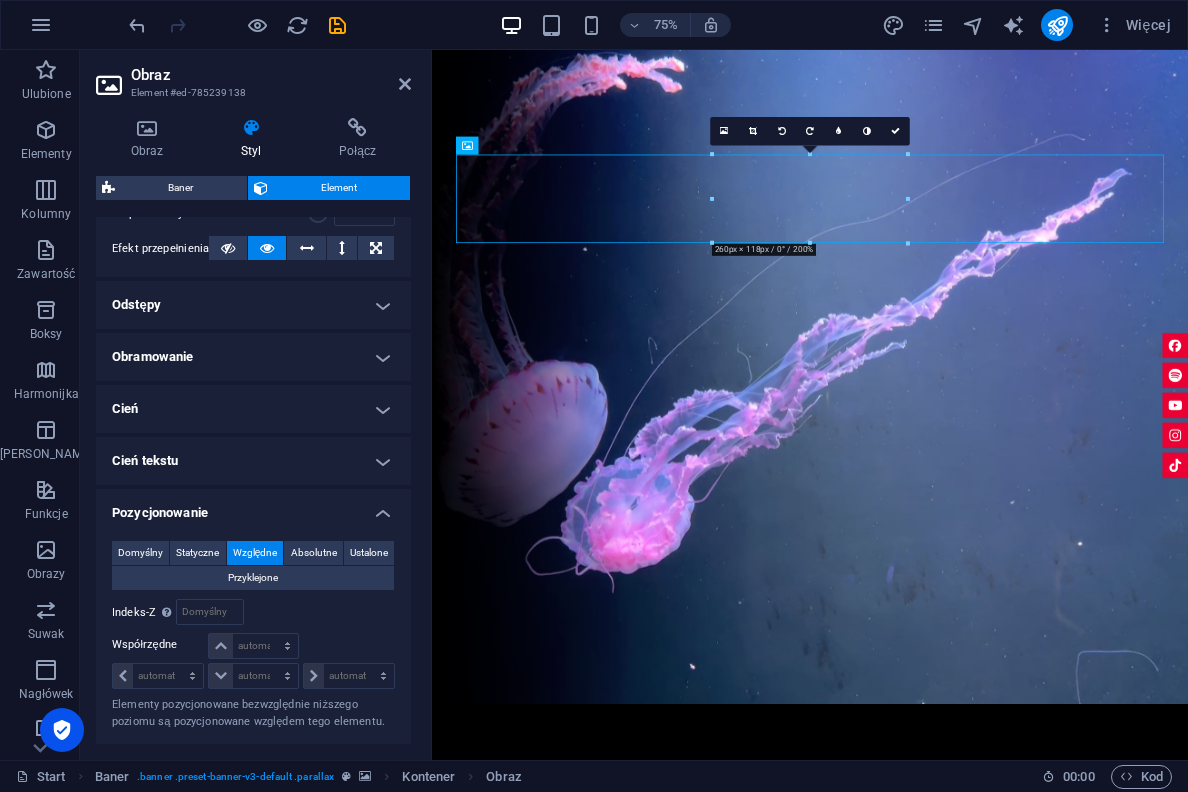 scroll, scrollTop: 0, scrollLeft: 0, axis: both 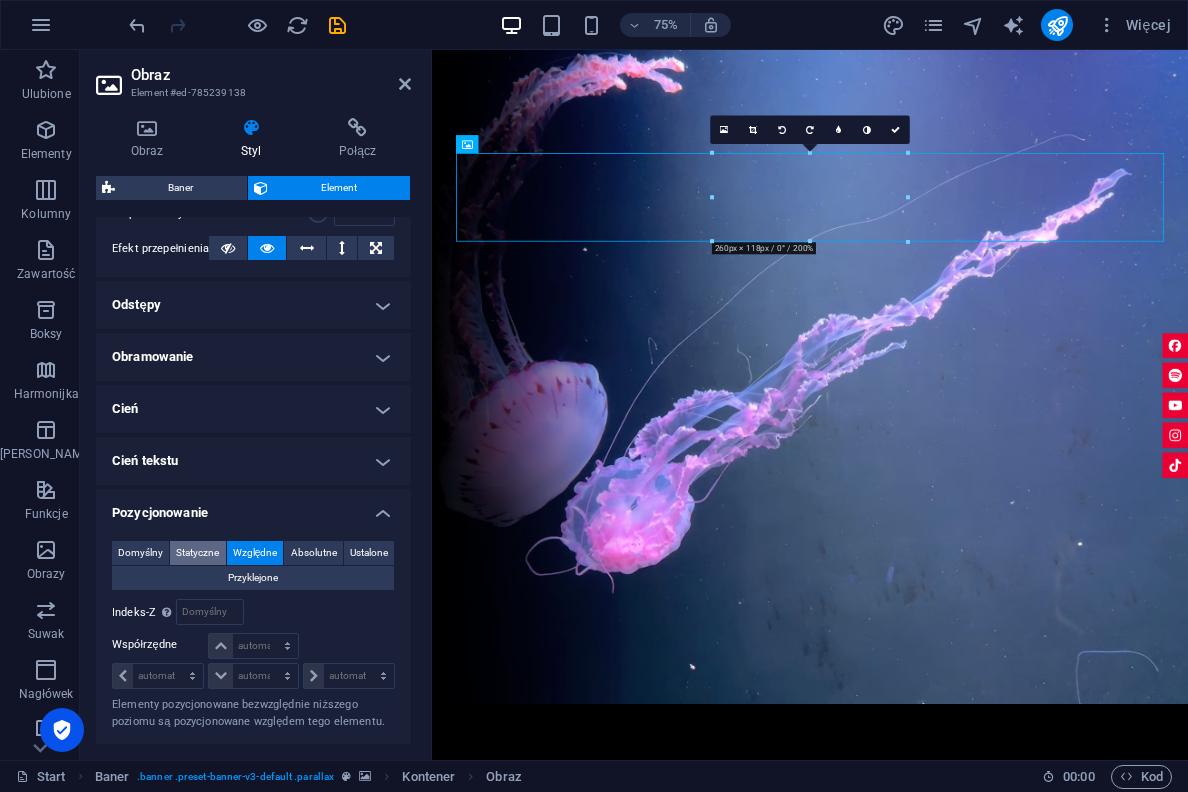 click on "Statyczne" at bounding box center (197, 553) 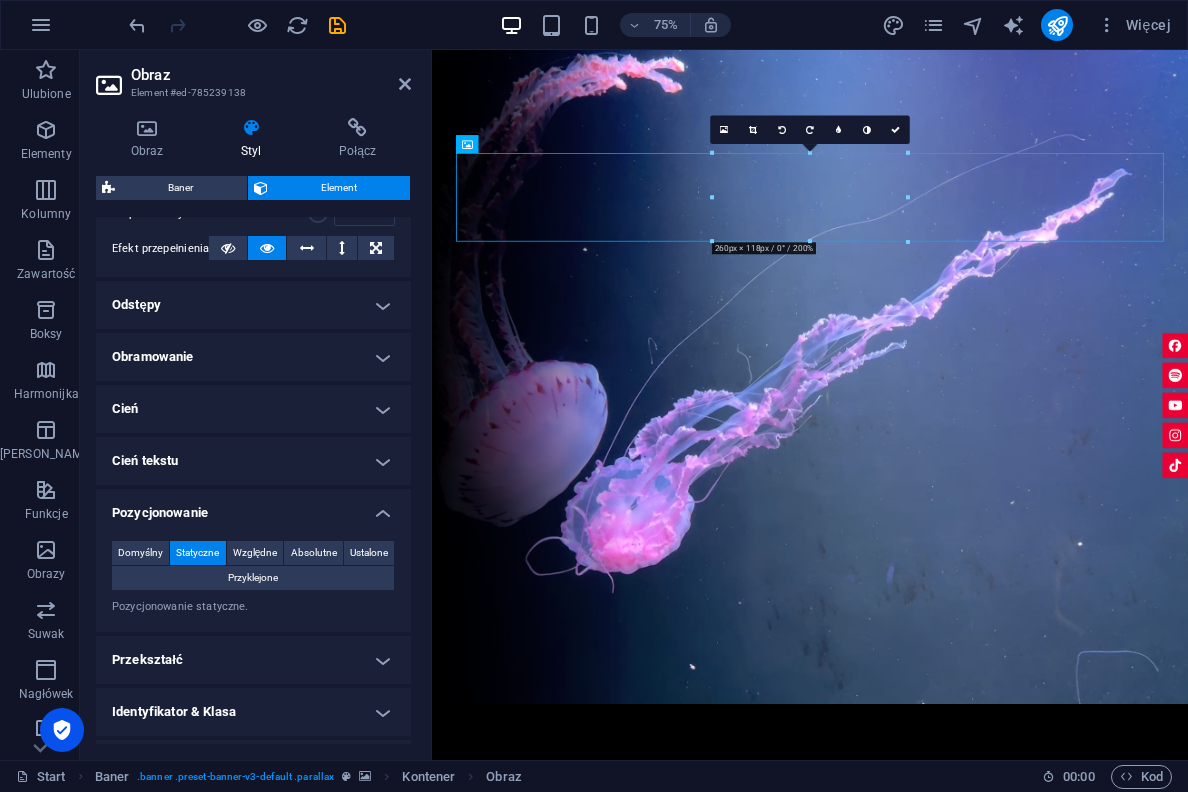 scroll, scrollTop: 0, scrollLeft: 0, axis: both 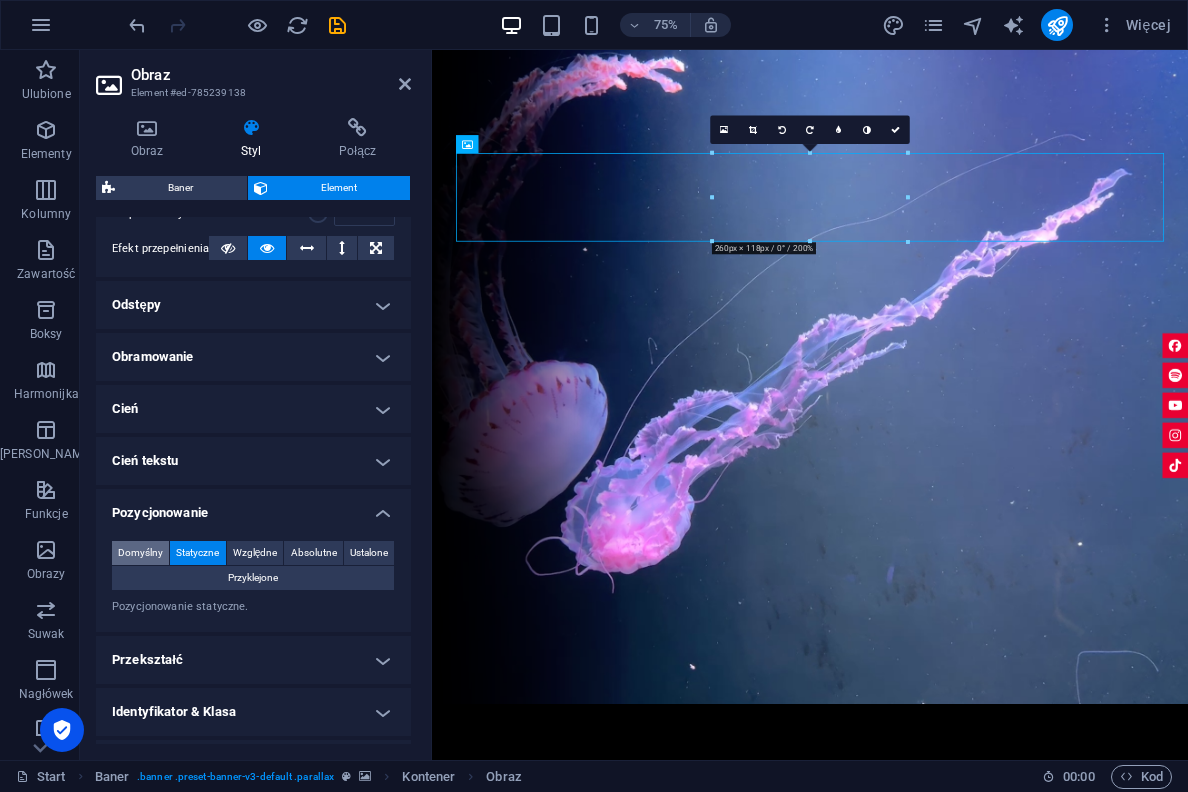 click on "Domyślny" at bounding box center (140, 553) 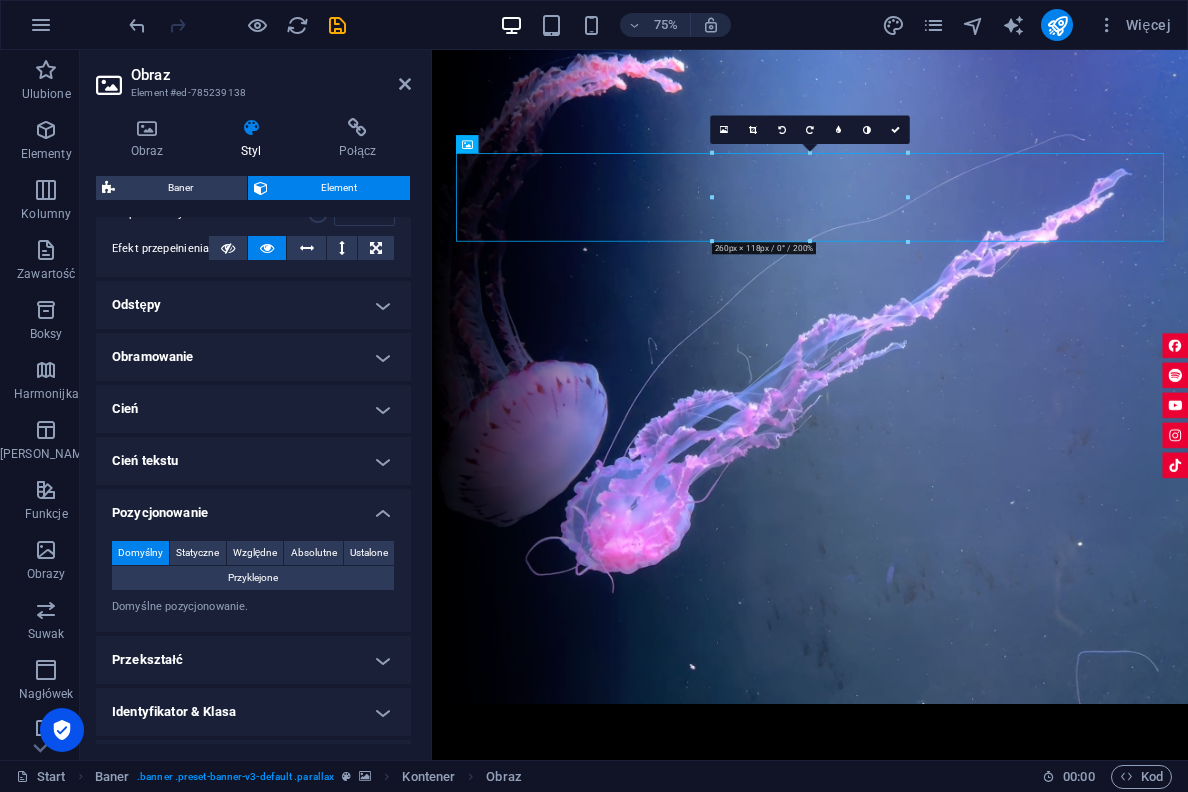 click on "Przekształć" at bounding box center (253, 660) 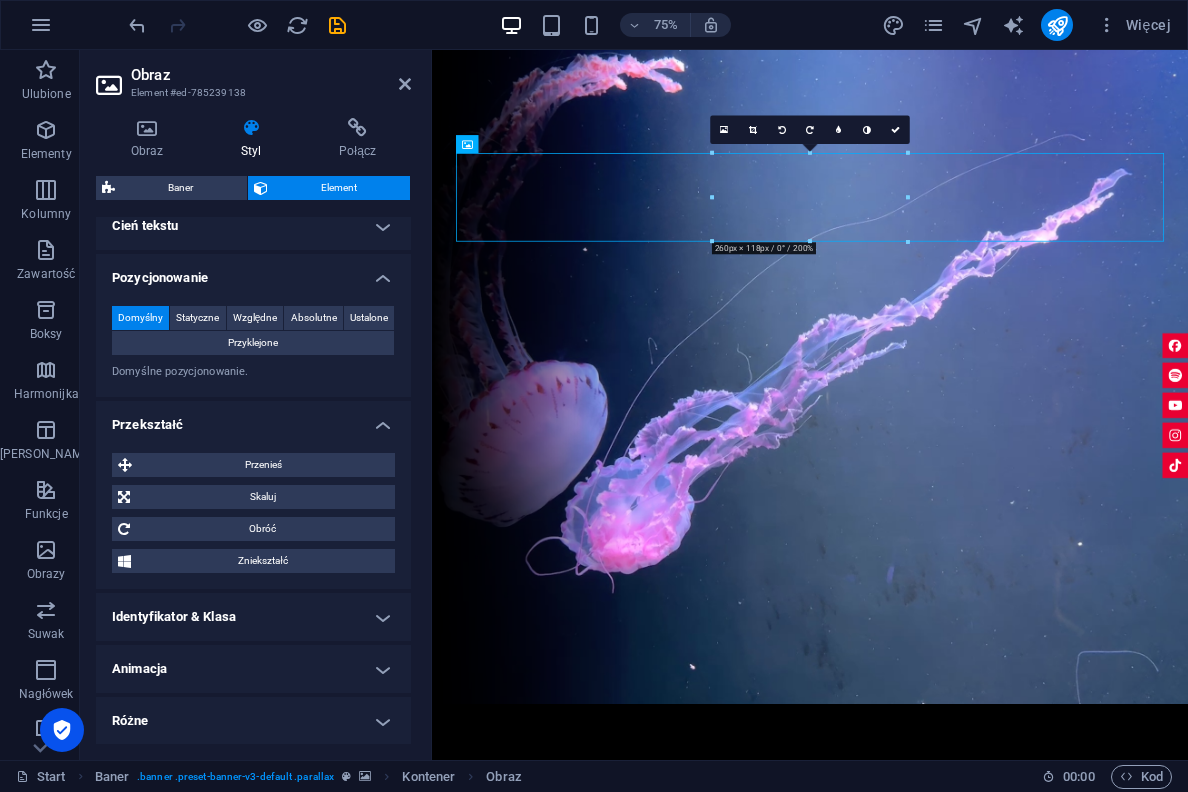 scroll, scrollTop: 551, scrollLeft: 0, axis: vertical 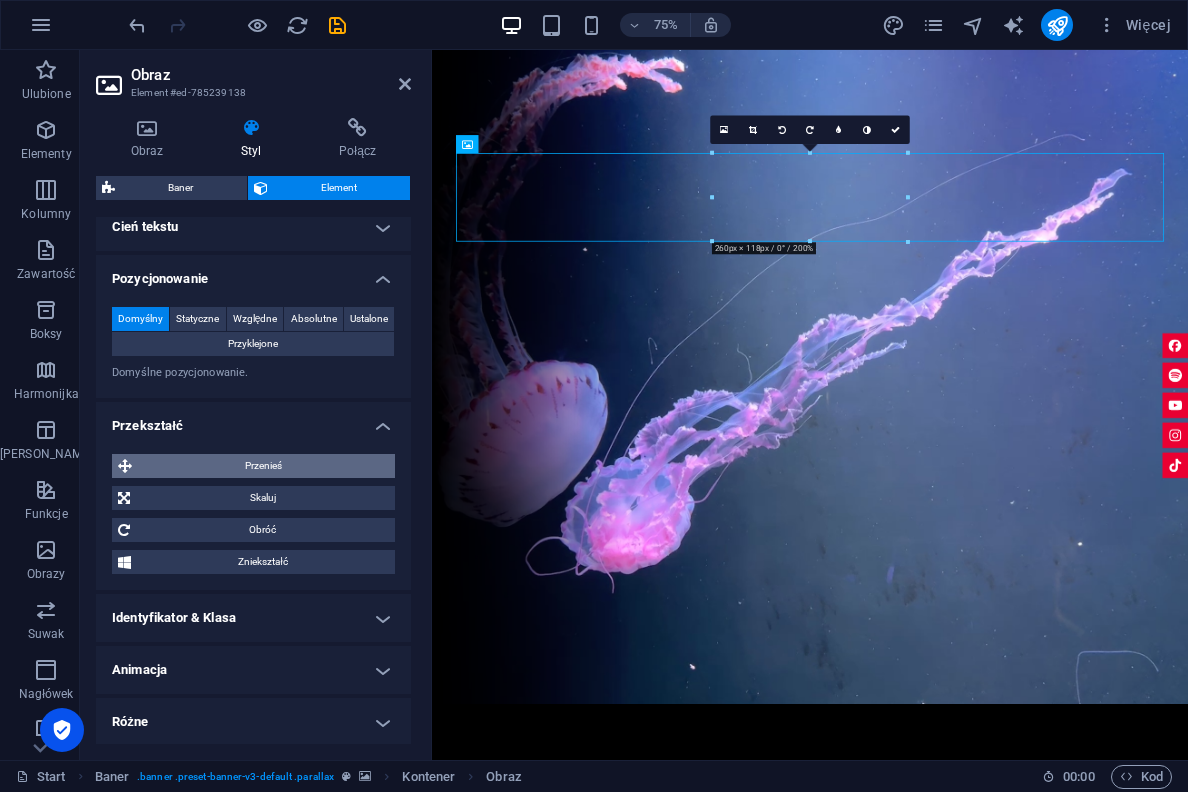click on "Przenieś" at bounding box center (263, 466) 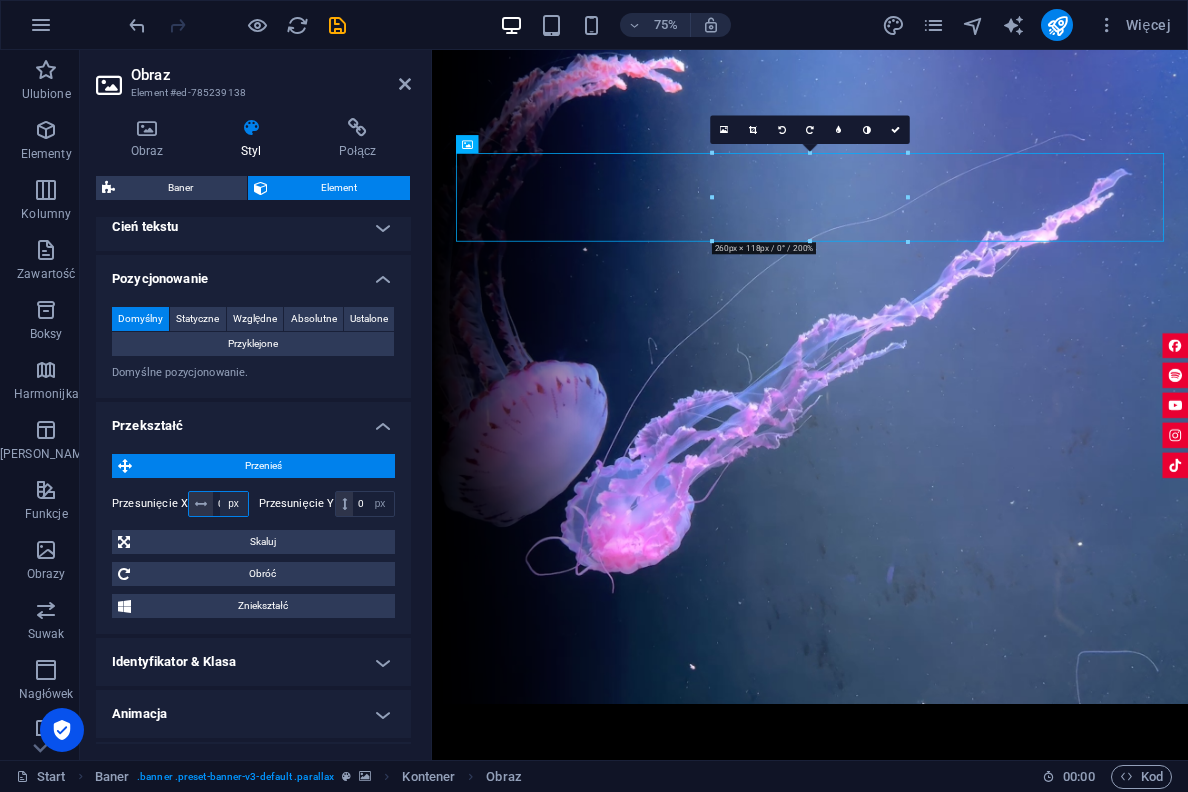 select on "vh" 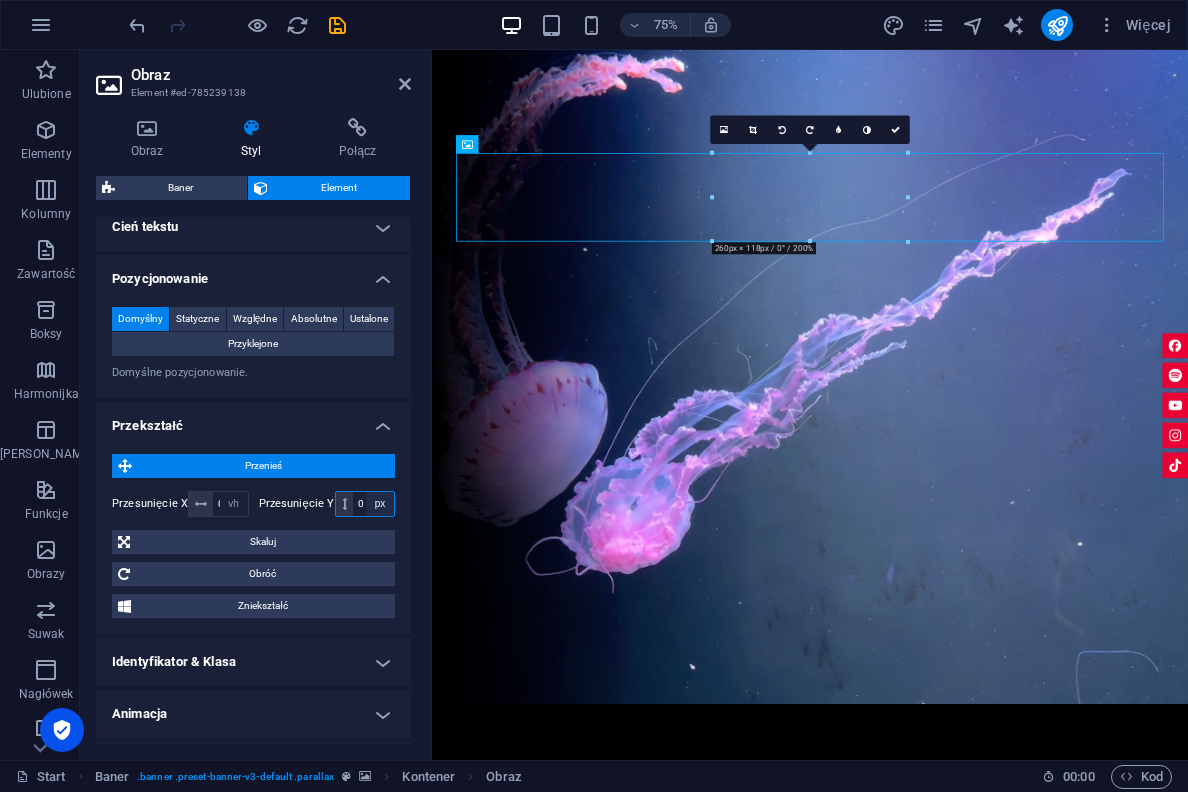select on "vw" 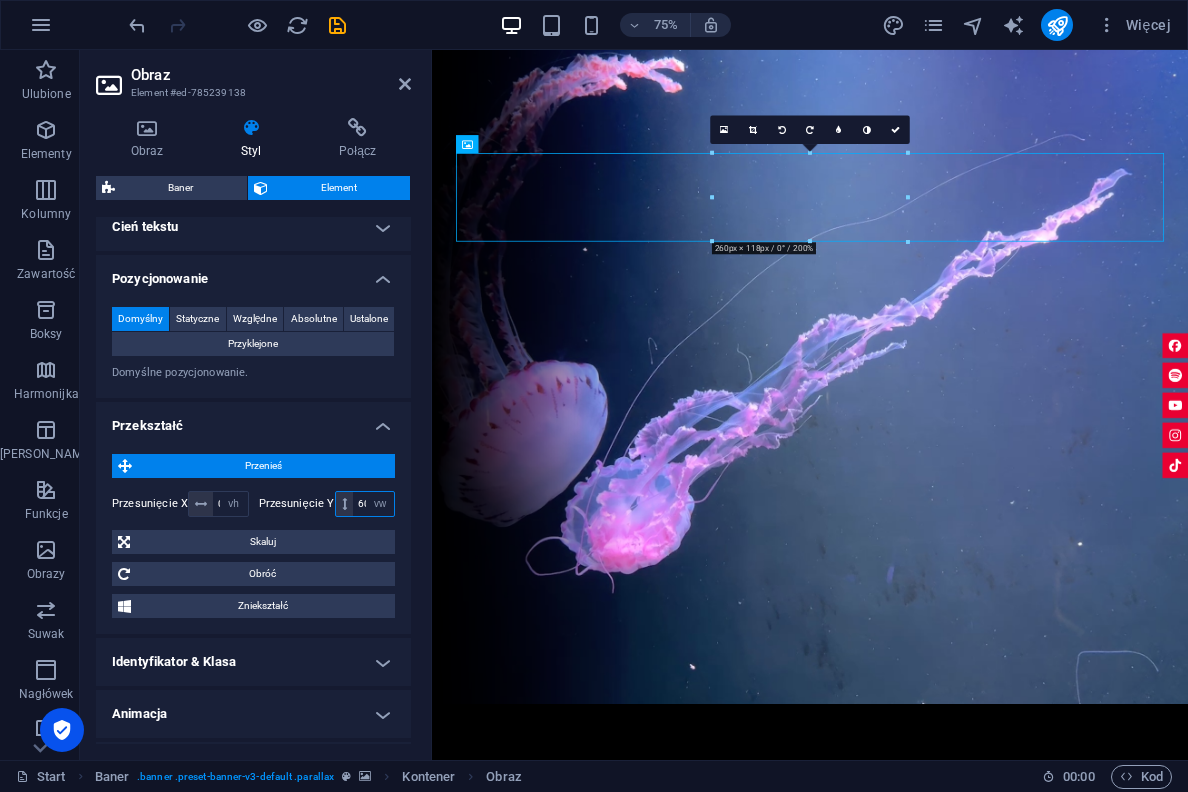 type on "600" 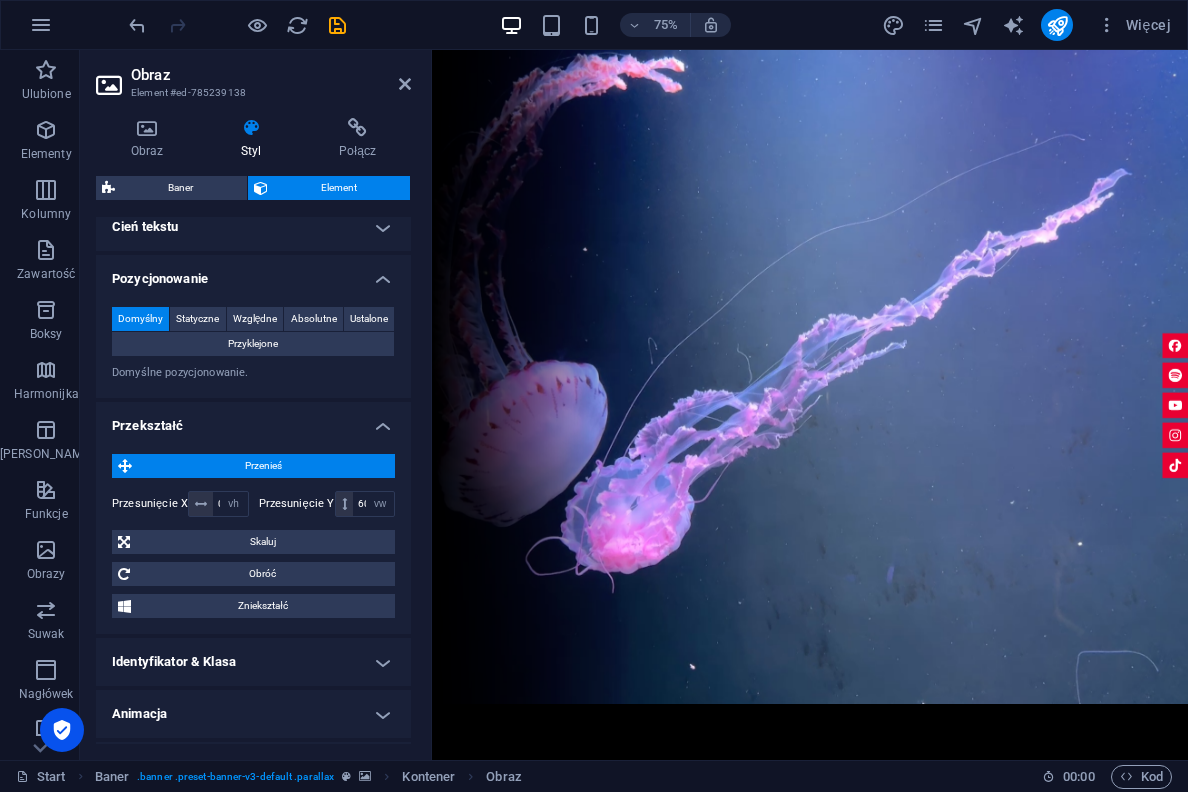 scroll, scrollTop: 0, scrollLeft: 0, axis: both 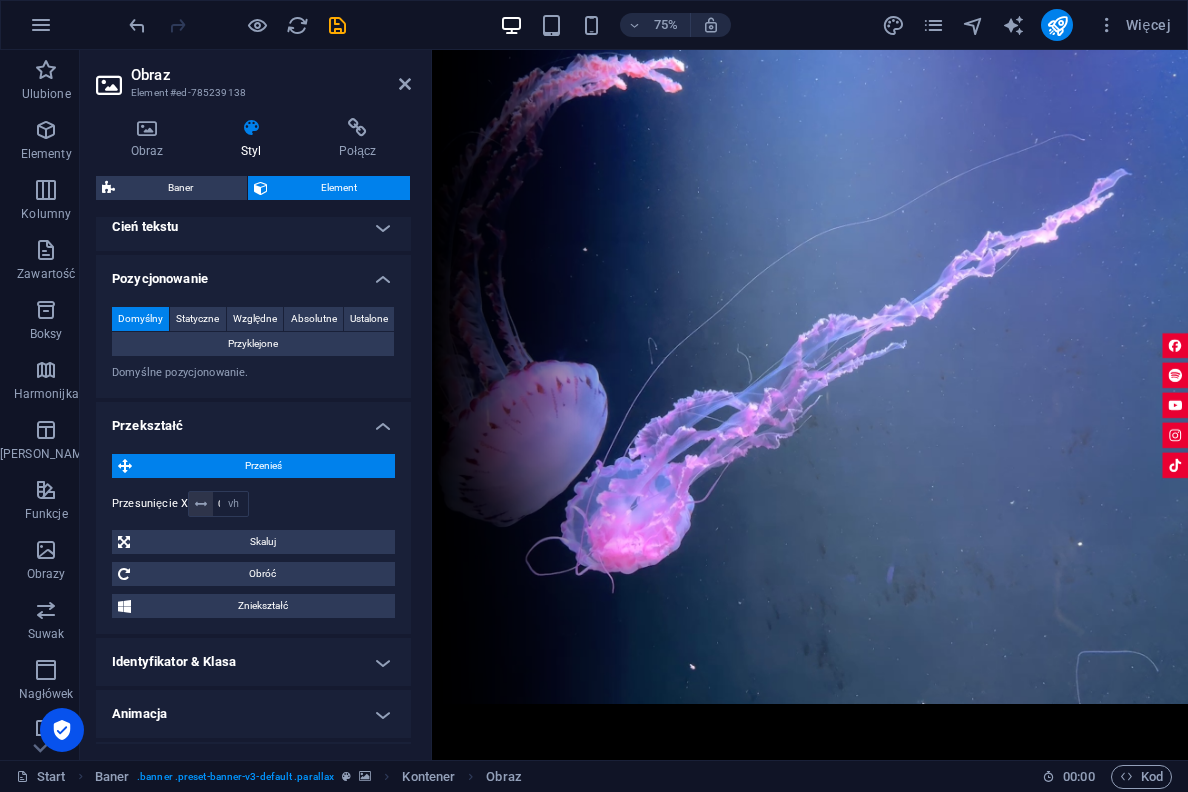 click at bounding box center (325, 504) 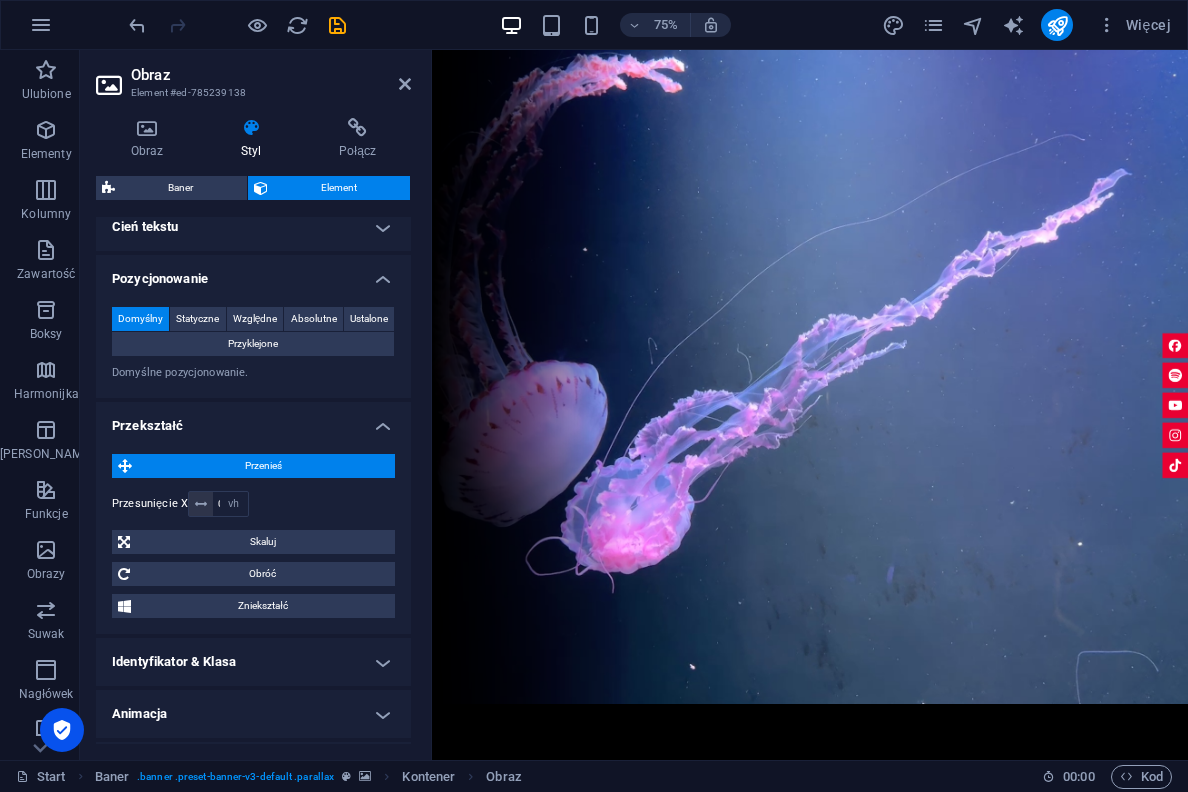 click at bounding box center [325, 504] 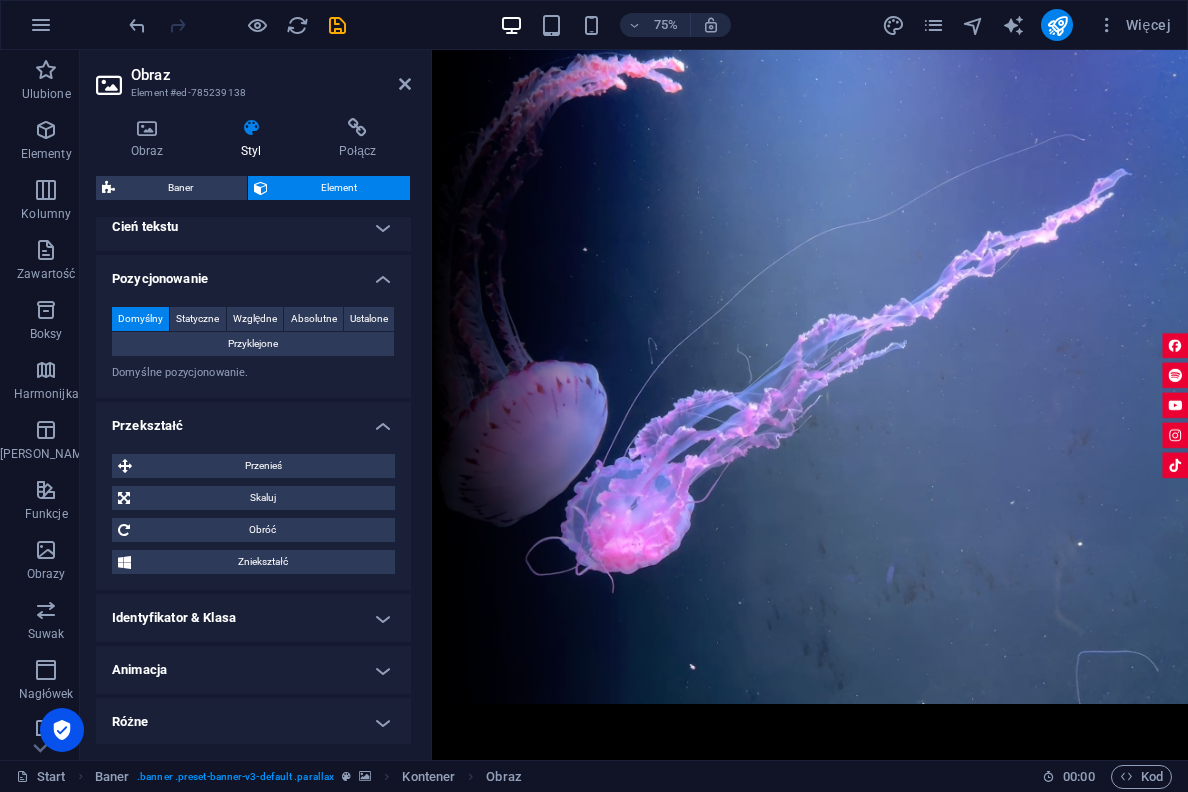 click on "Animacja" at bounding box center [253, 670] 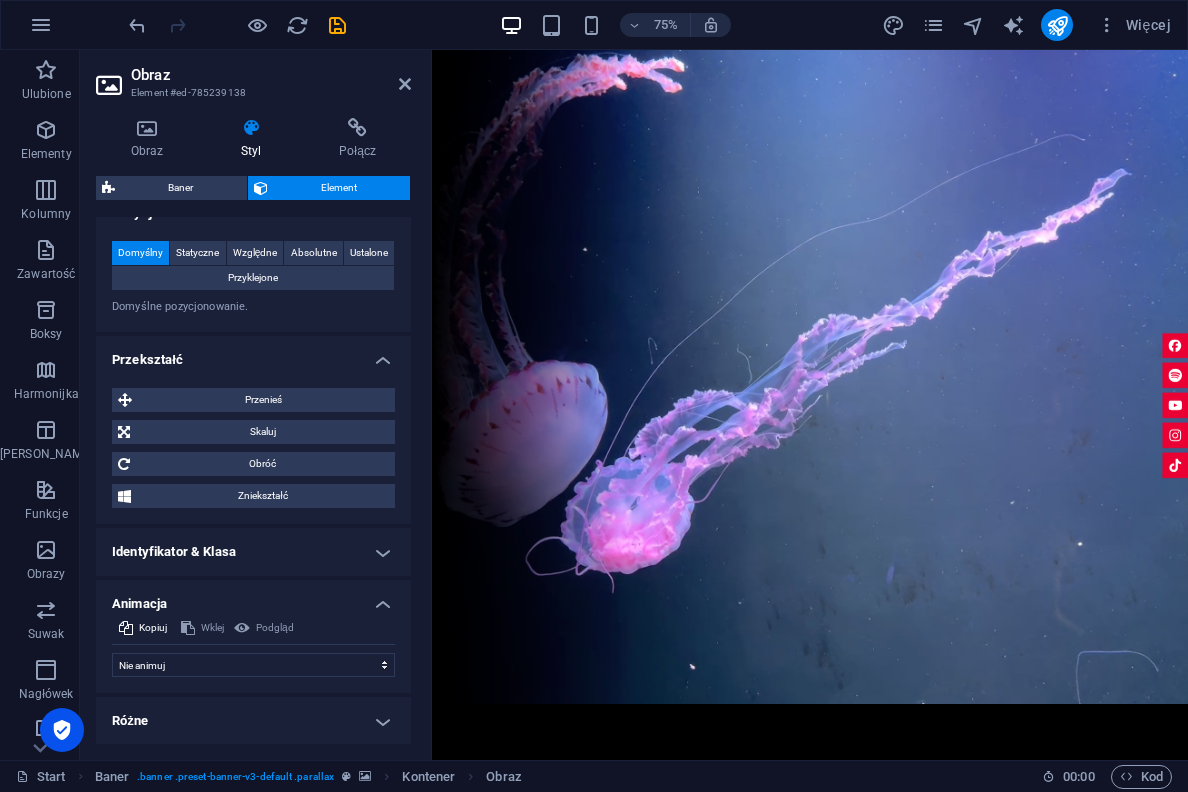 scroll, scrollTop: 616, scrollLeft: 0, axis: vertical 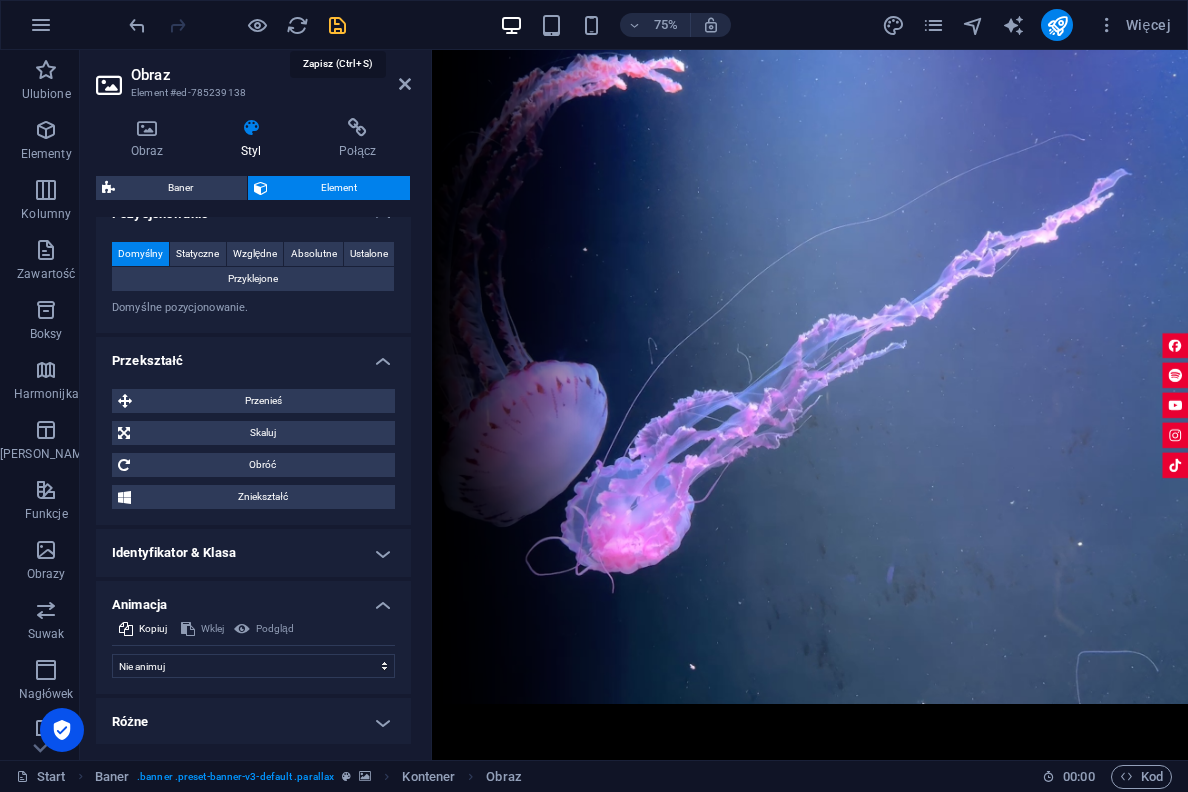 click at bounding box center [337, 25] 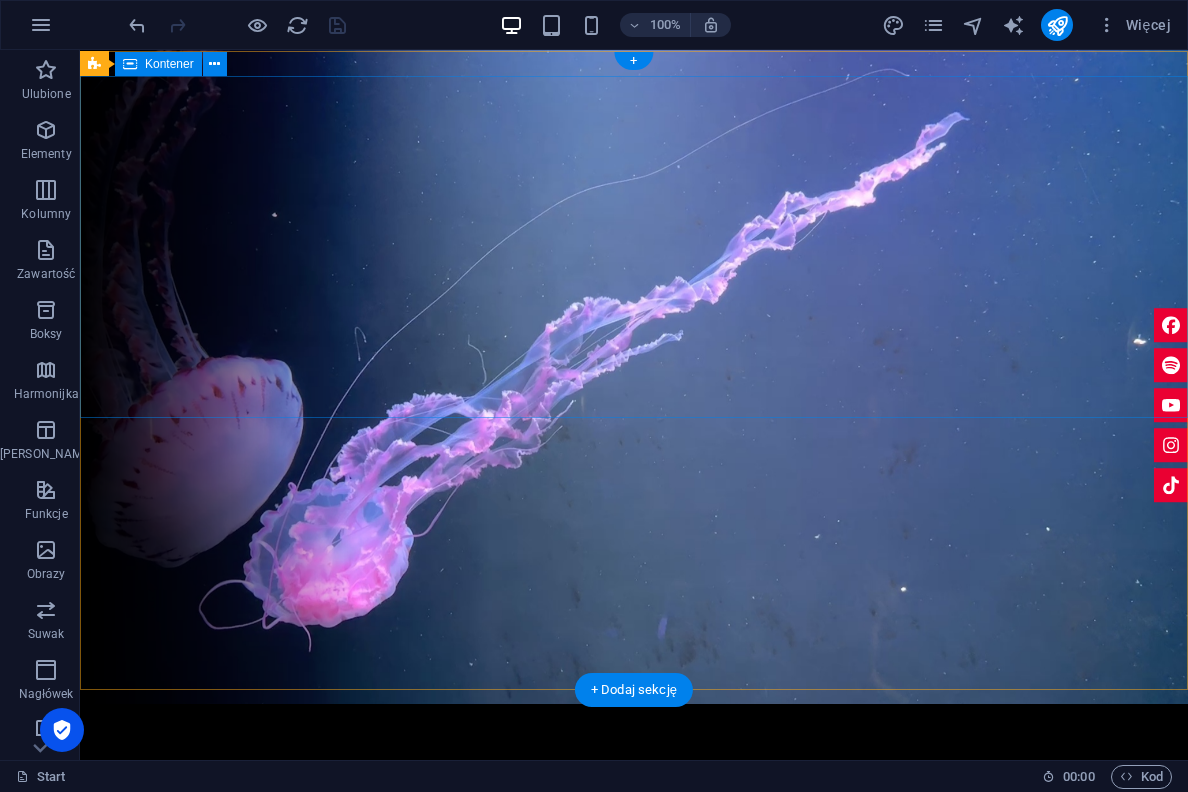 scroll, scrollTop: 0, scrollLeft: 0, axis: both 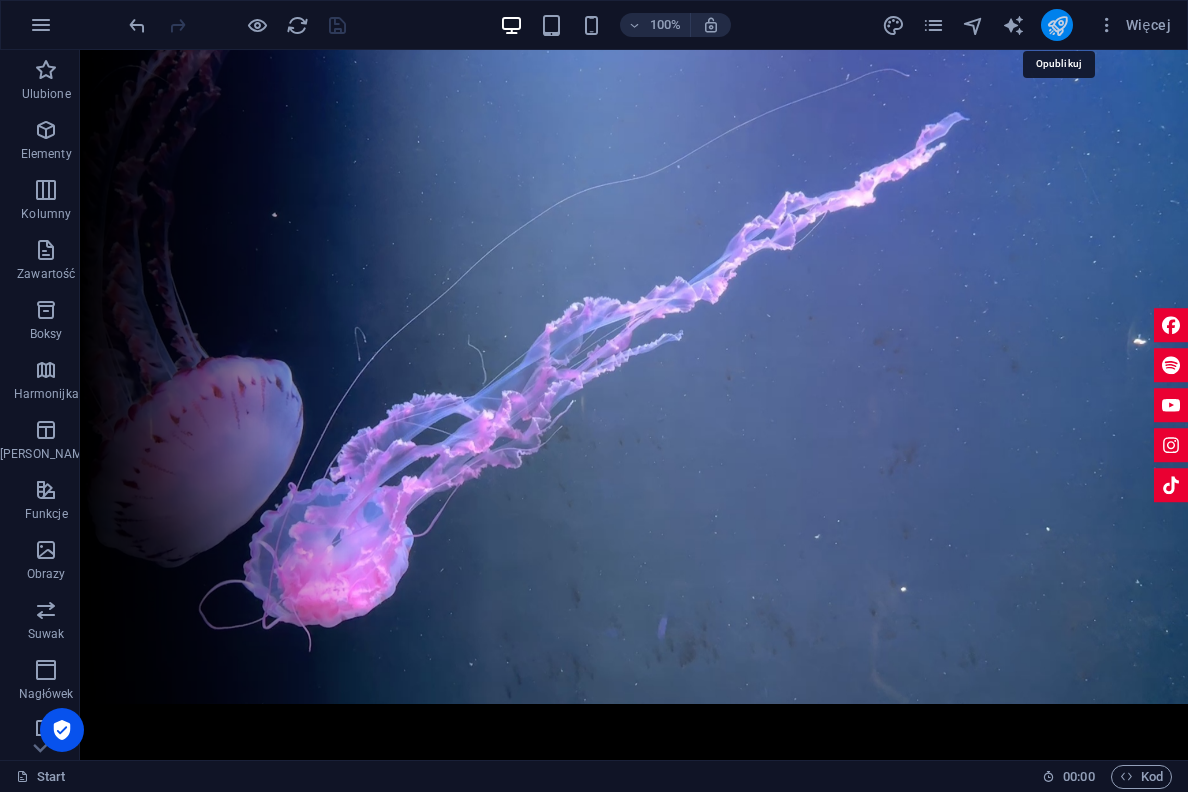 click at bounding box center [1057, 25] 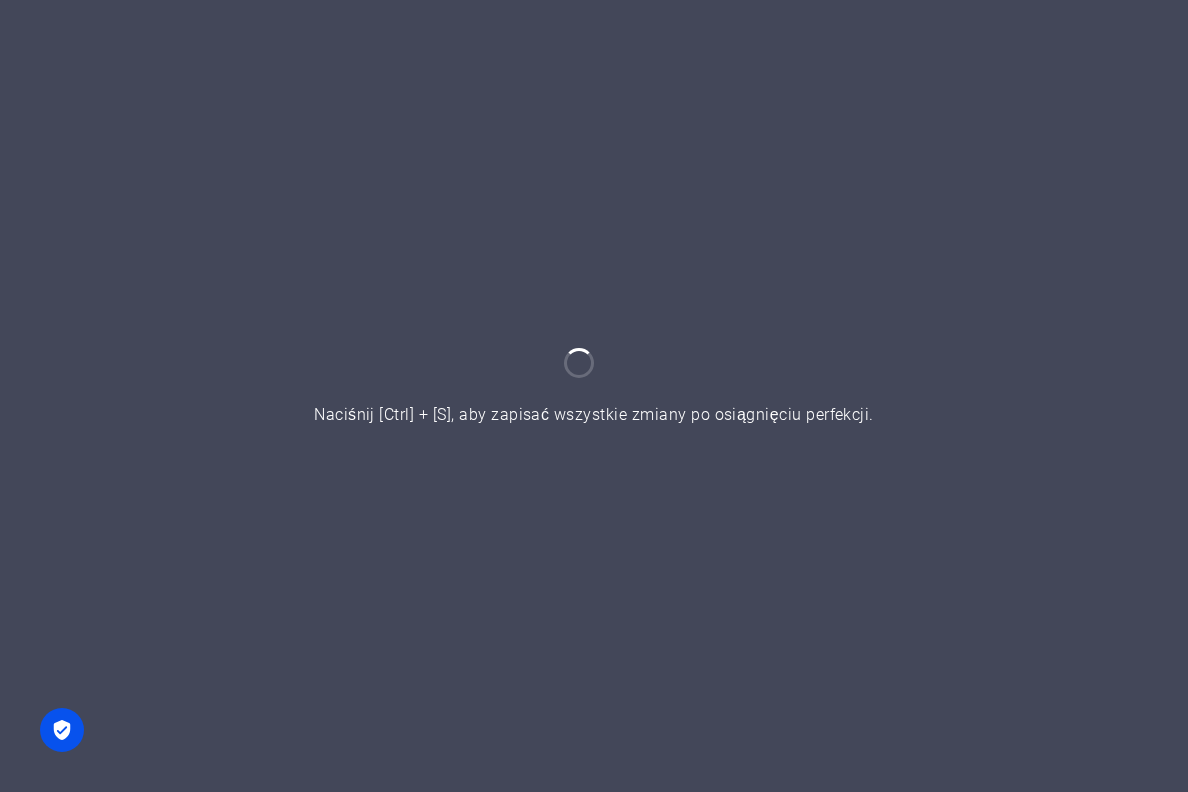scroll, scrollTop: 0, scrollLeft: 0, axis: both 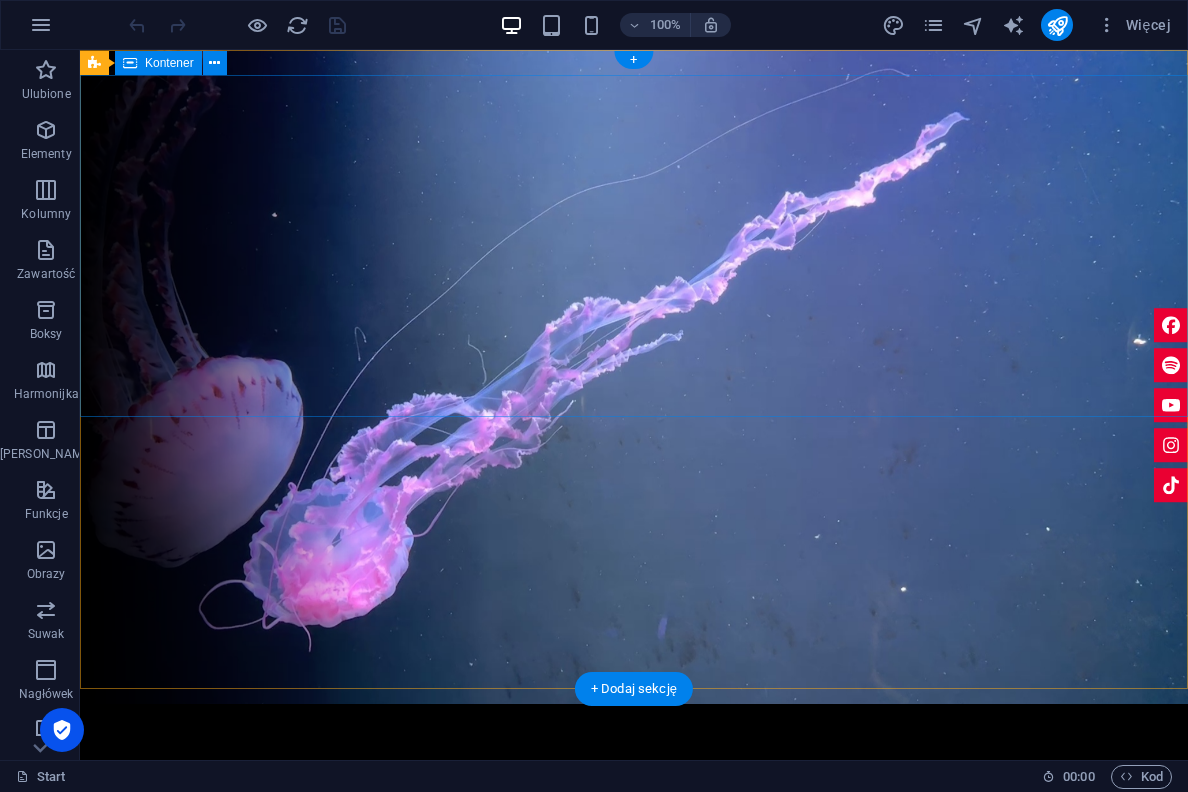 click at bounding box center (634, 901) 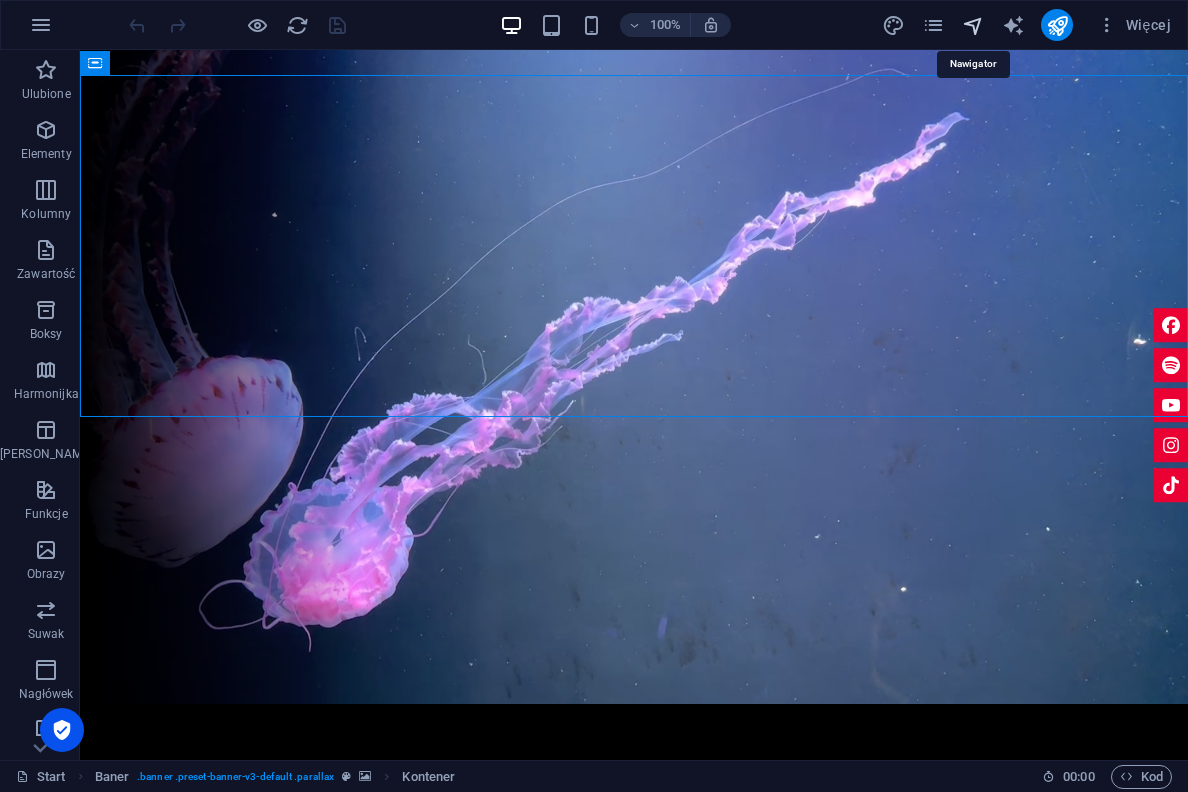 click at bounding box center [973, 25] 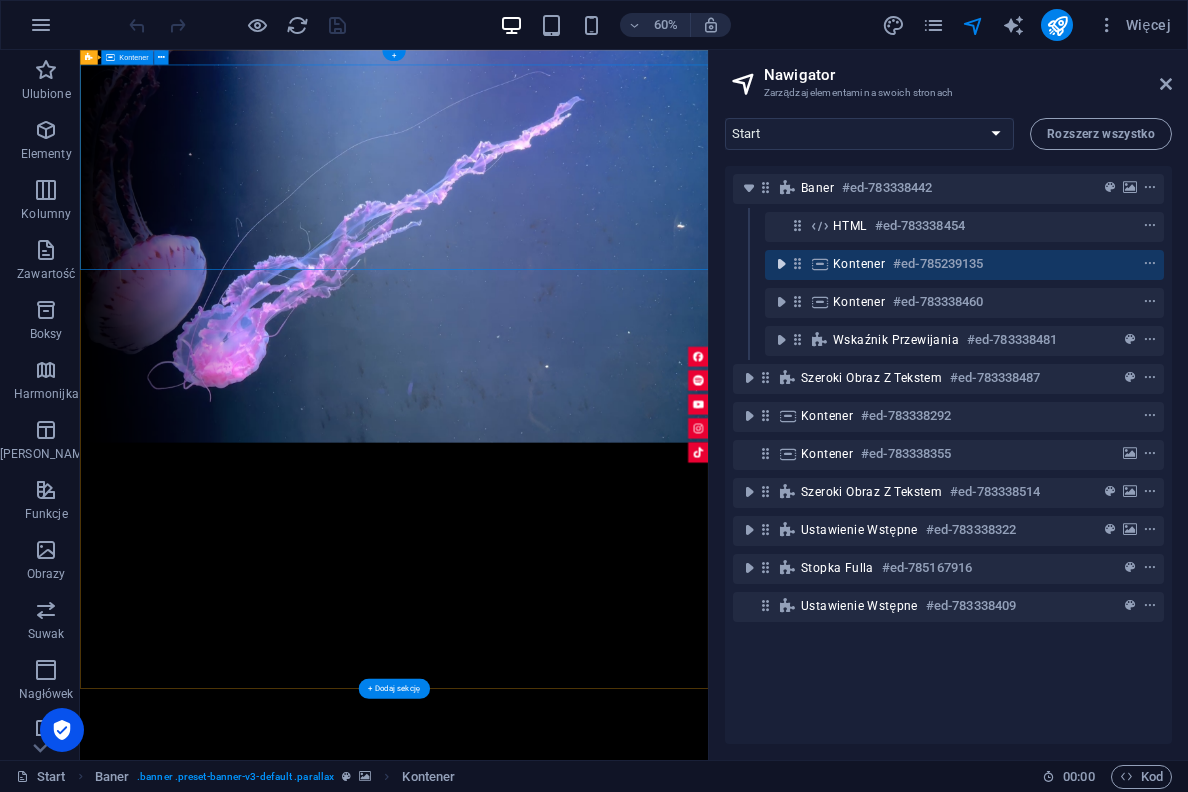 click at bounding box center (781, 264) 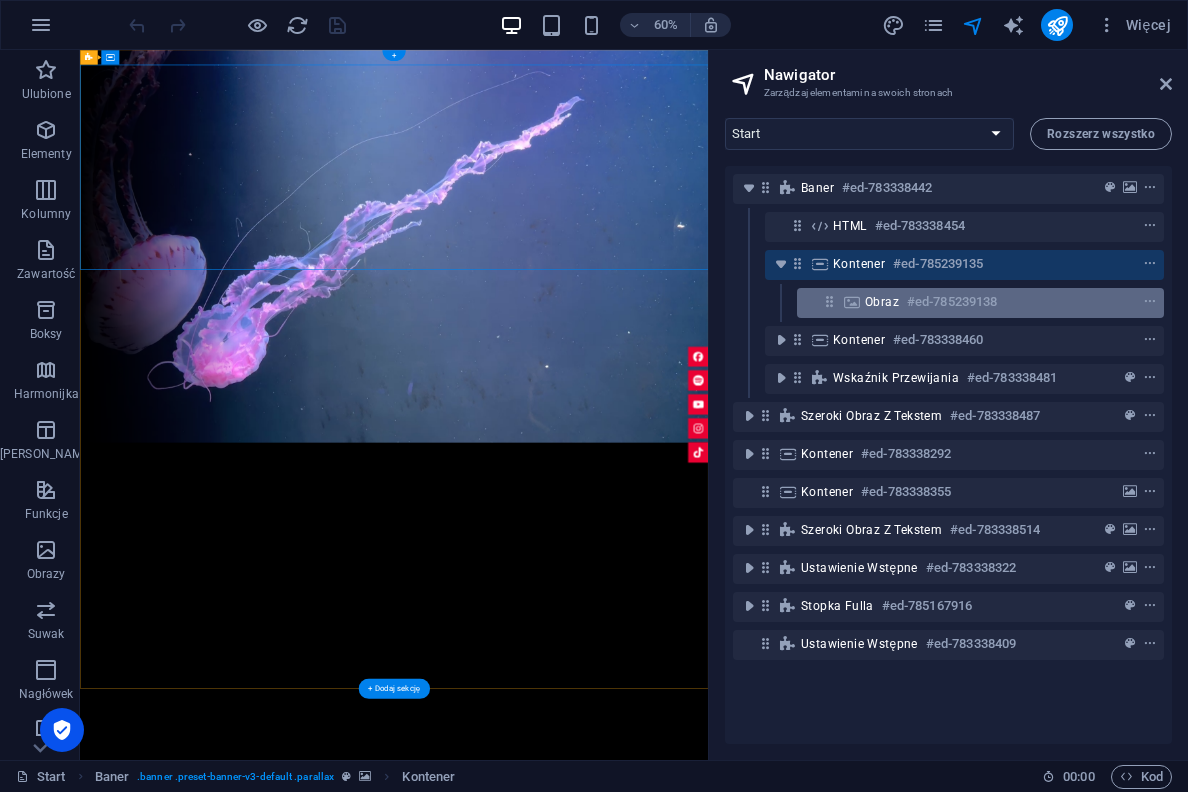 click at bounding box center (852, 302) 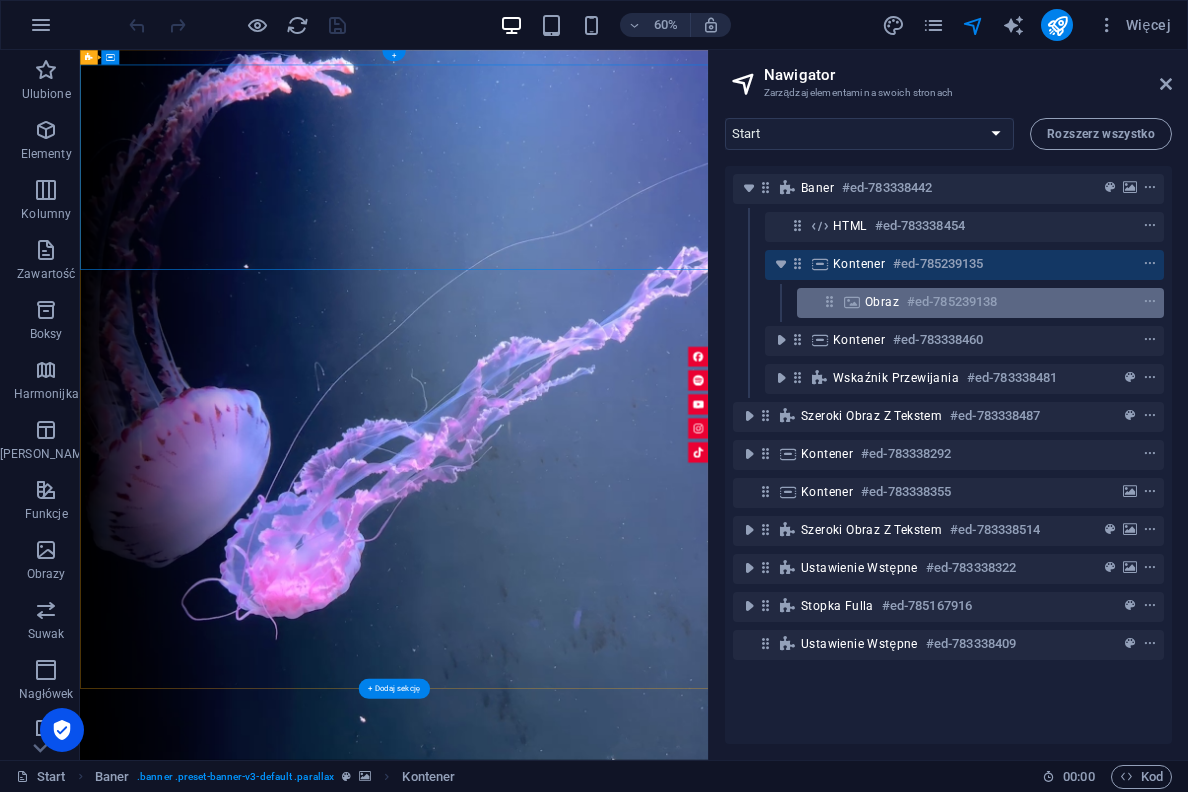 scroll, scrollTop: 3852, scrollLeft: 0, axis: vertical 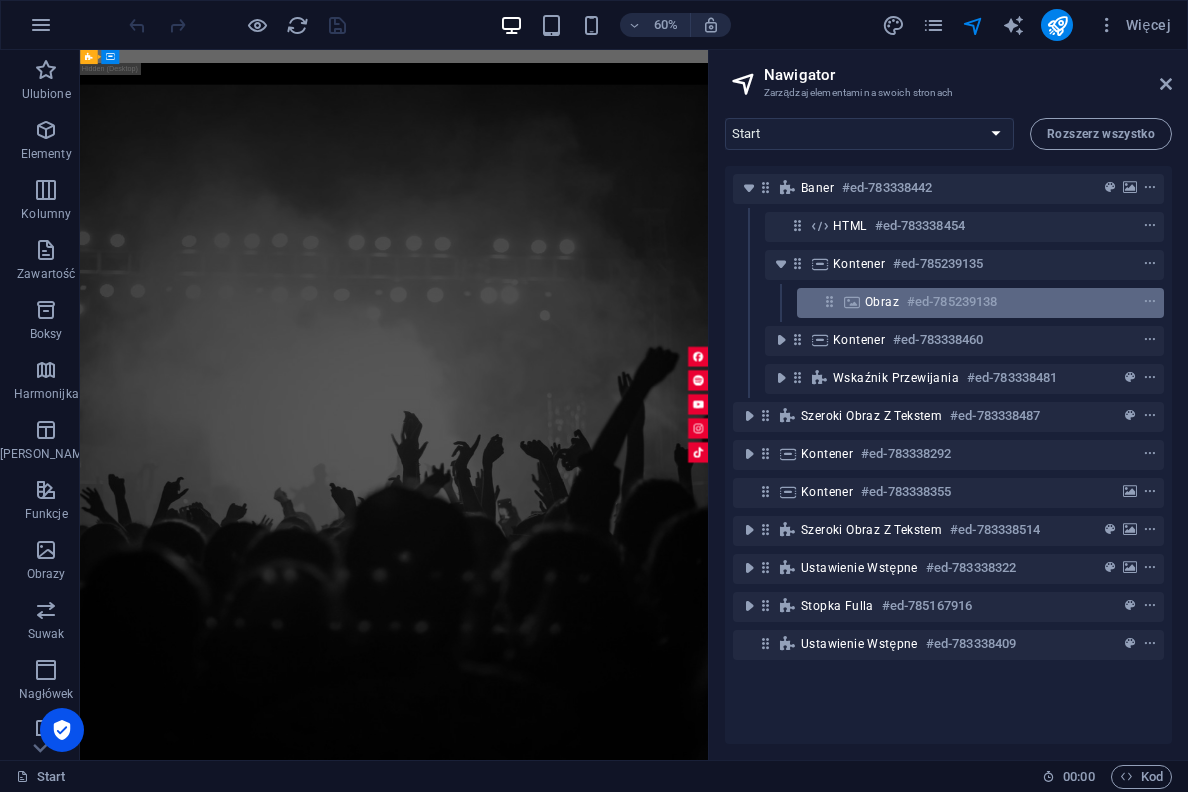 click at bounding box center [852, 302] 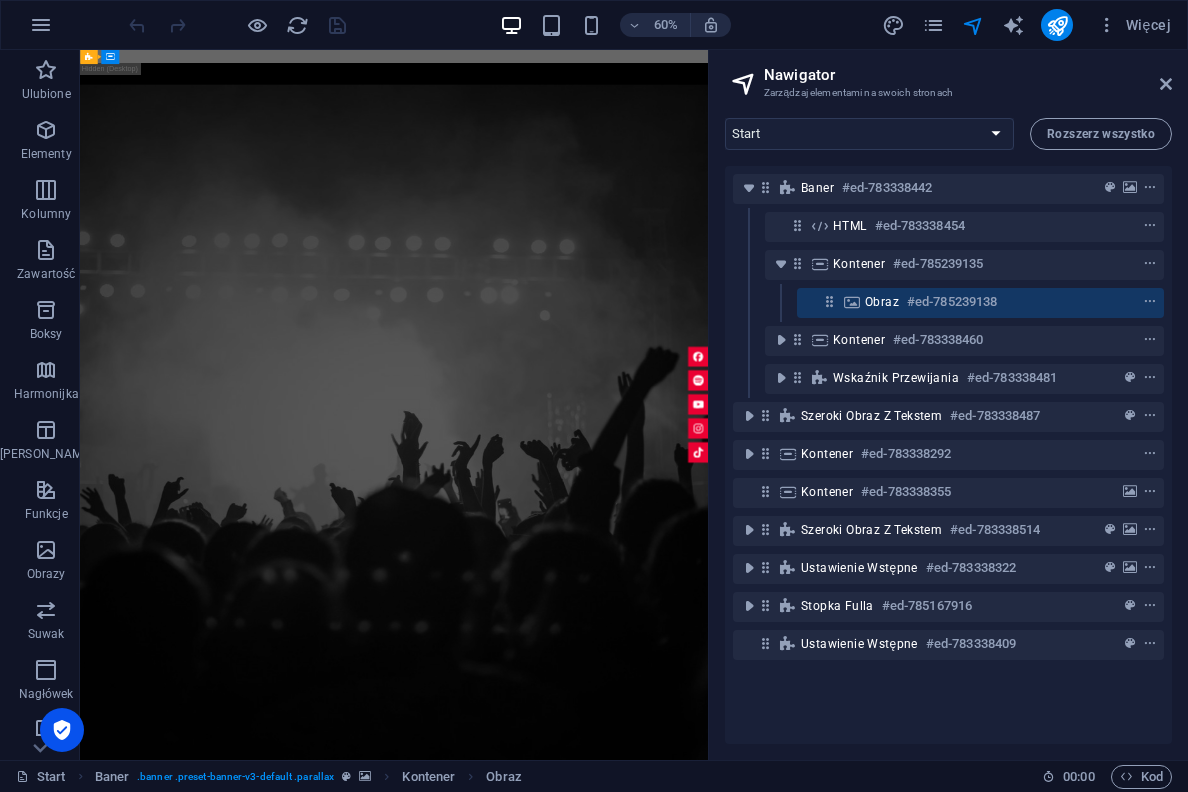 click at bounding box center [852, 302] 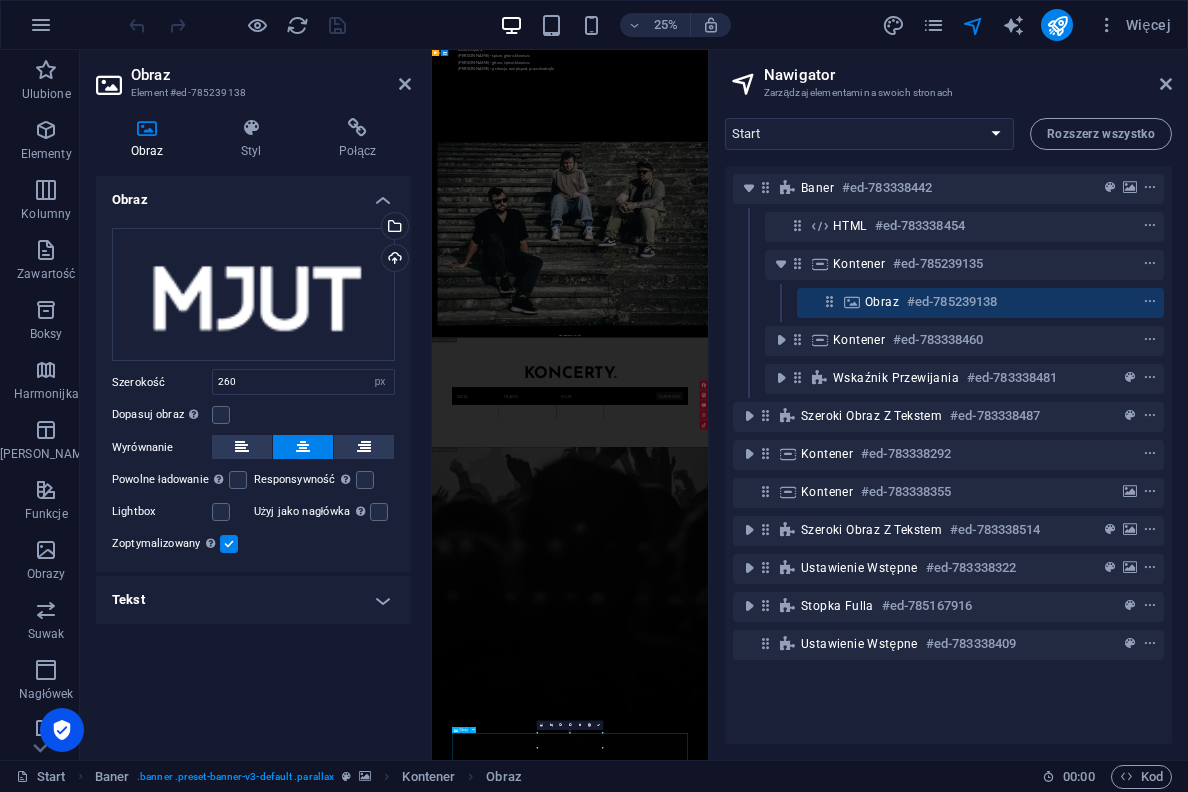 scroll, scrollTop: 4029, scrollLeft: 0, axis: vertical 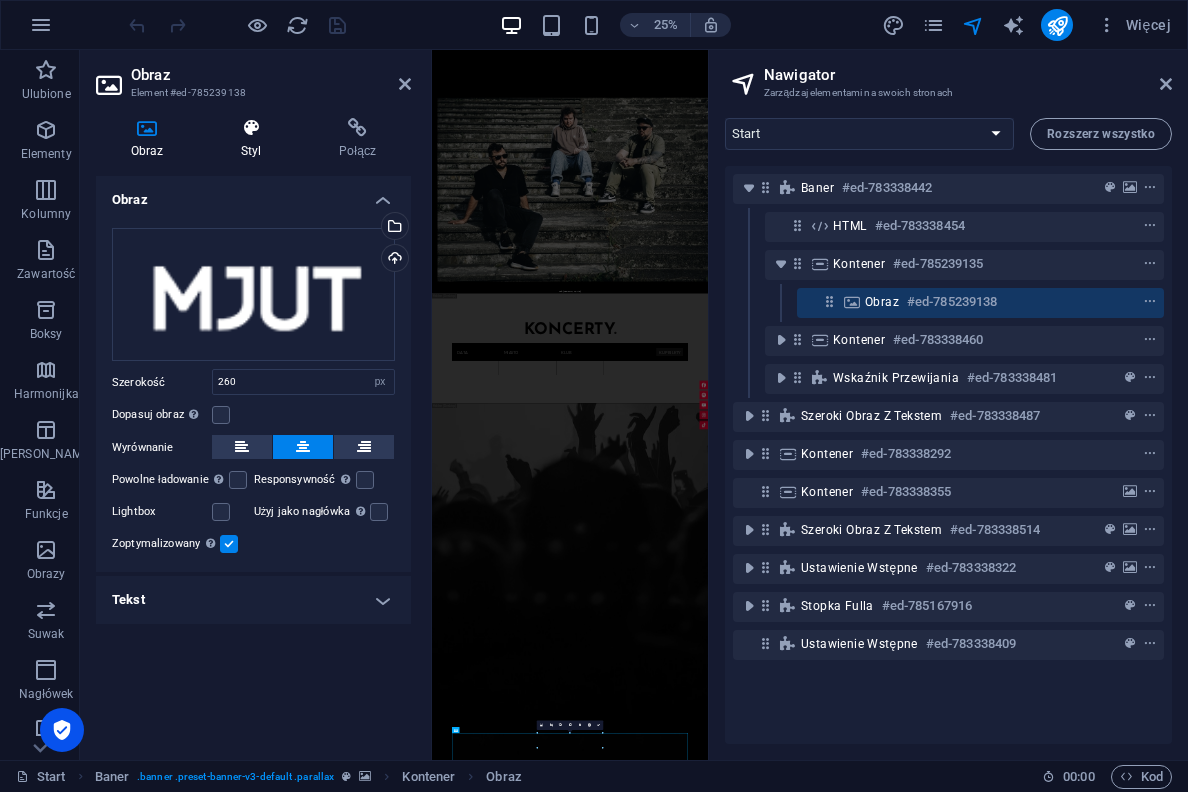 click at bounding box center (251, 128) 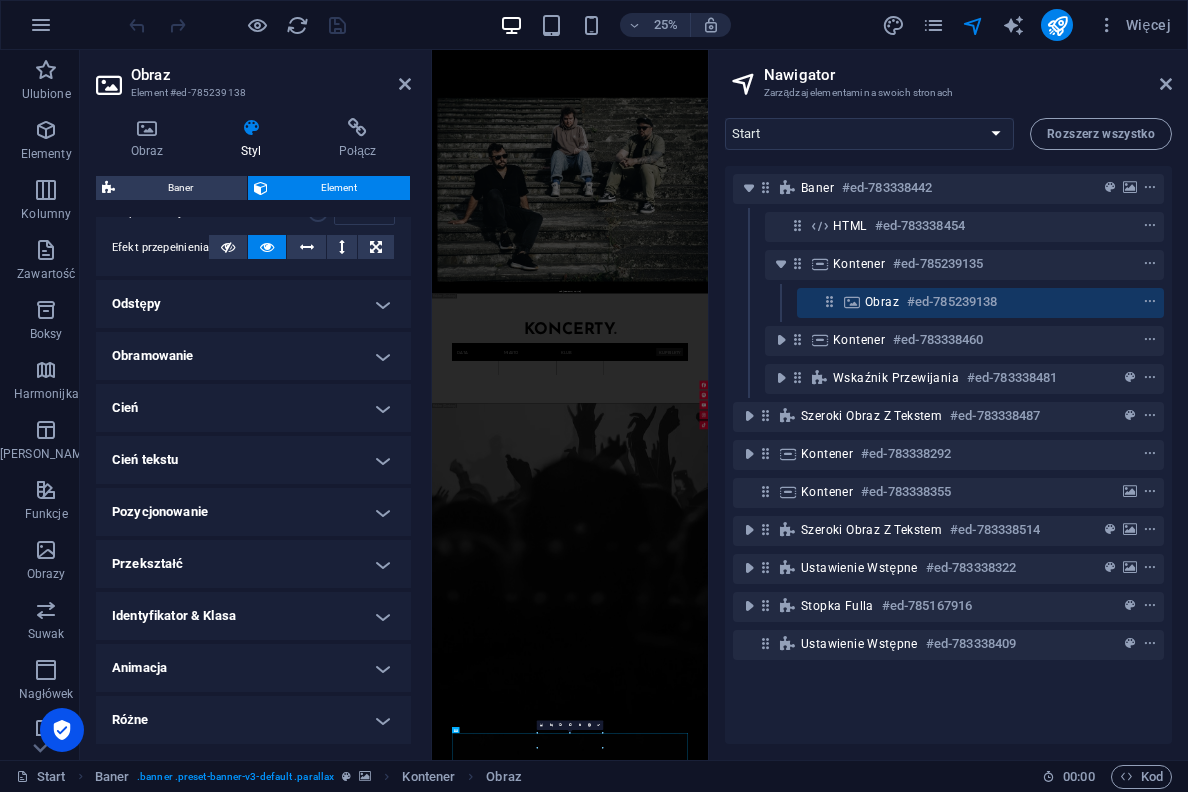 scroll, scrollTop: 317, scrollLeft: 0, axis: vertical 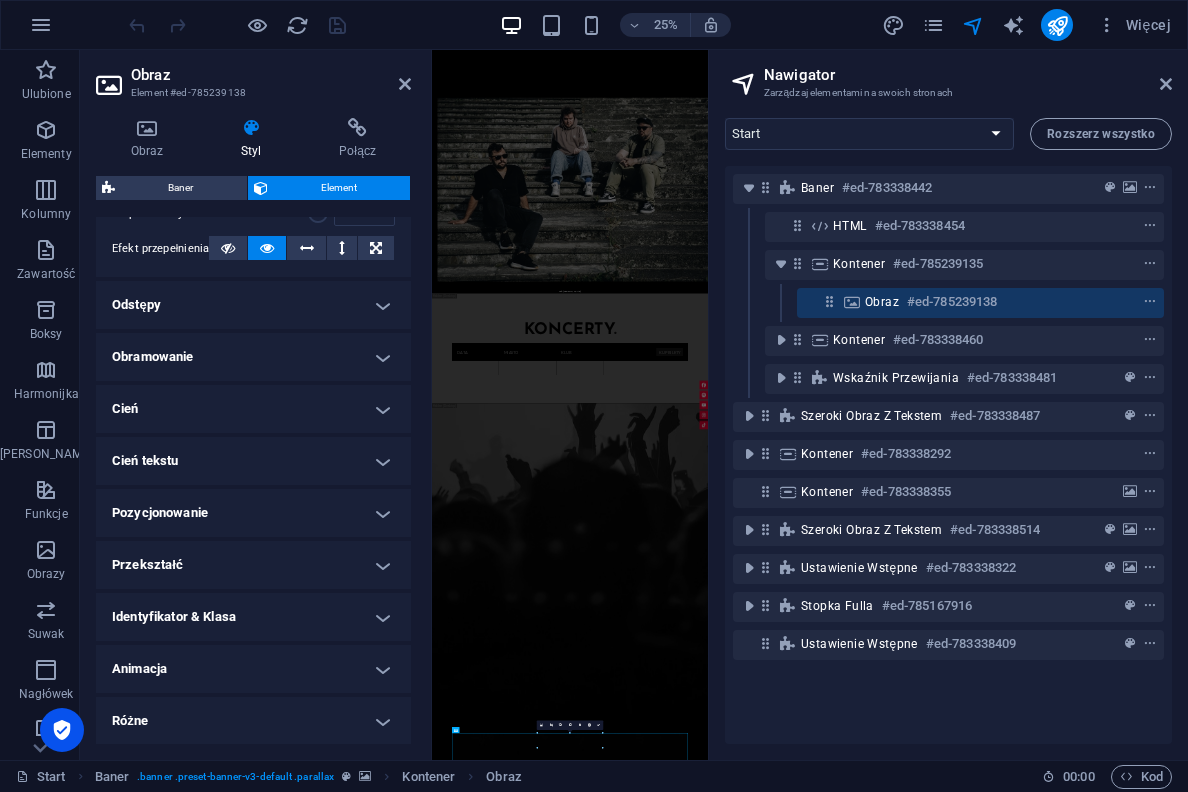 click on "Pozycjonowanie" at bounding box center (253, 513) 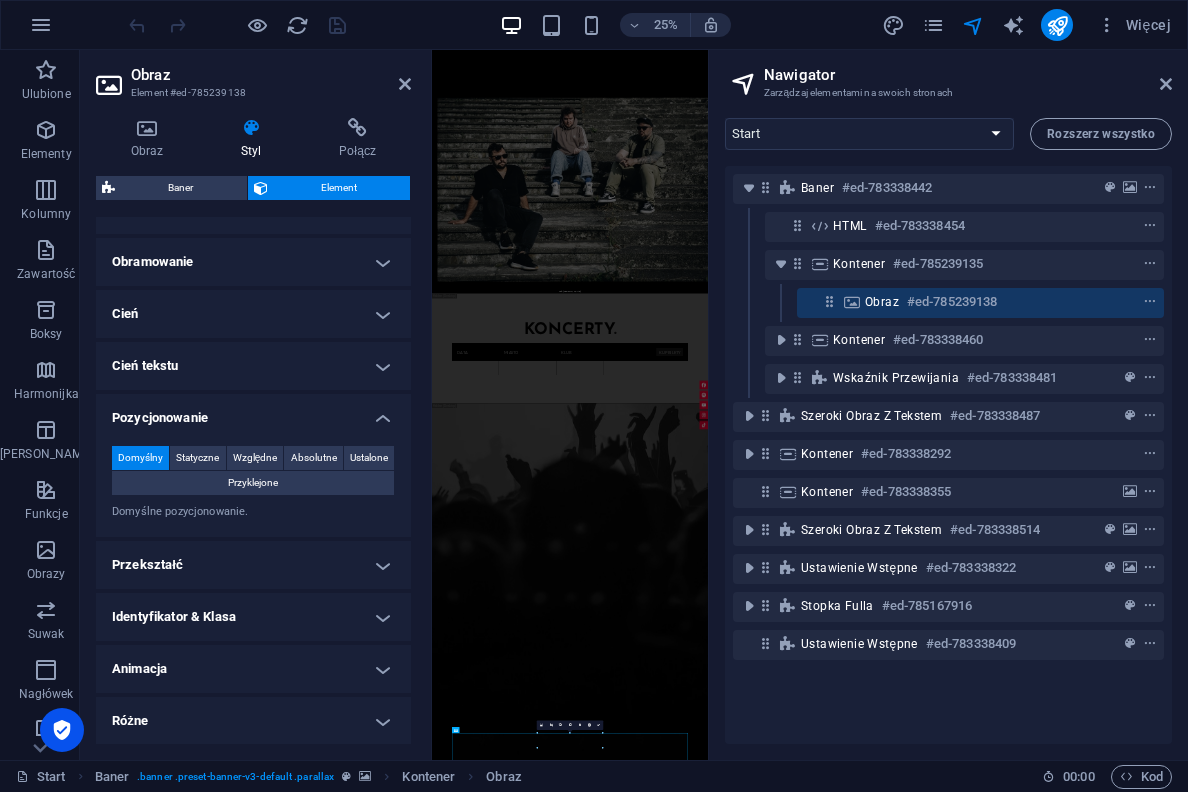 scroll, scrollTop: 411, scrollLeft: 0, axis: vertical 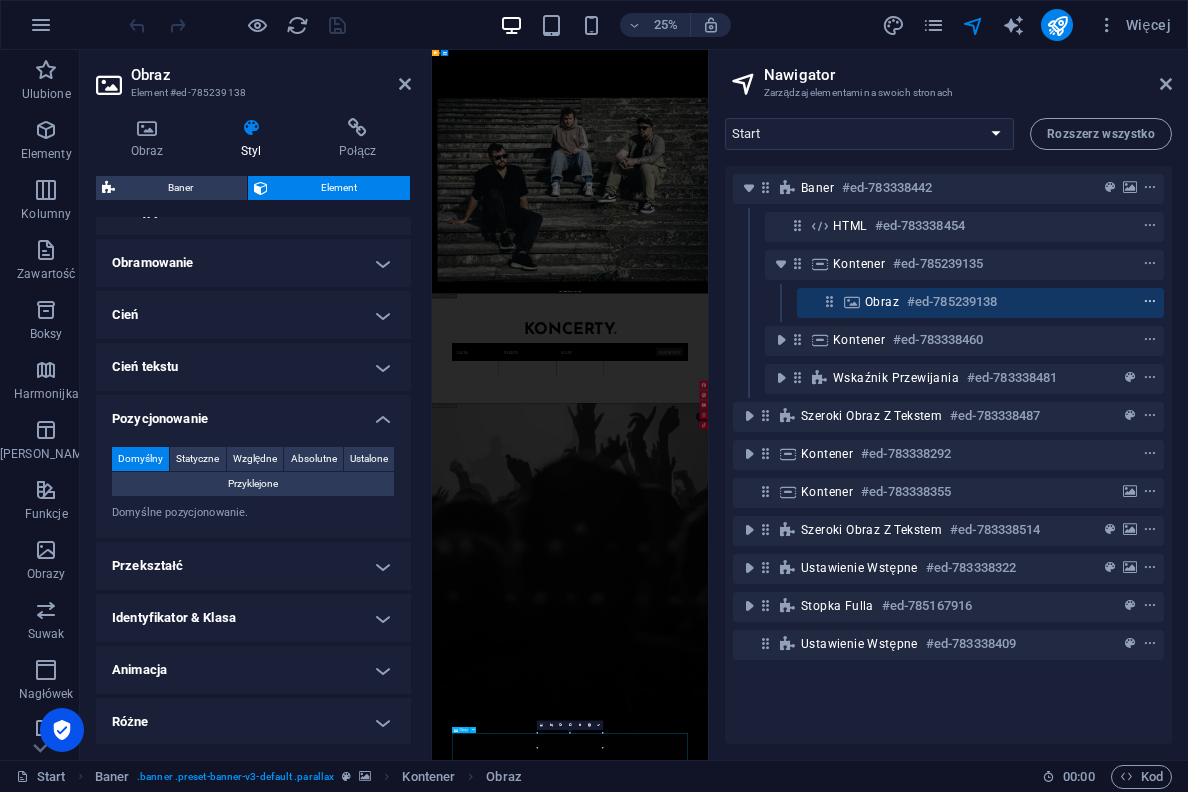 click at bounding box center [1150, 302] 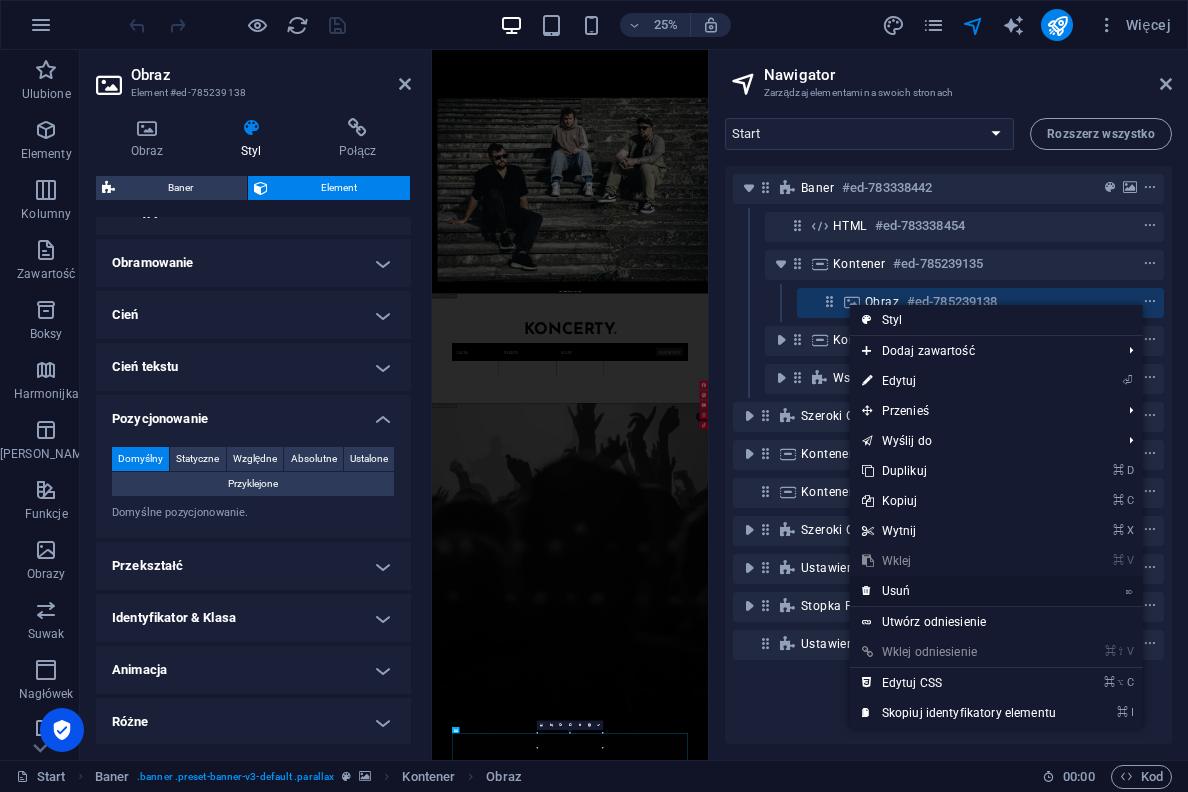 click on "⌦  Usuń" at bounding box center [959, 591] 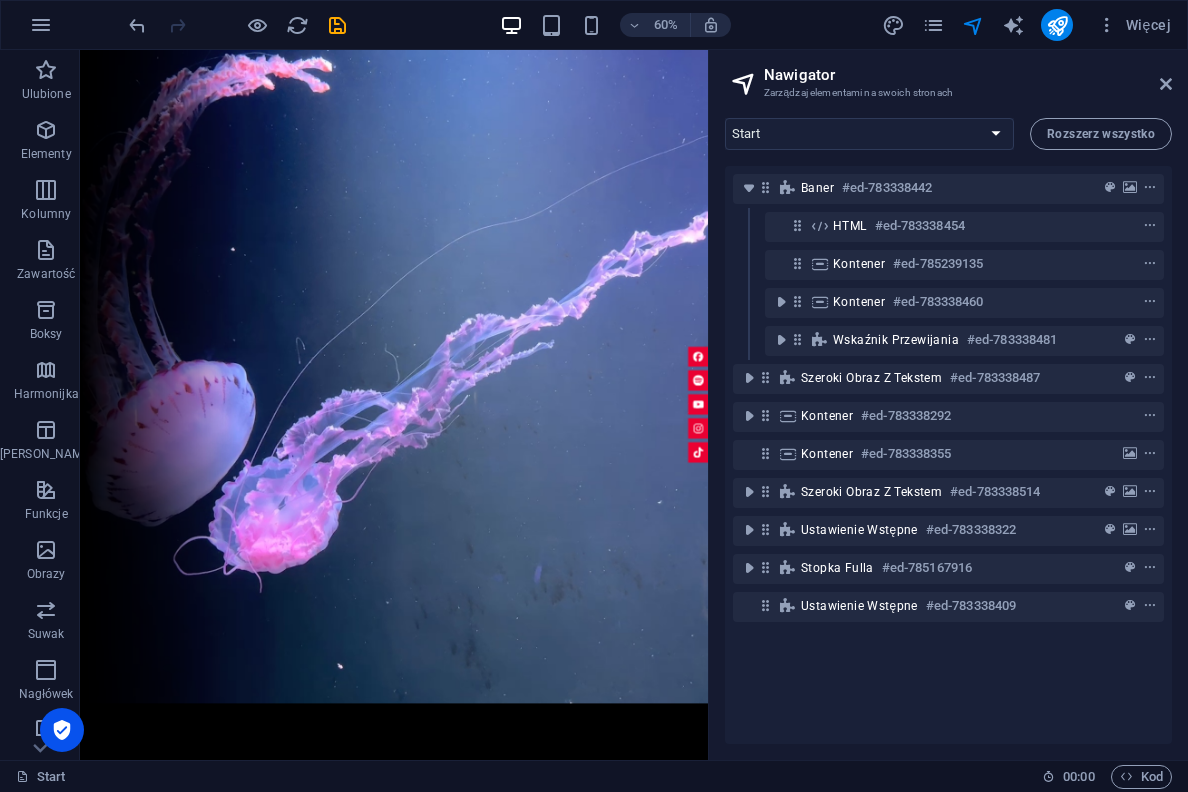 scroll, scrollTop: 0, scrollLeft: 0, axis: both 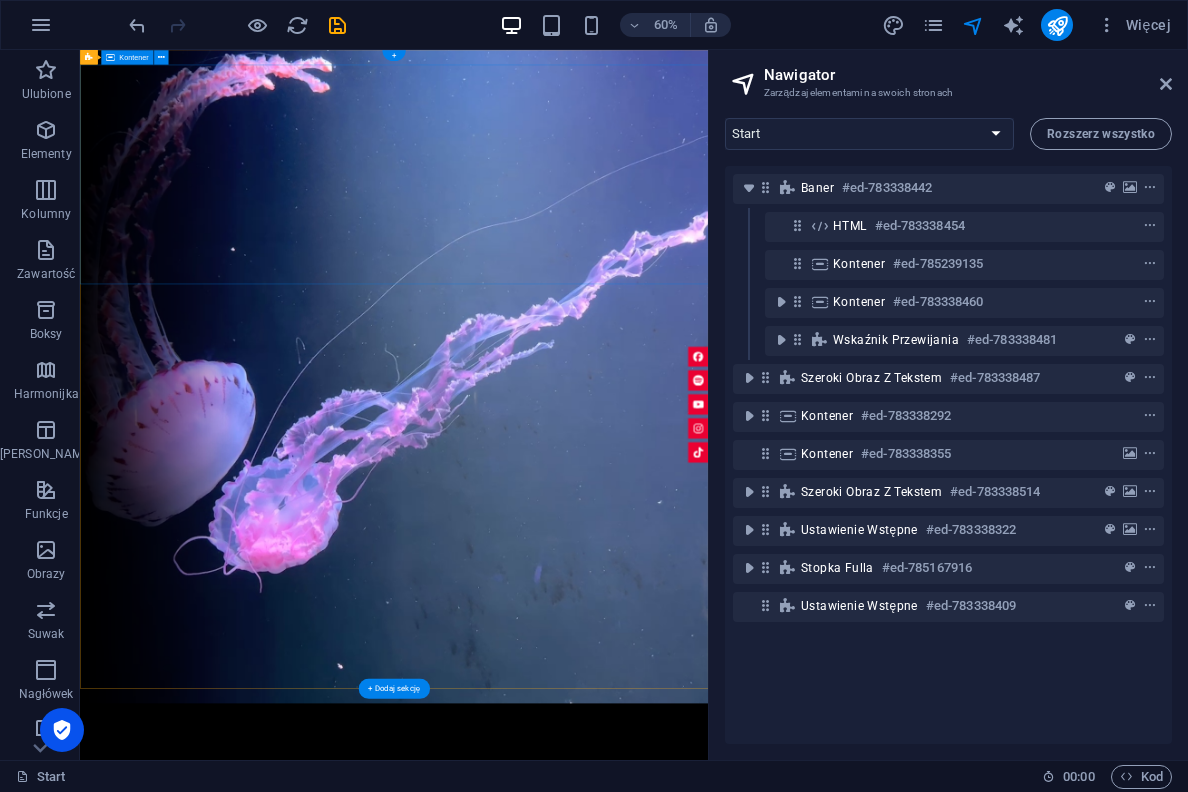 click on "Upuść treść tutaj lub  Dodaj elementy  Wklej schowek" at bounding box center (604, 1348) 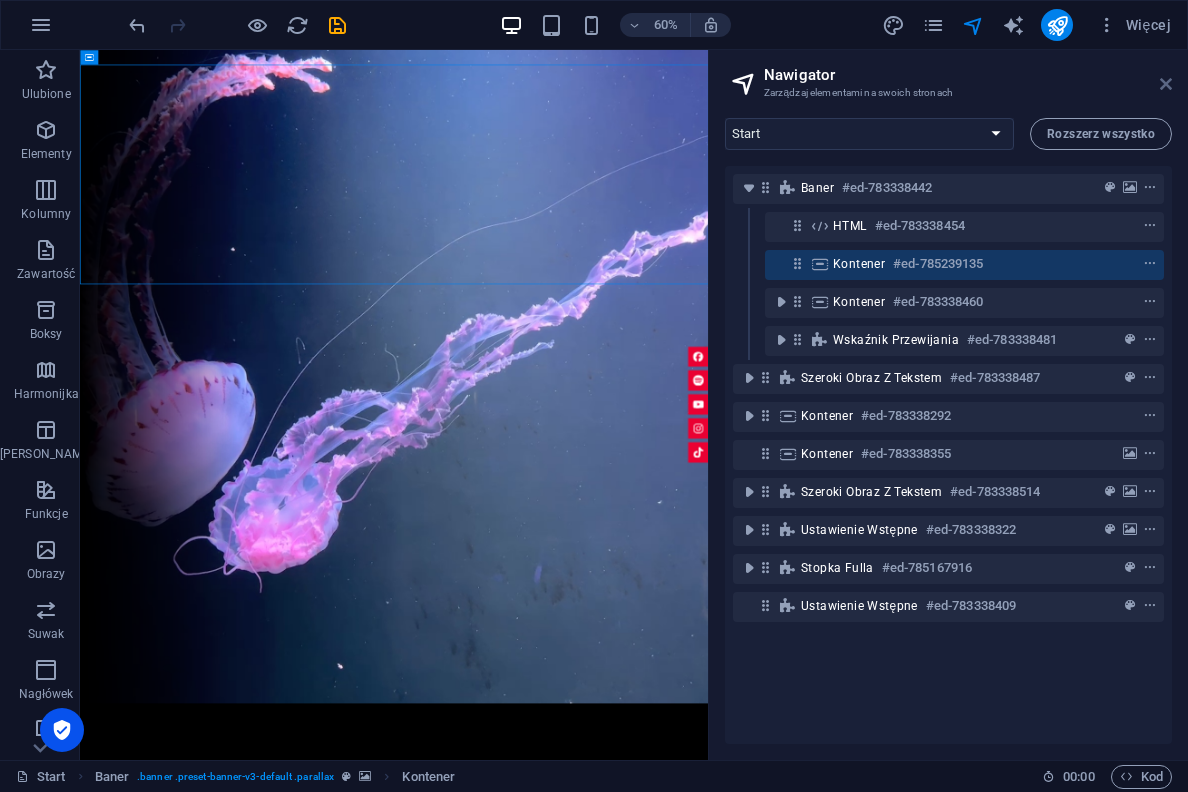 click at bounding box center (1166, 84) 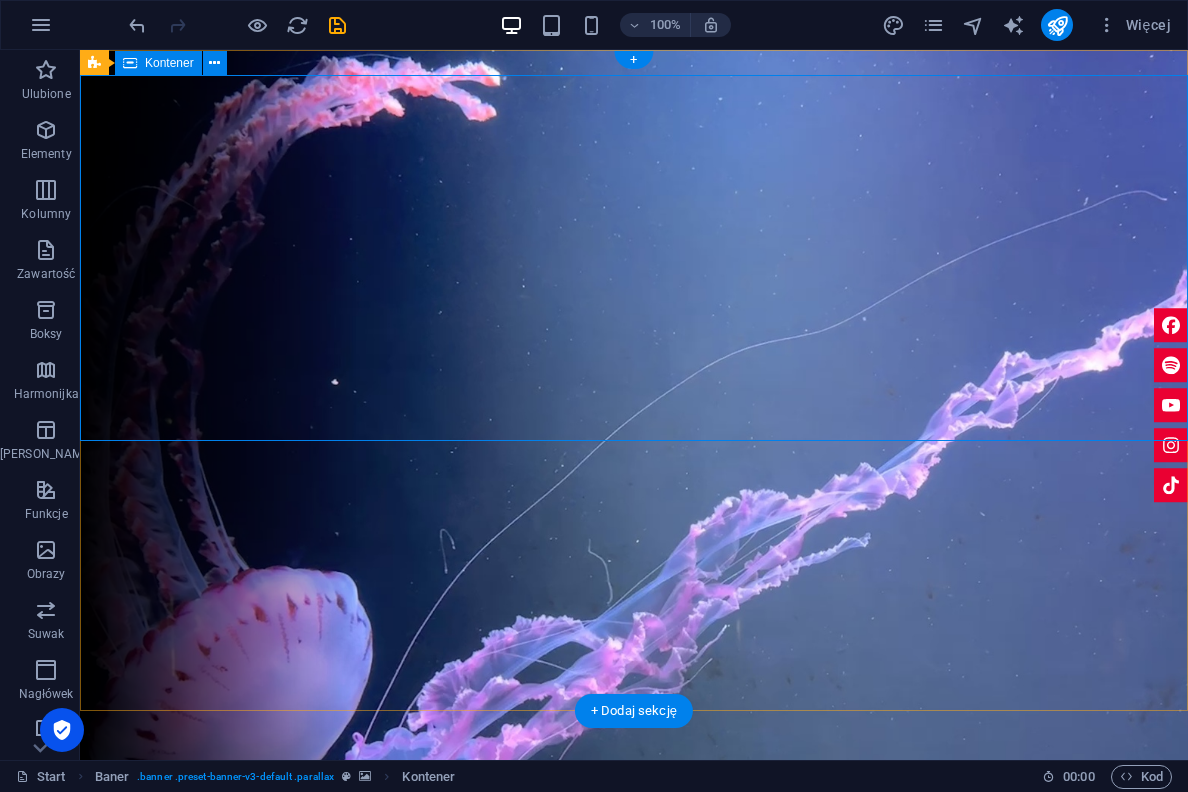 click on "Dodaj elementy" at bounding box center [577, 1378] 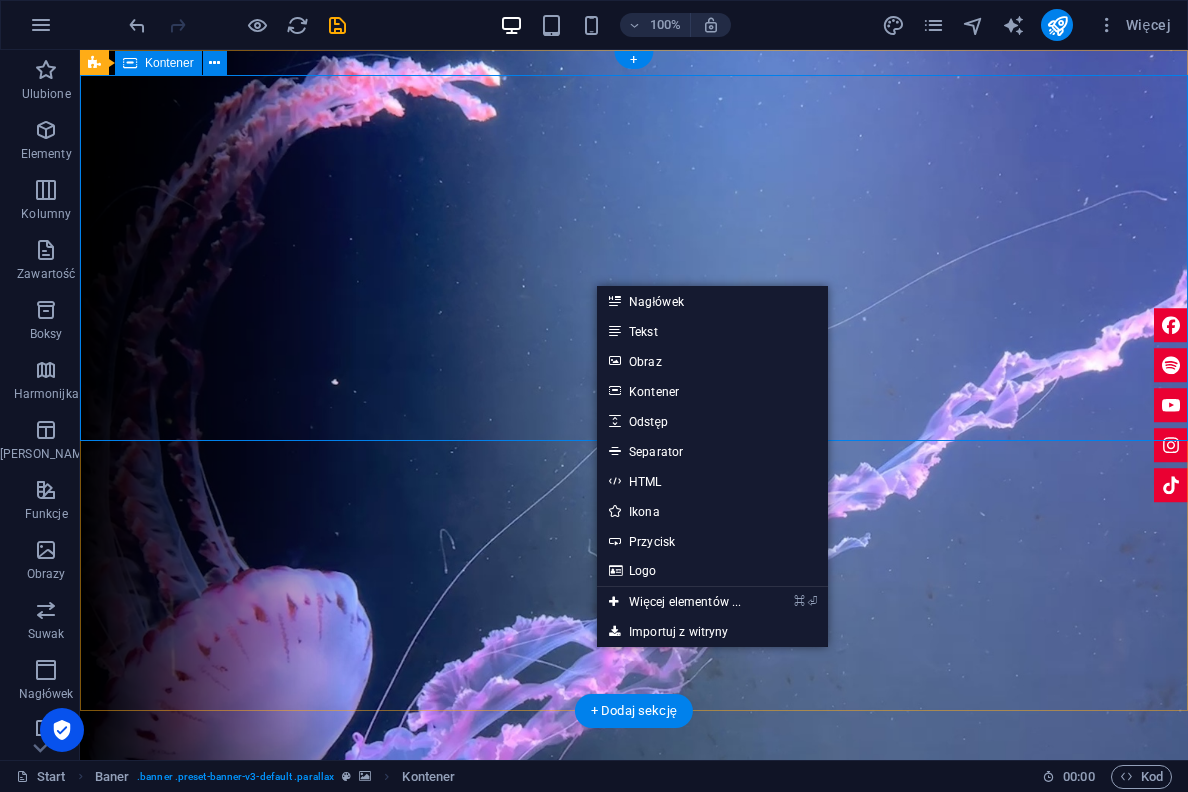 click on "Dodaj elementy" at bounding box center [577, 1378] 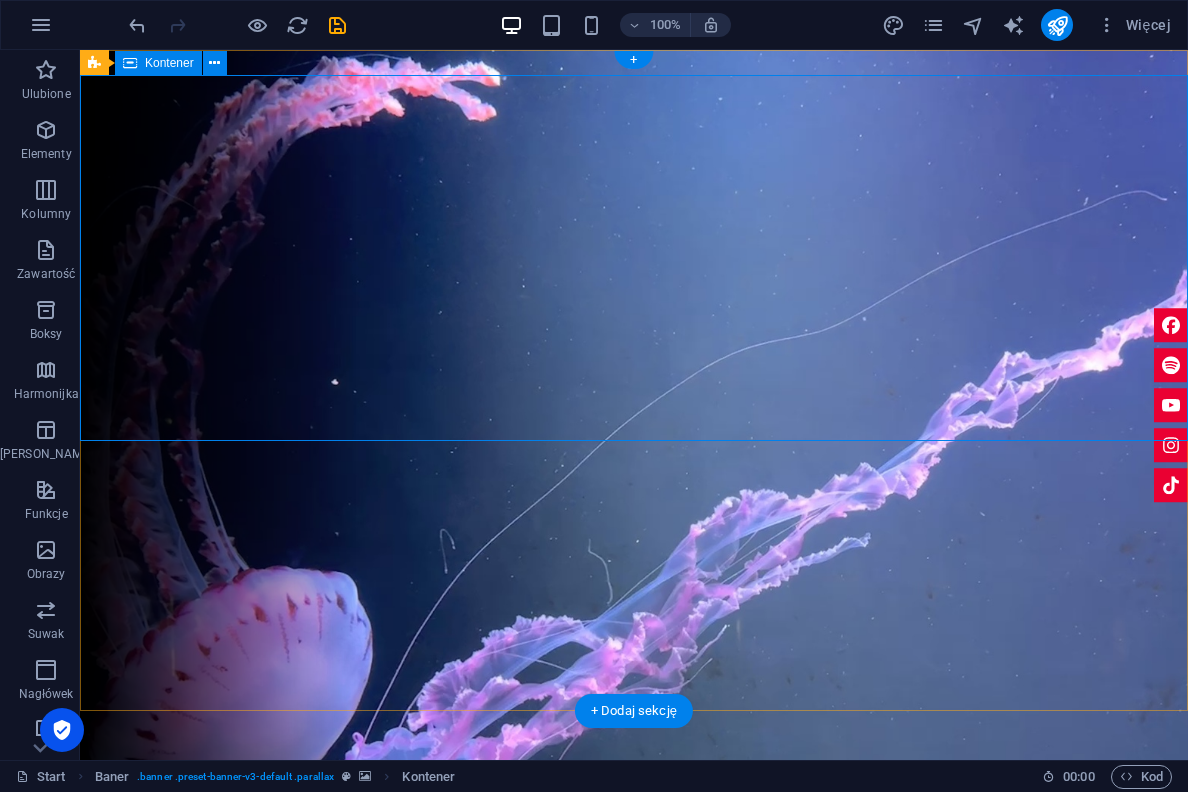 click on "Dodaj elementy" at bounding box center (577, 1378) 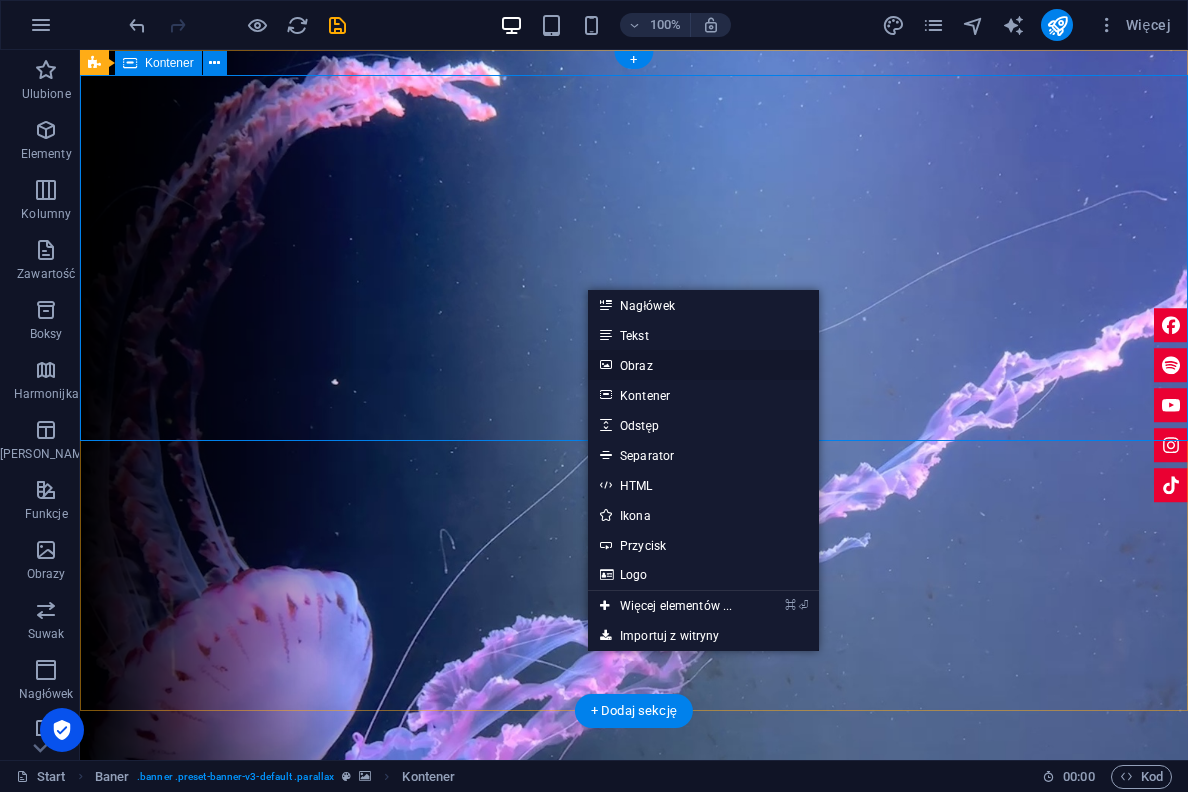 click on "Obraz" at bounding box center [703, 365] 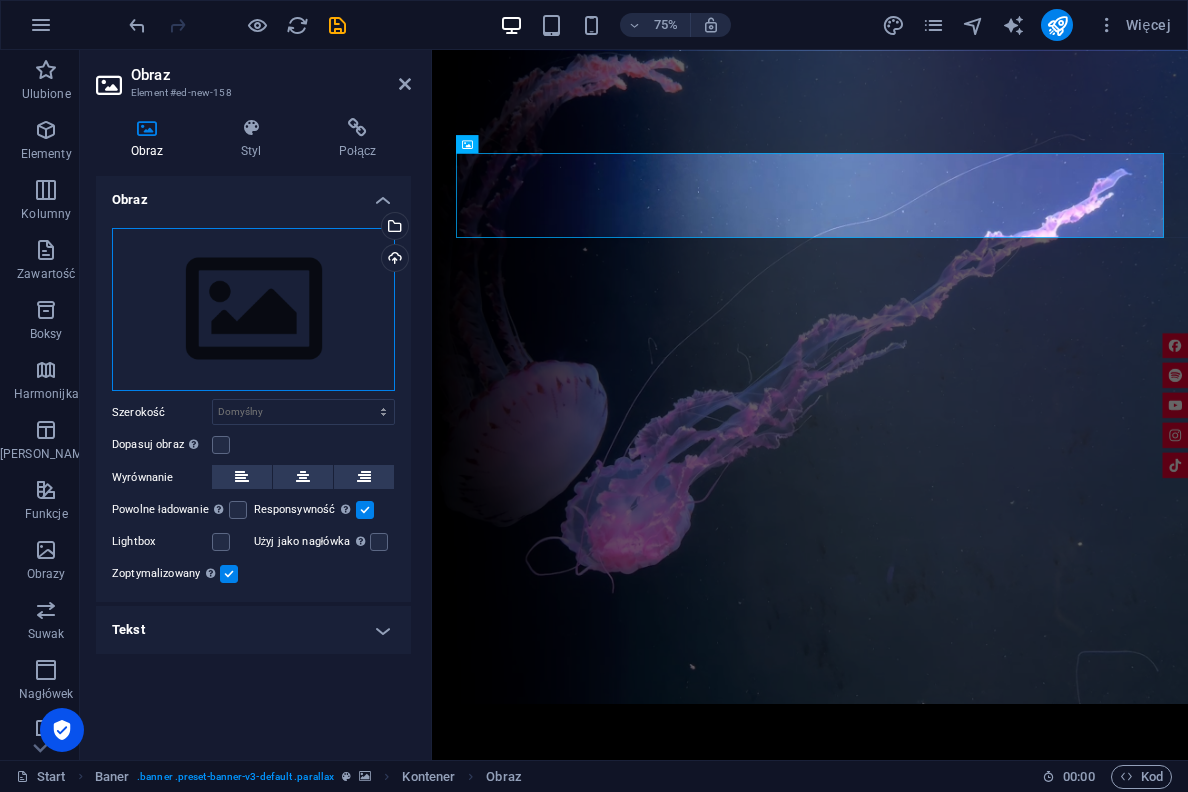 click on "Przeciągnij pliki tutaj, kliknij, aby wybrać pliki lub wybierz pliki z Plików lub naszych bezpłatnych zdjęć i filmów" at bounding box center (253, 310) 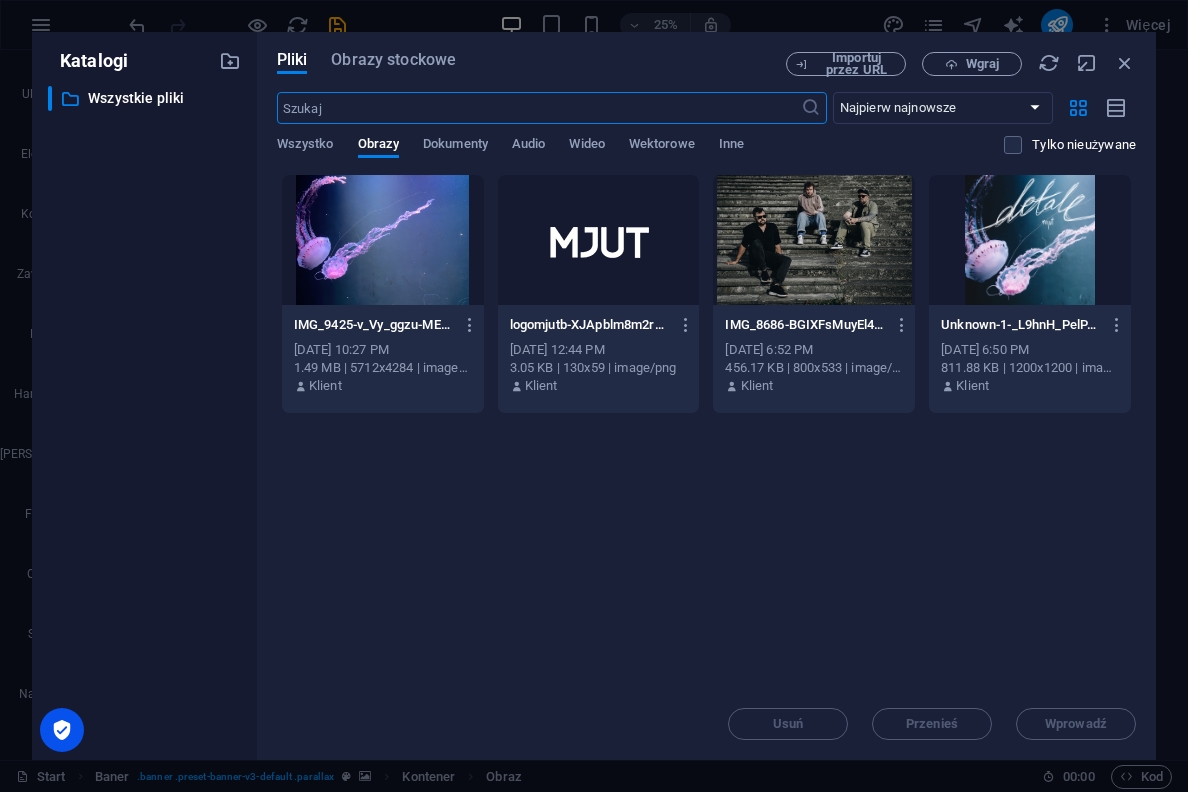 click at bounding box center (599, 240) 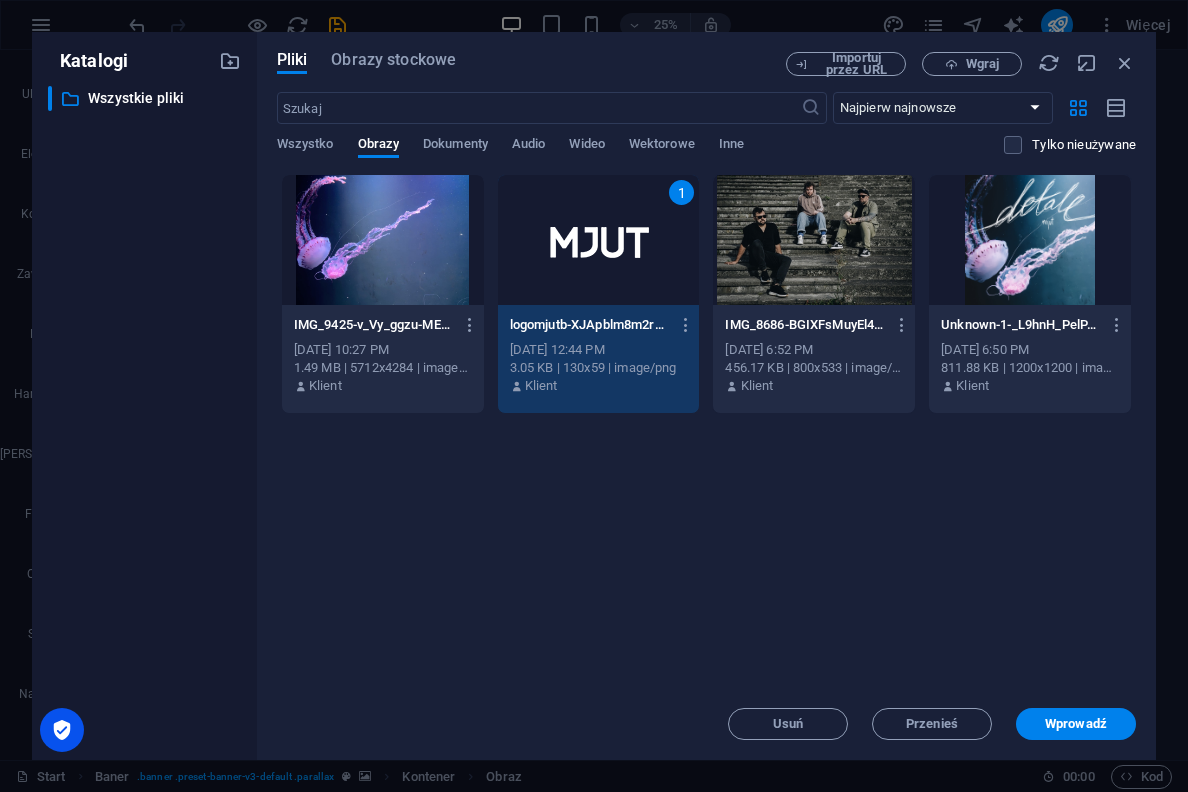 click on "1" at bounding box center [599, 240] 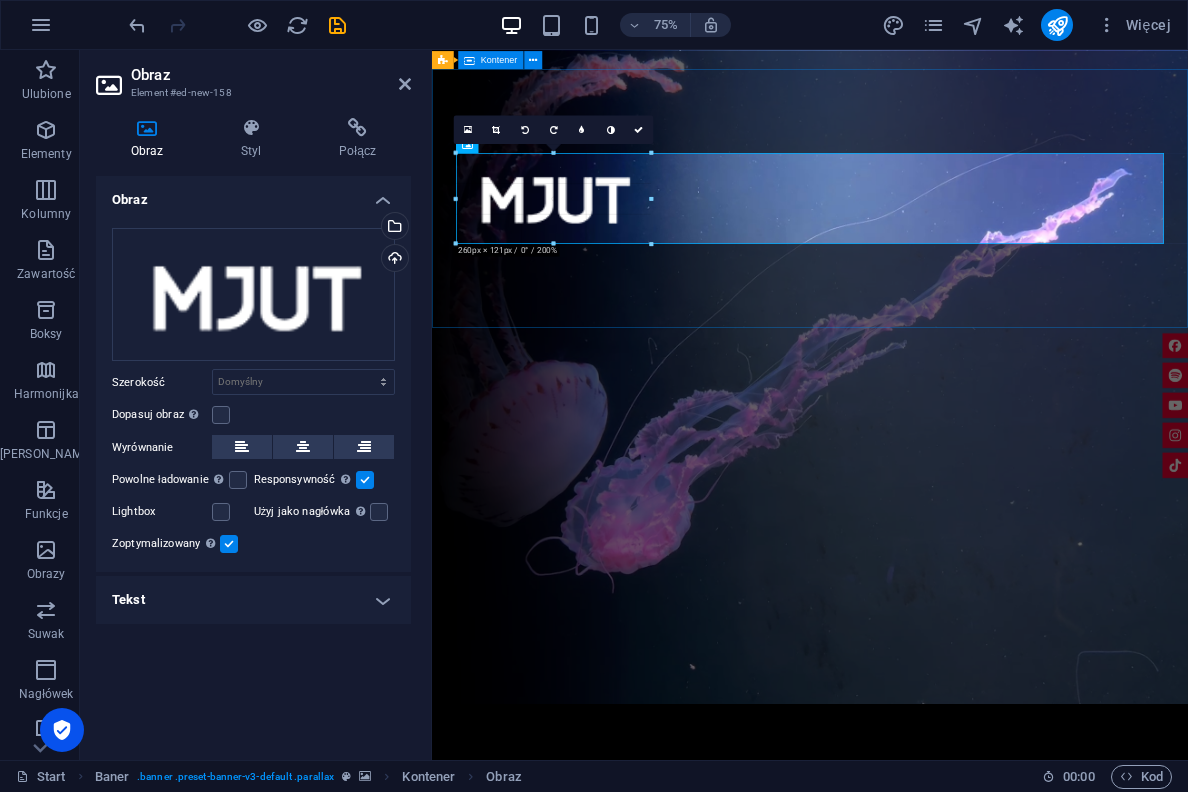 drag, startPoint x: 503, startPoint y: 172, endPoint x: 680, endPoint y: 303, distance: 220.20445 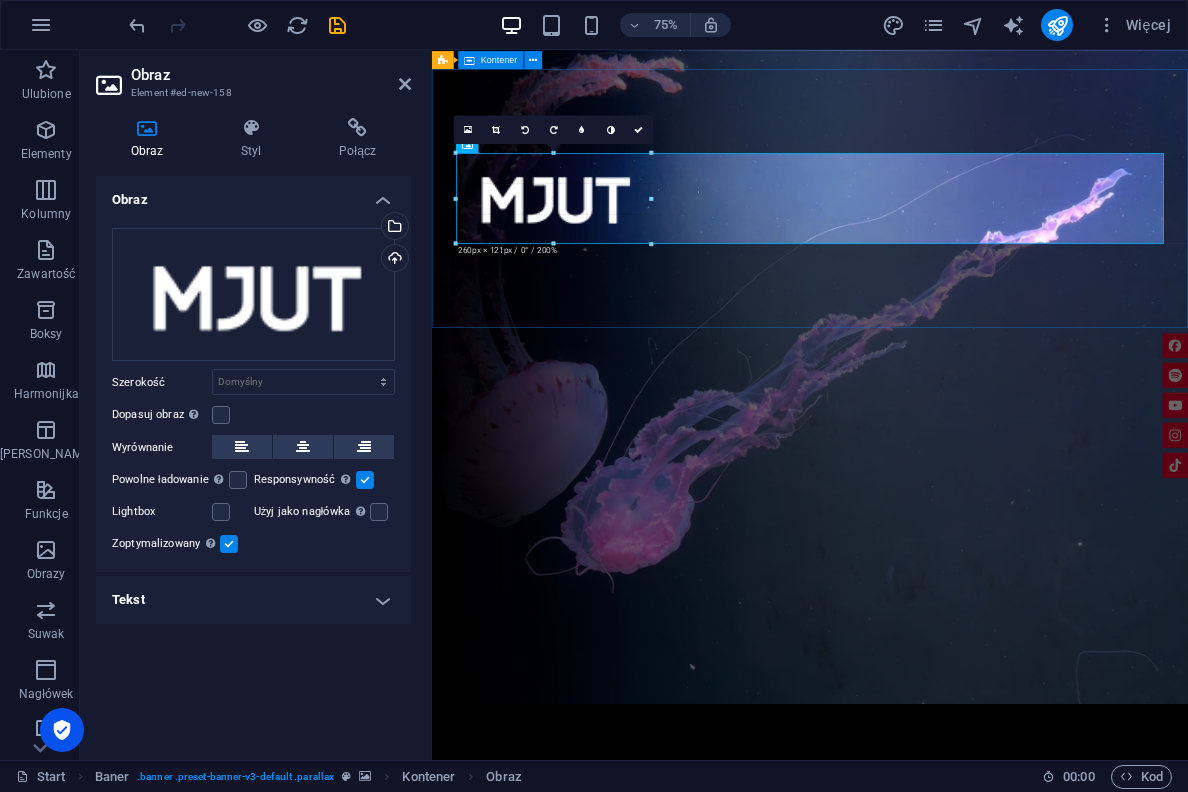 type on "260" 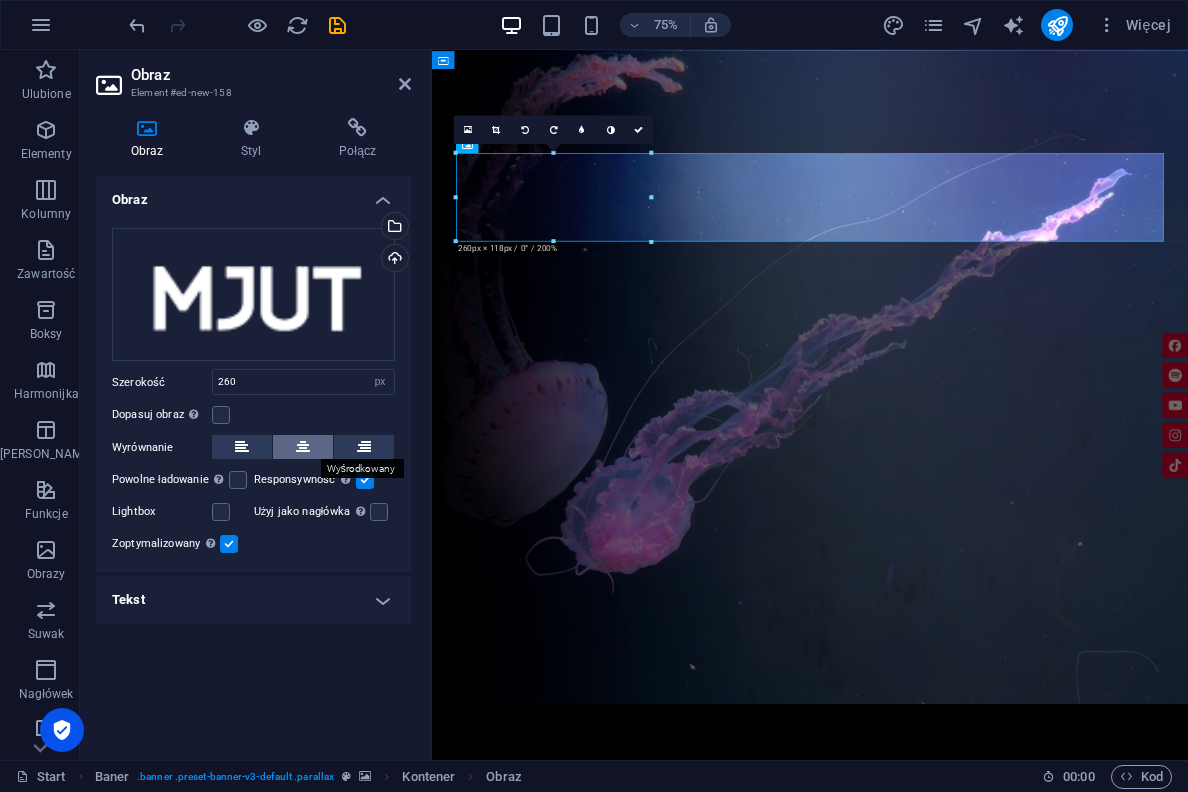 click at bounding box center [303, 447] 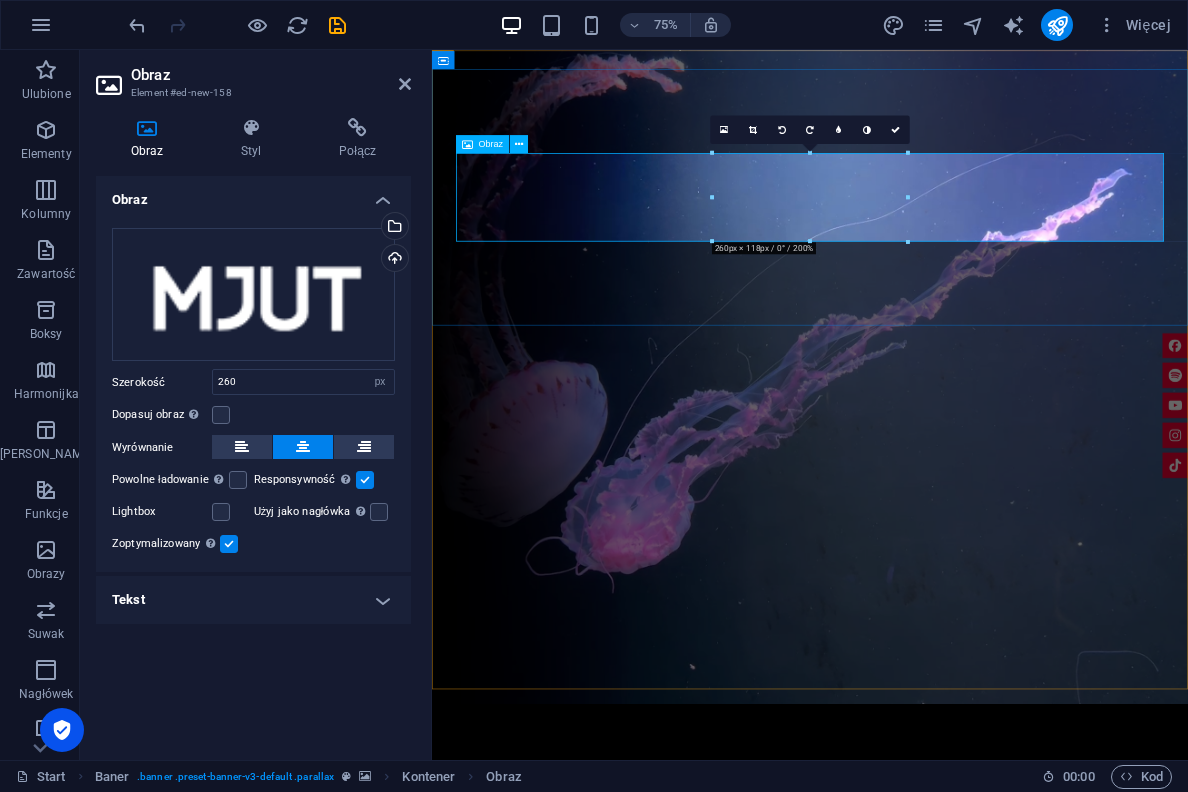 click at bounding box center (467, 144) 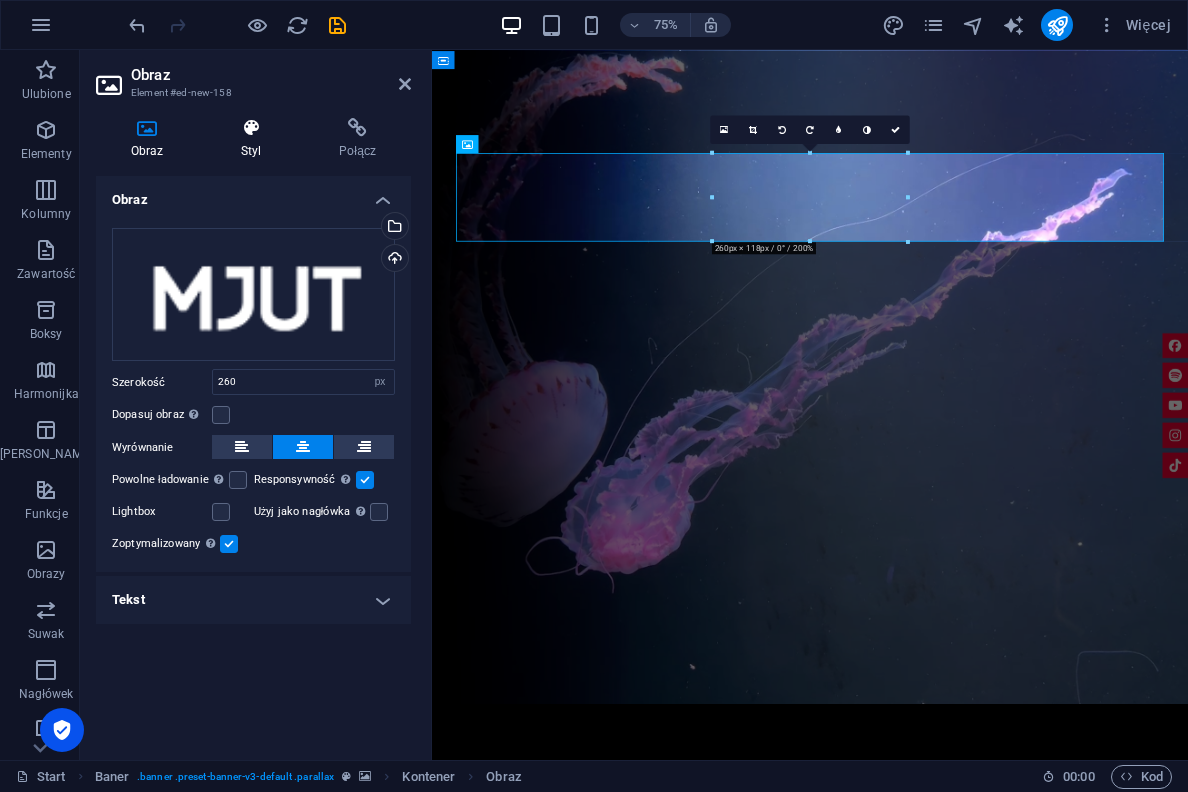 click at bounding box center (251, 128) 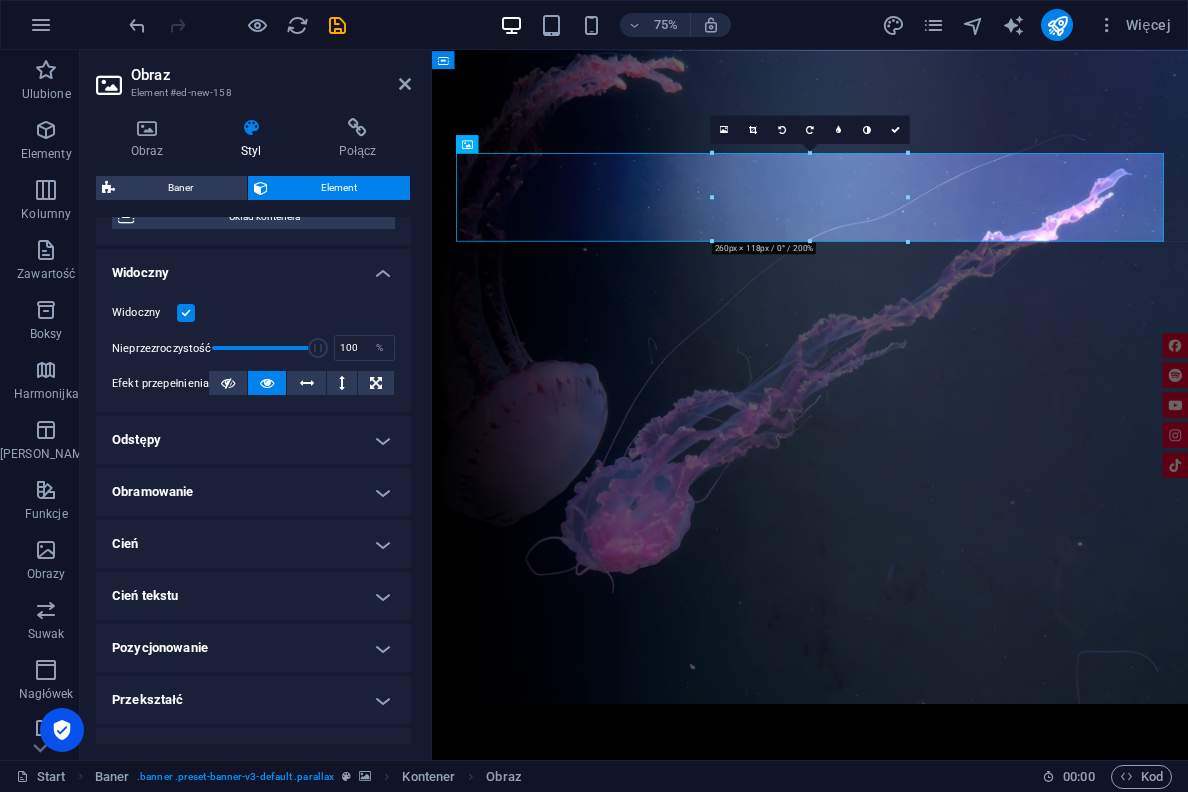 scroll, scrollTop: 193, scrollLeft: 0, axis: vertical 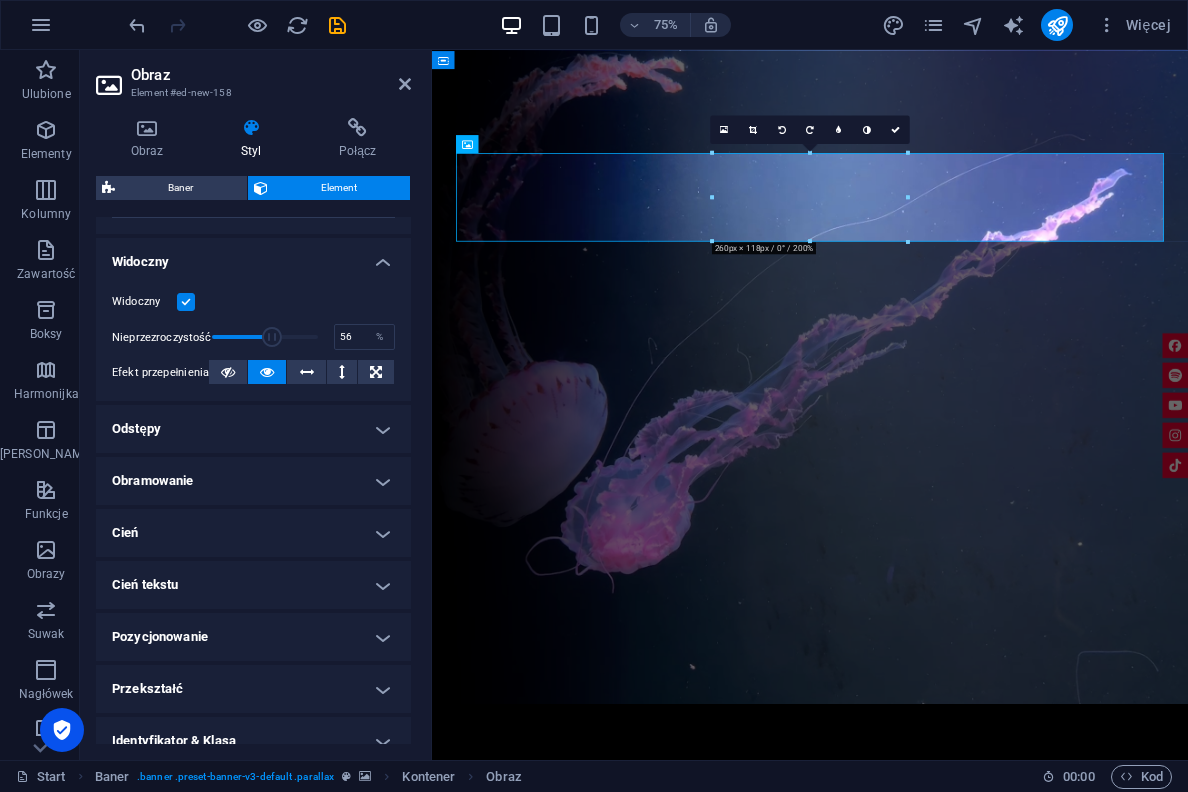 drag, startPoint x: 305, startPoint y: 333, endPoint x: 268, endPoint y: 333, distance: 37 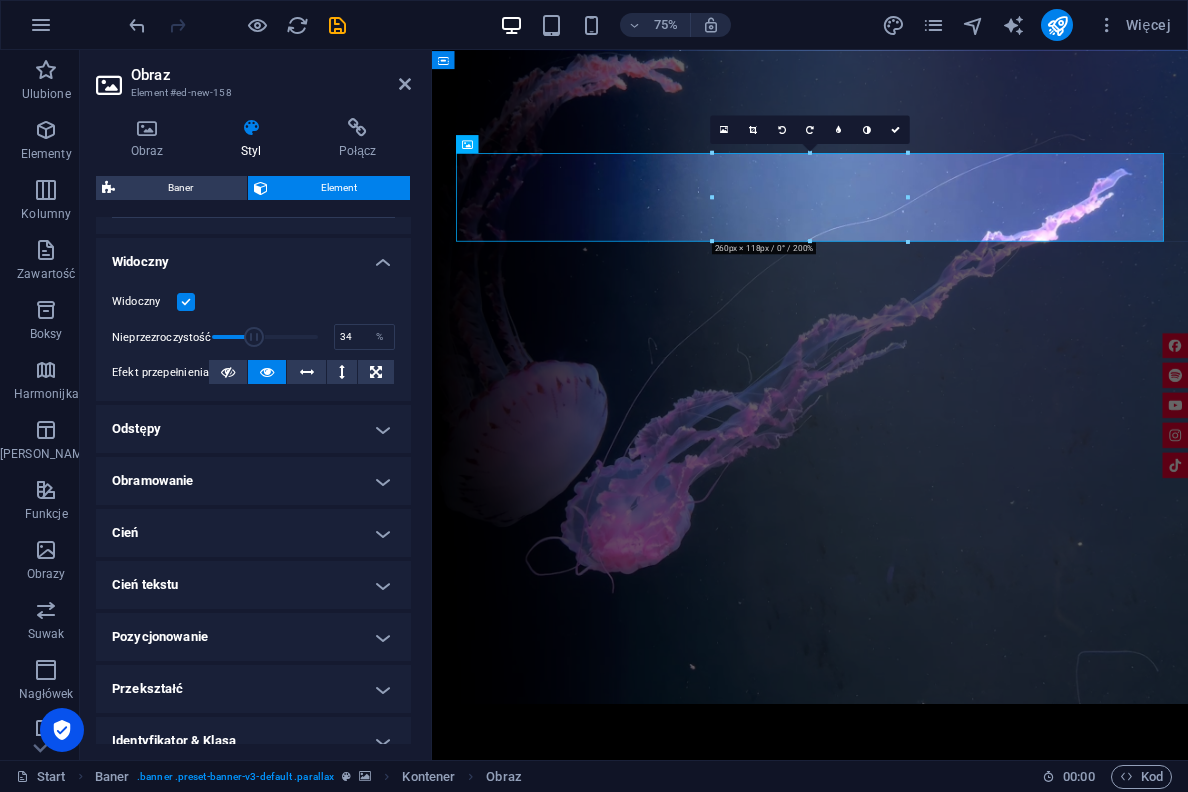 type on "33" 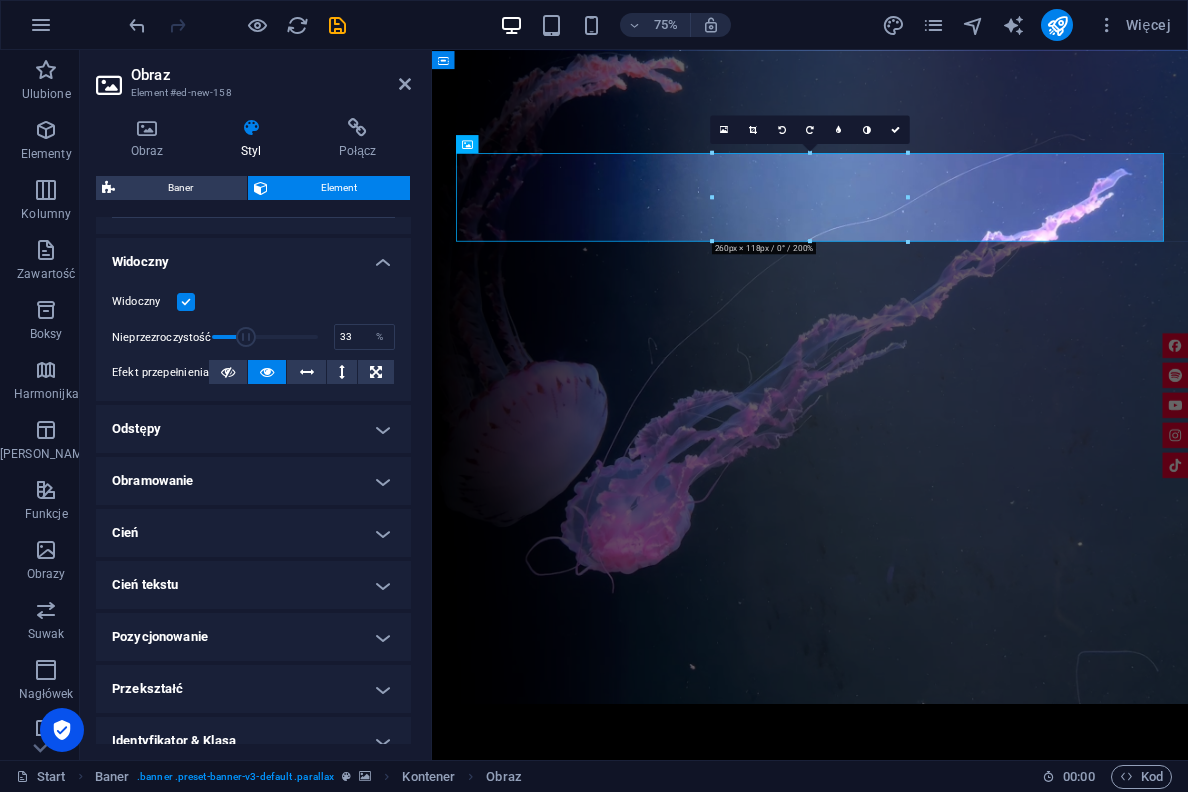 drag, startPoint x: 268, startPoint y: 333, endPoint x: 244, endPoint y: 335, distance: 24.083189 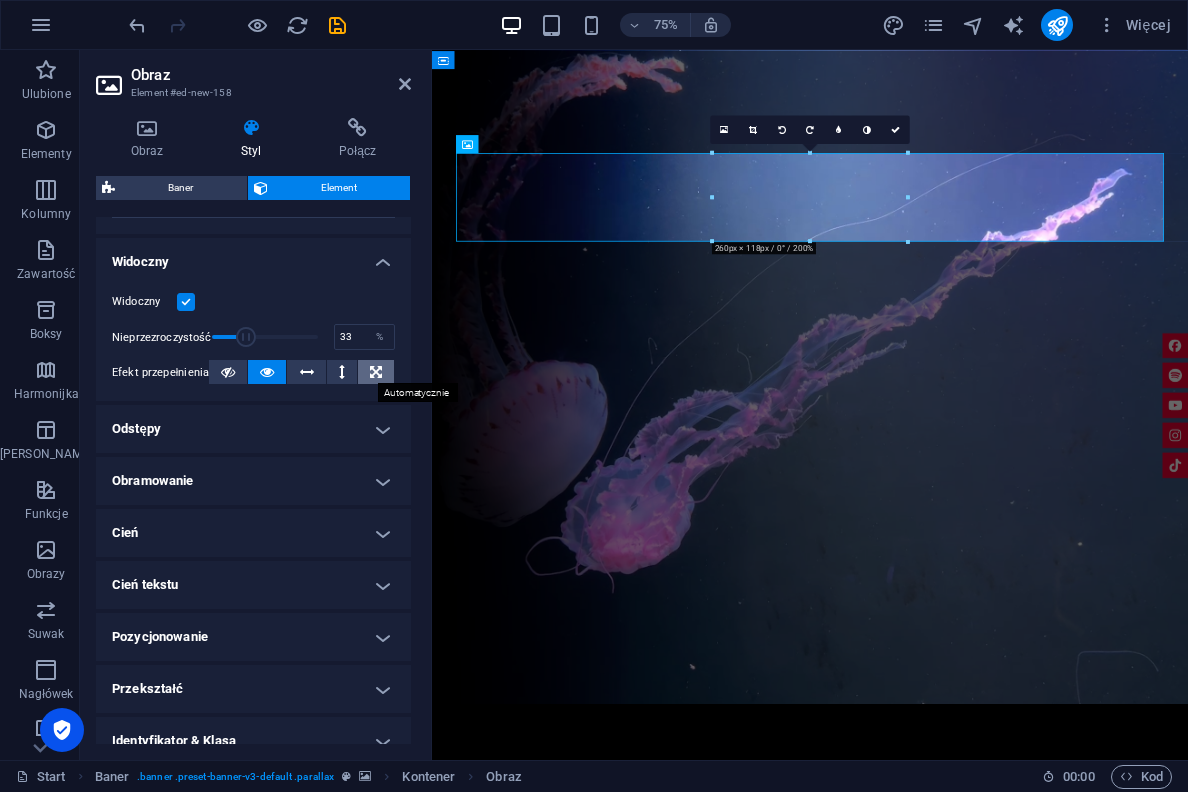 click at bounding box center [376, 372] 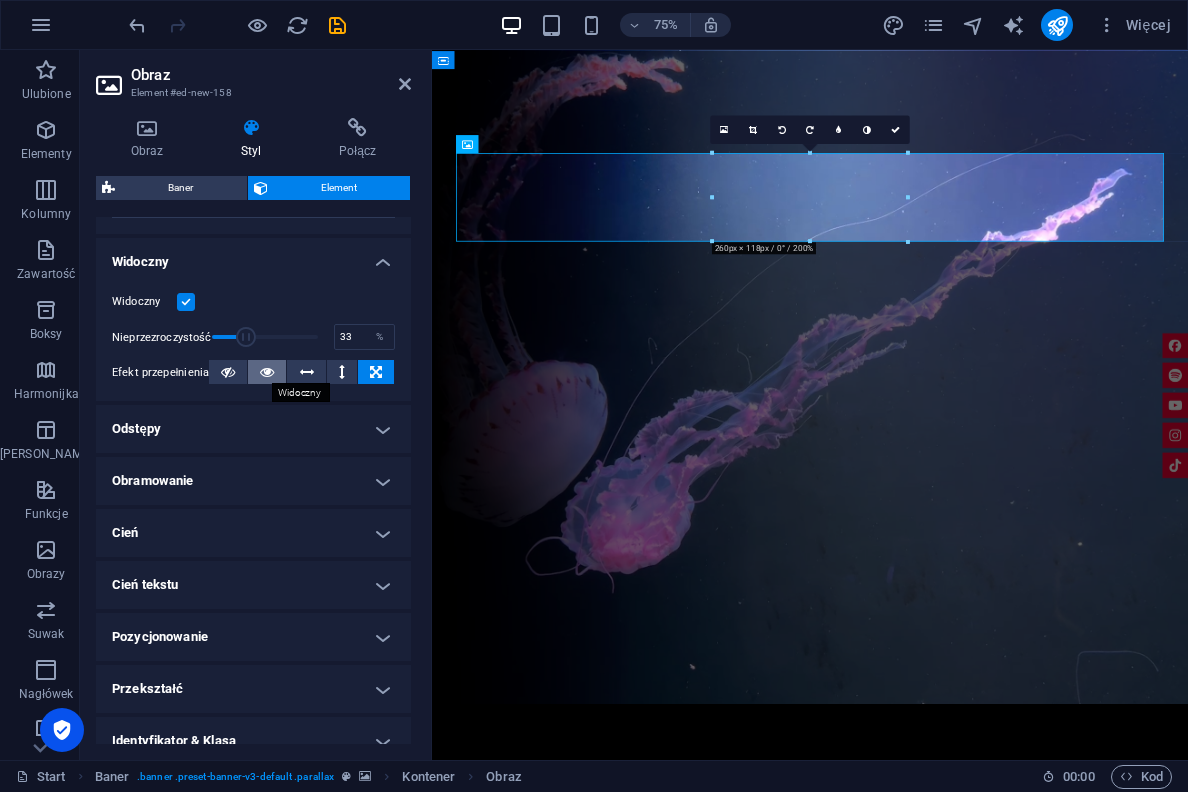 click at bounding box center (267, 372) 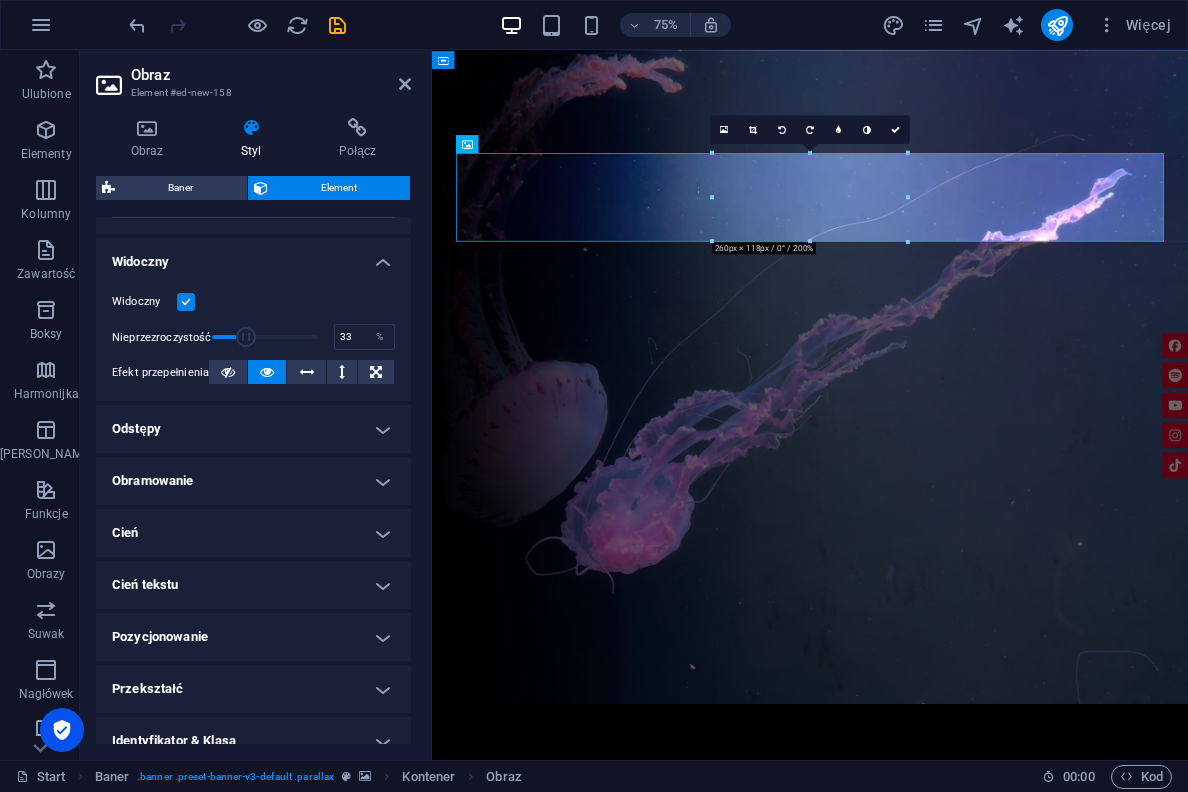 click on "Odstępy" at bounding box center (253, 429) 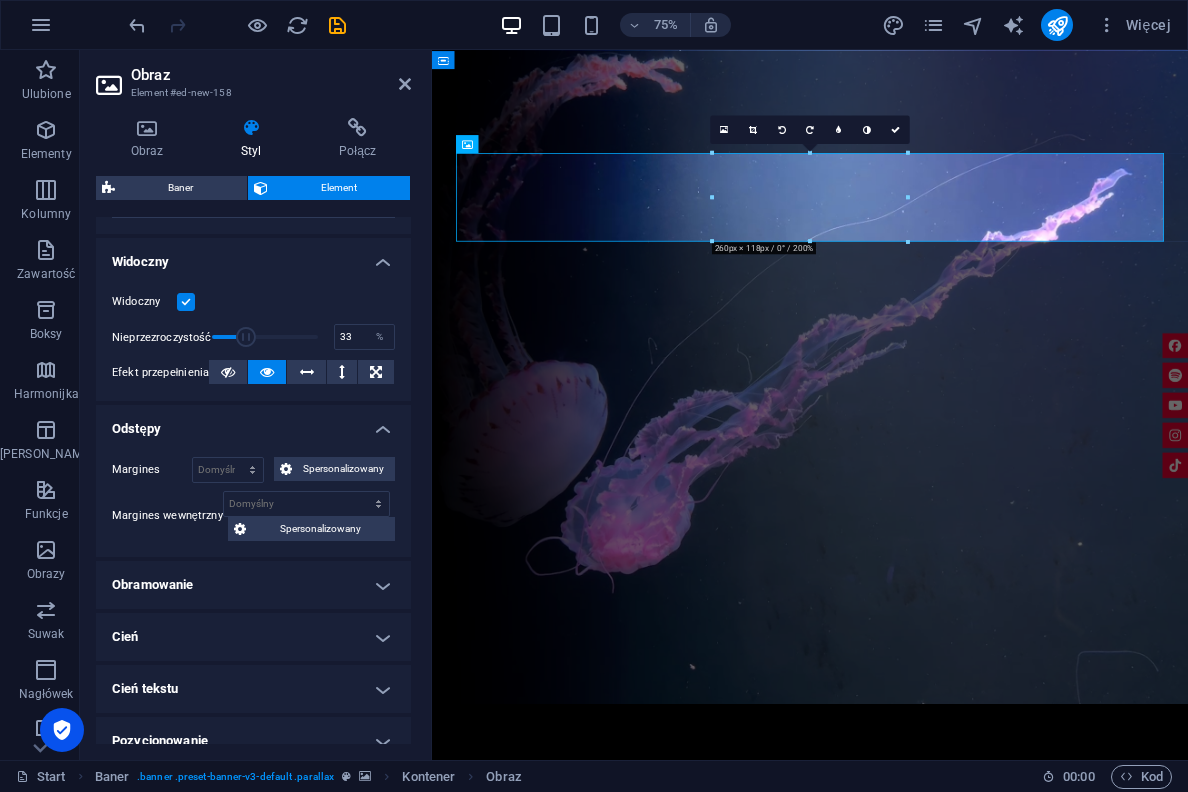 click on "Odstępy" at bounding box center [253, 423] 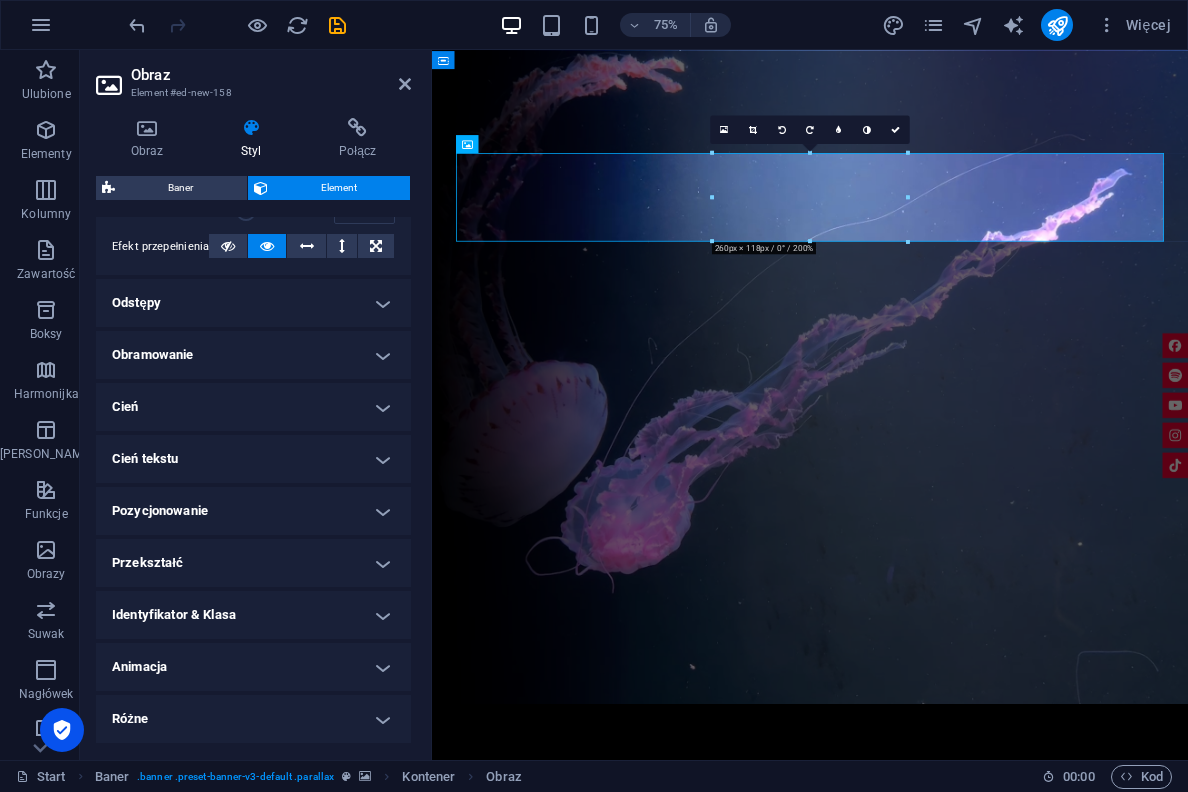 scroll, scrollTop: 317, scrollLeft: 0, axis: vertical 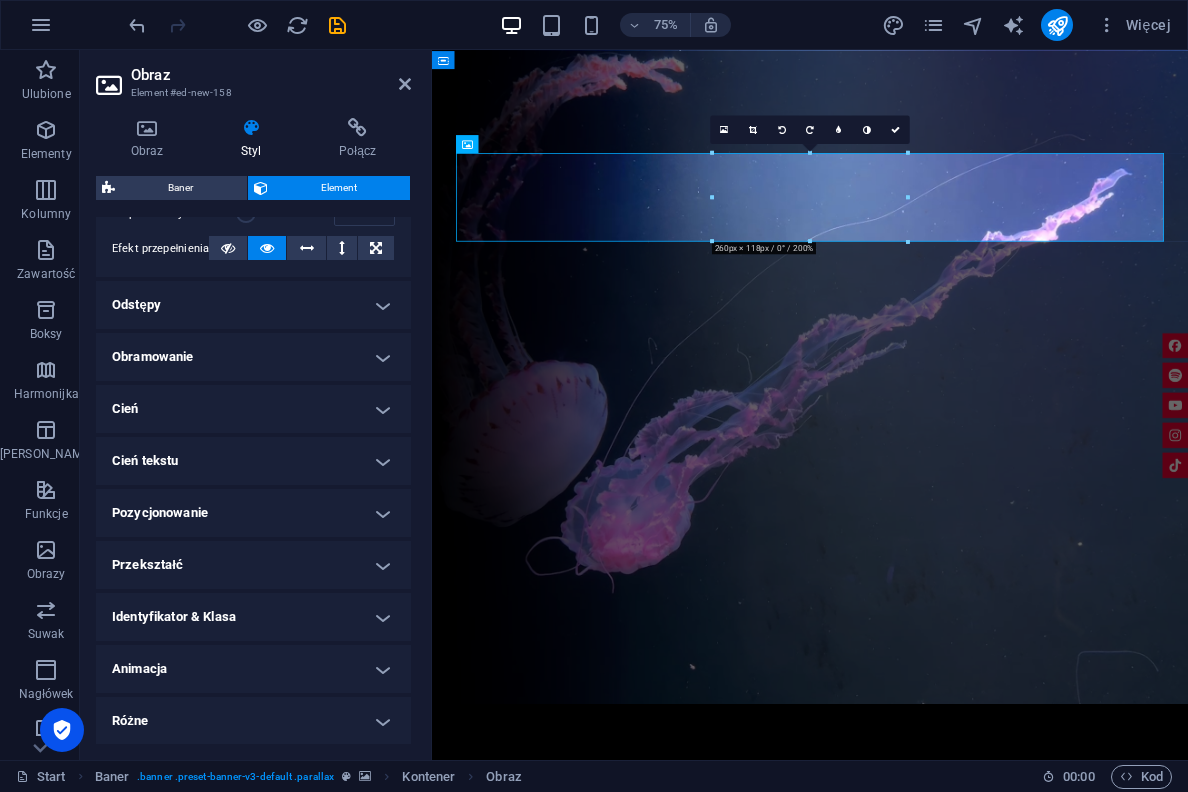click on "Pozycjonowanie" at bounding box center (253, 513) 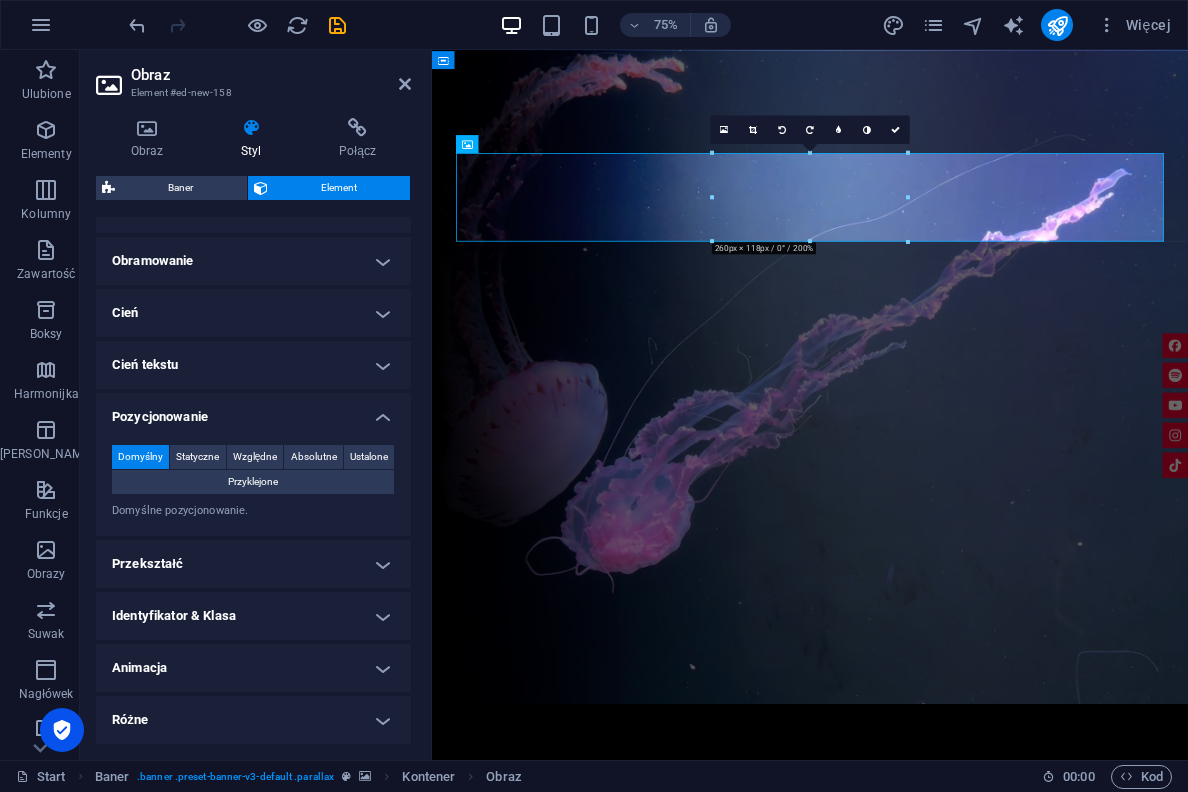 scroll, scrollTop: 411, scrollLeft: 0, axis: vertical 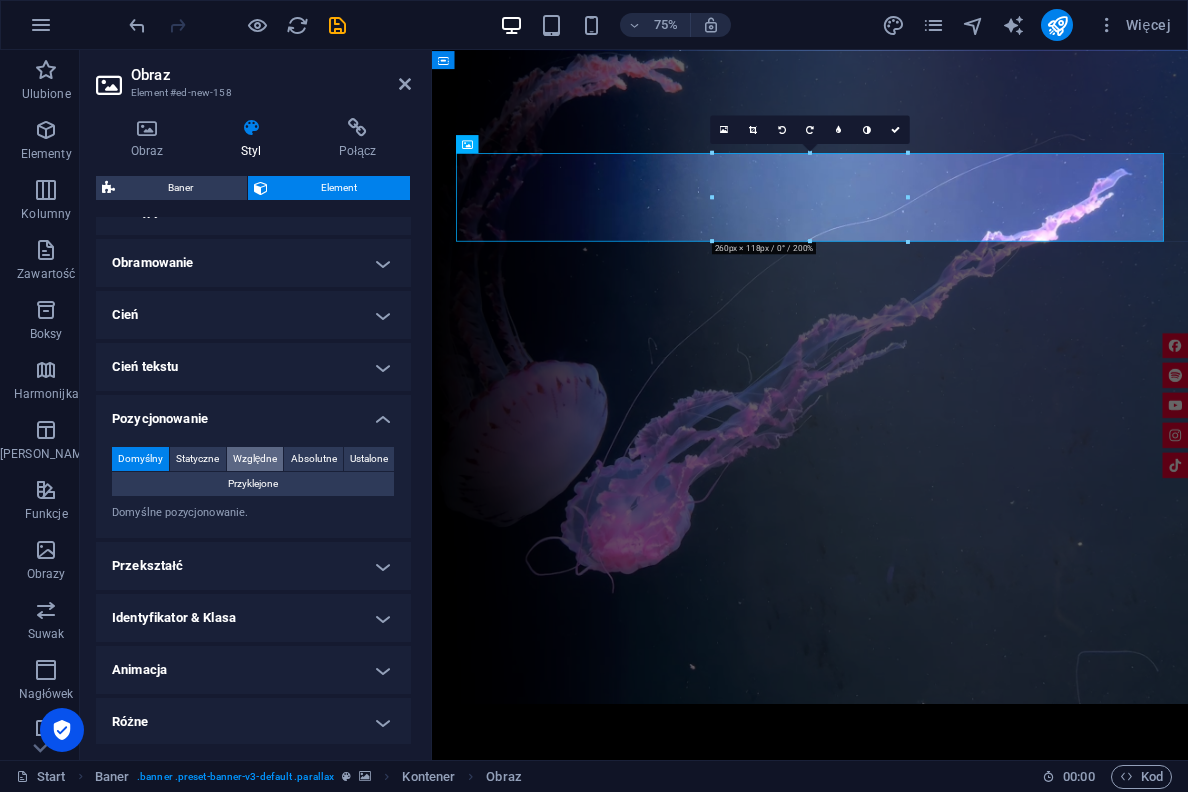 click on "Względne" at bounding box center (255, 459) 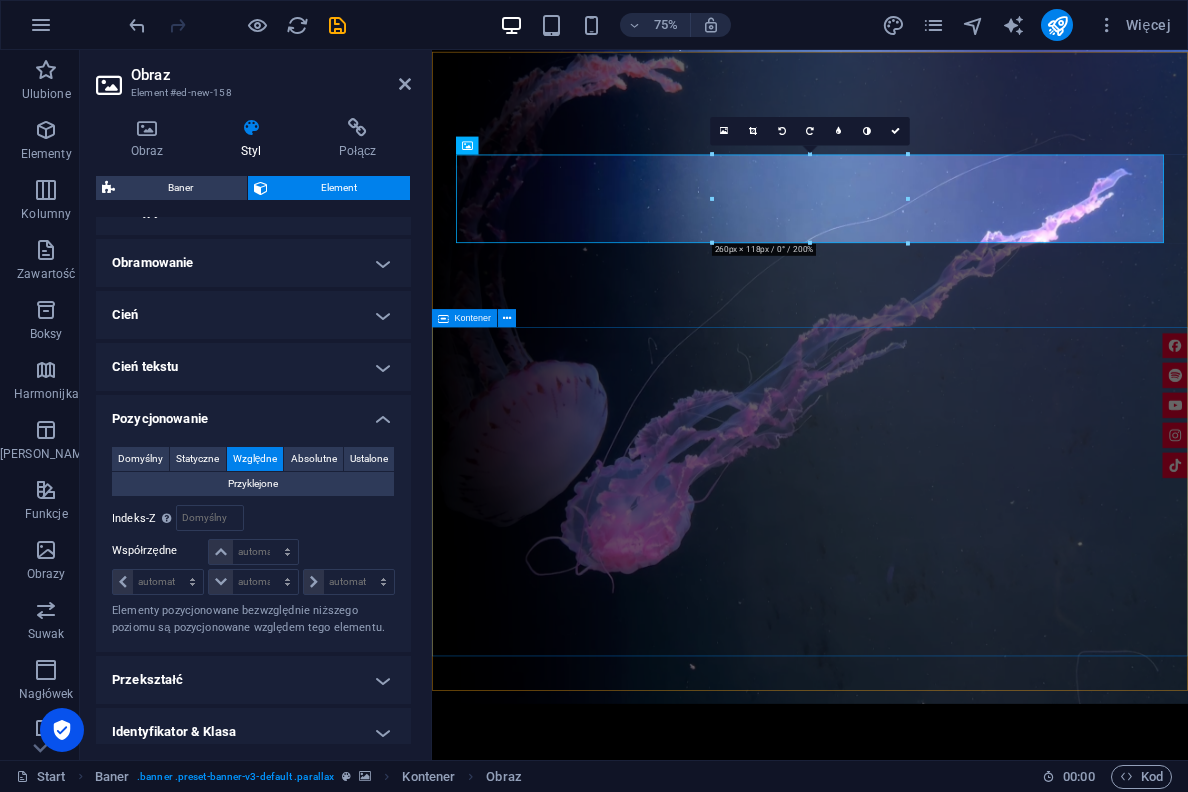 scroll, scrollTop: 0, scrollLeft: 0, axis: both 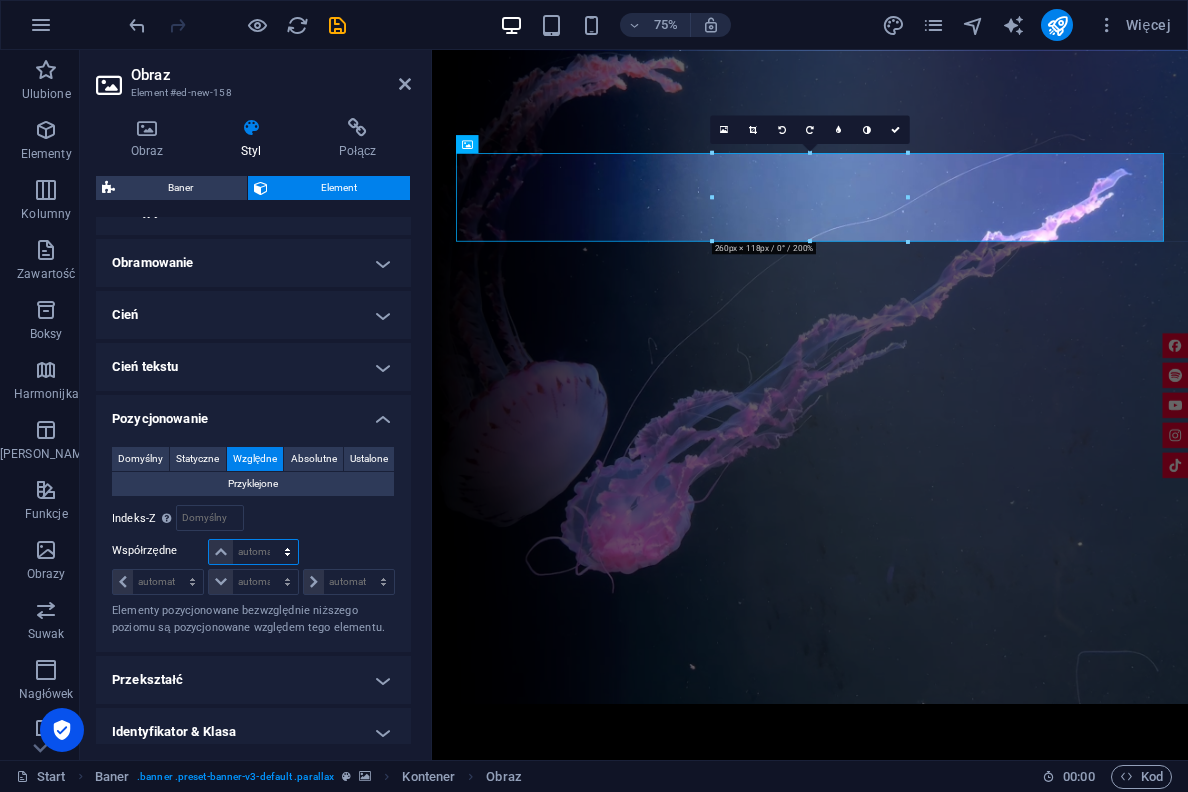 select on "%" 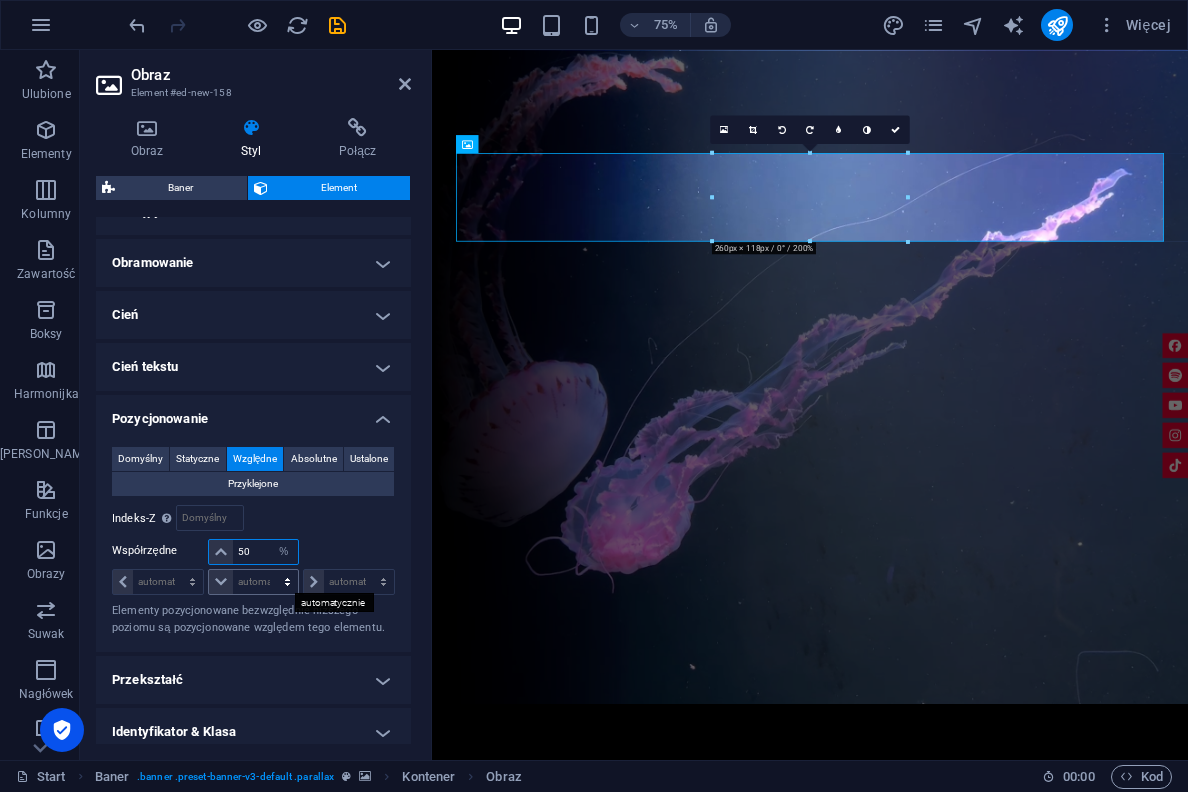 type on "50" 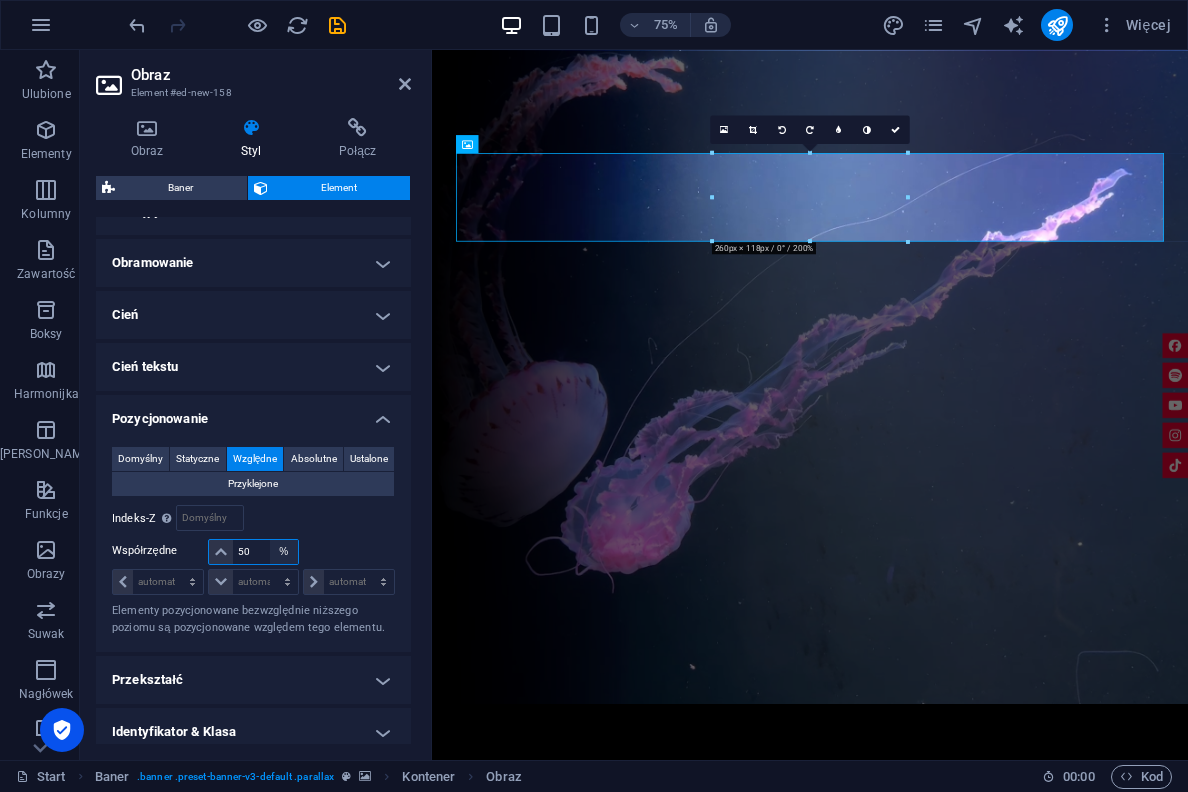 select on "em" 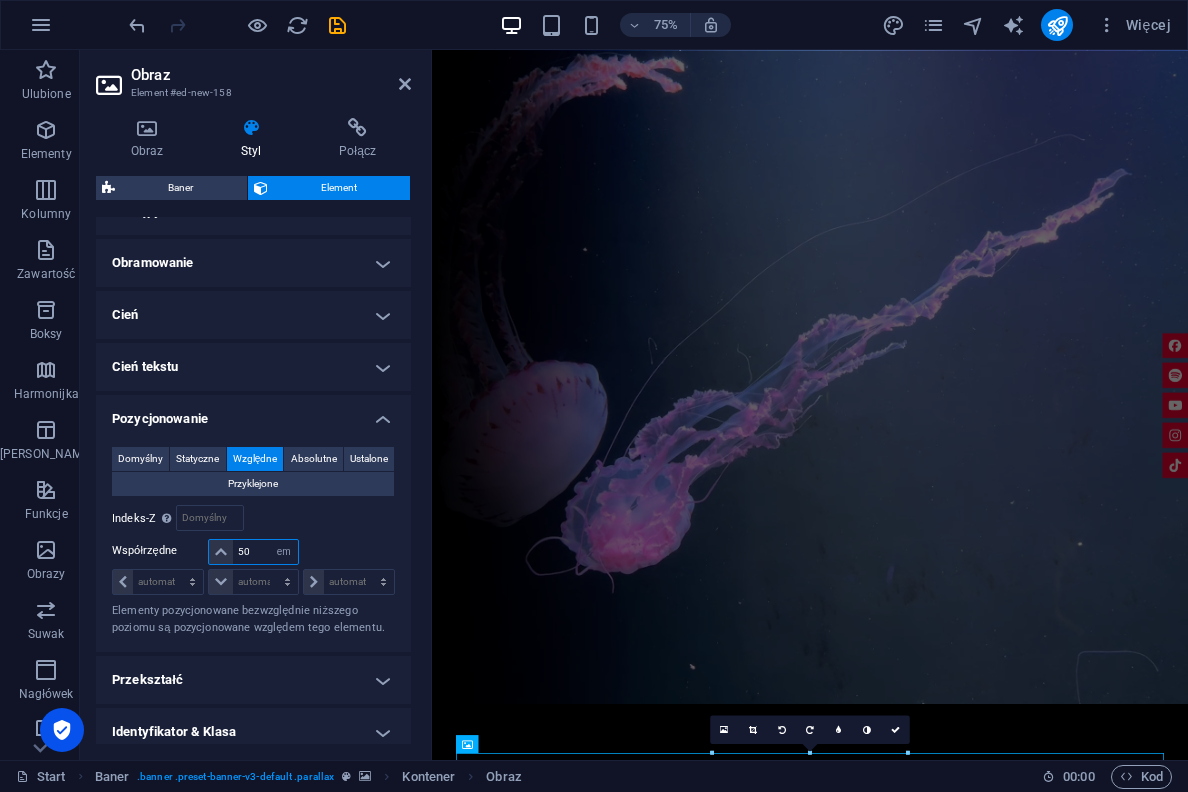 drag, startPoint x: 255, startPoint y: 552, endPoint x: 222, endPoint y: 552, distance: 33 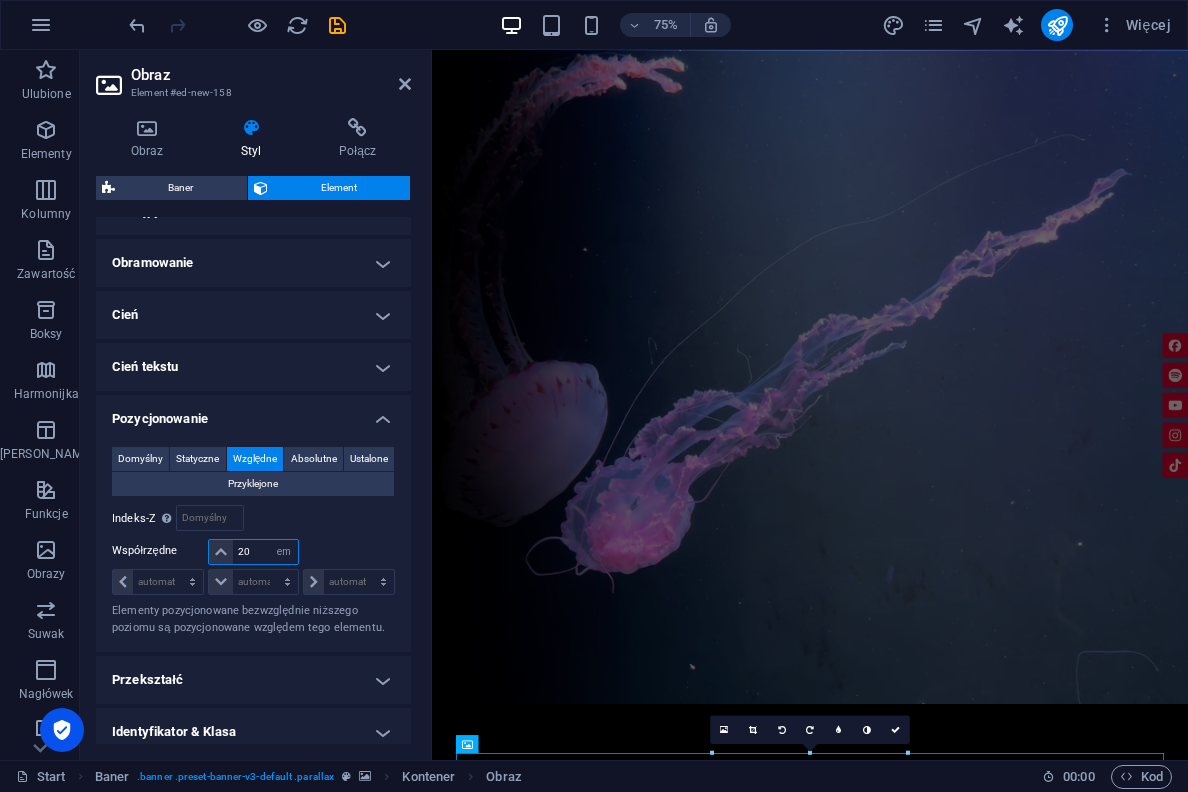 type on "20" 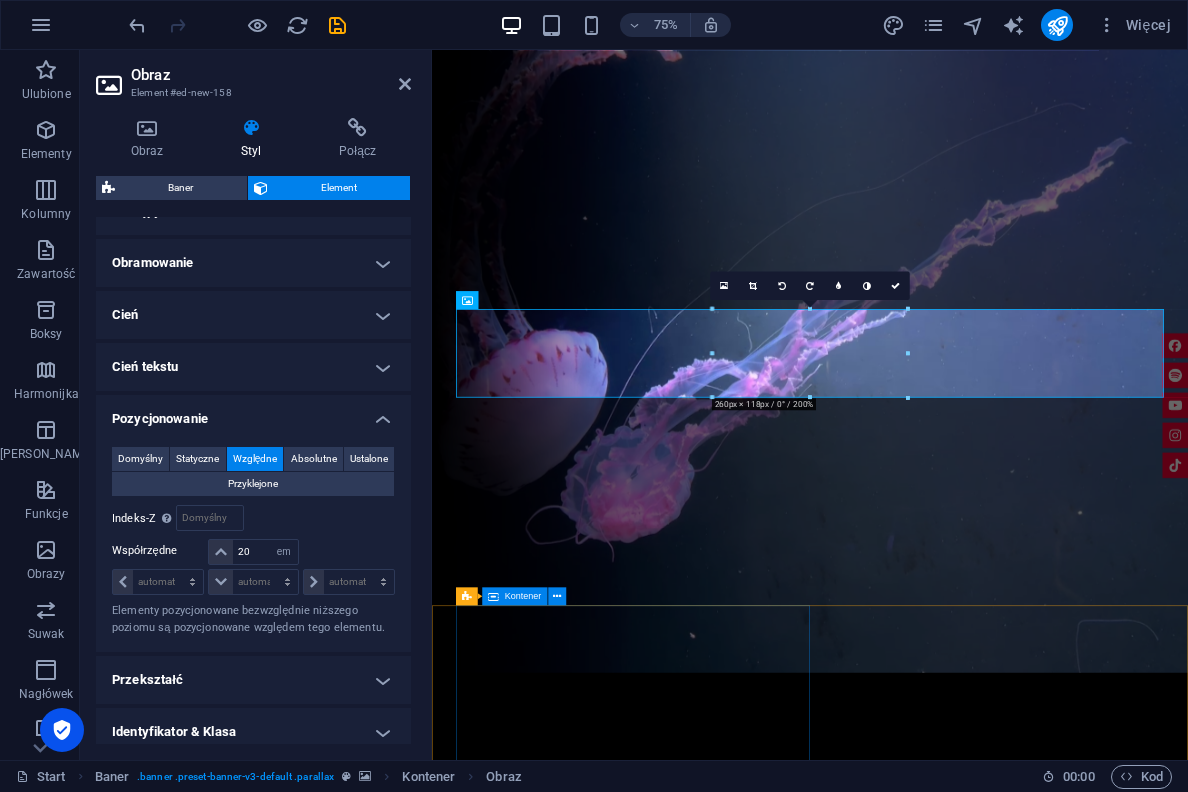 scroll, scrollTop: 14, scrollLeft: 0, axis: vertical 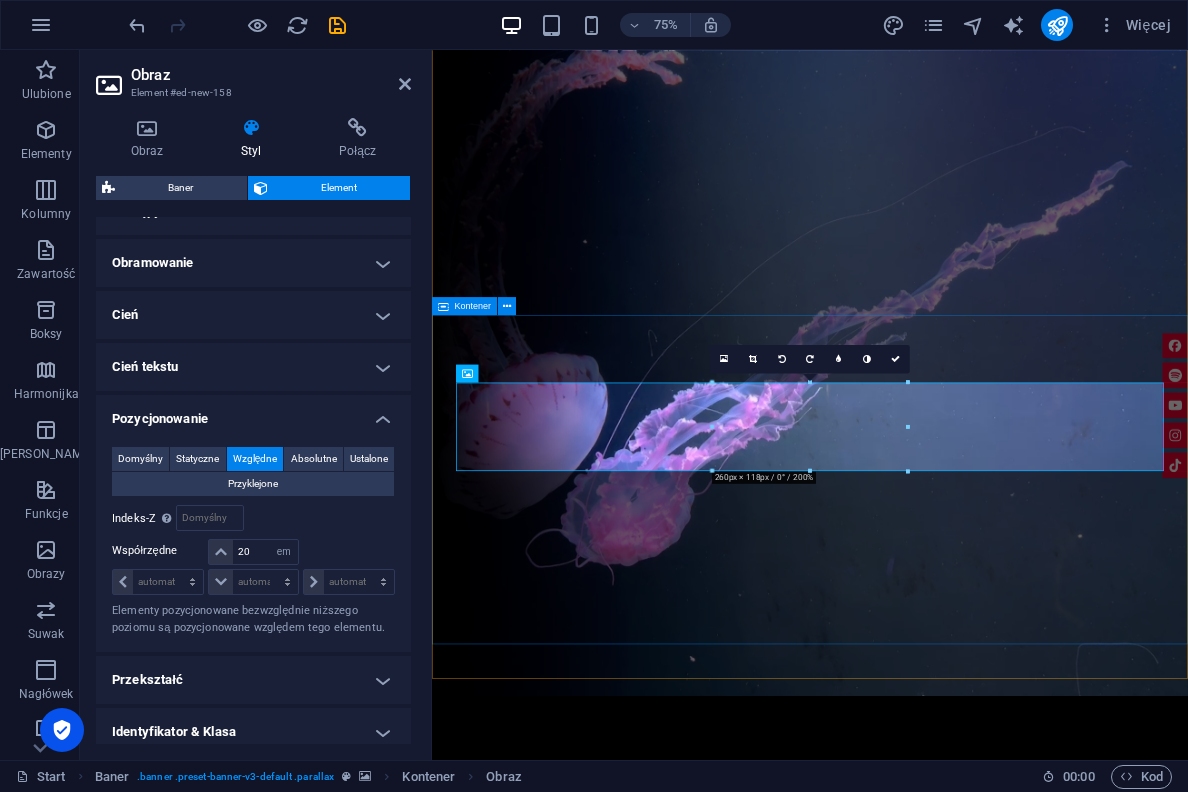 click at bounding box center (936, 1388) 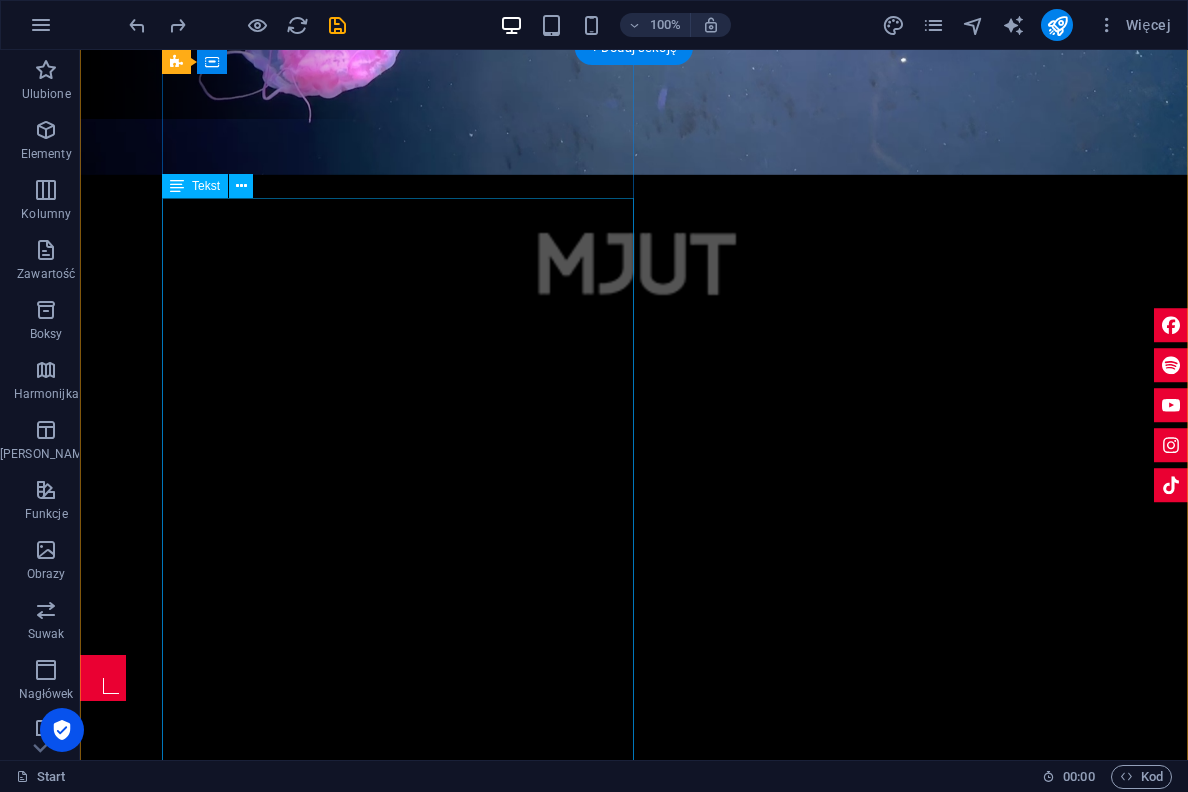 scroll, scrollTop: 0, scrollLeft: 0, axis: both 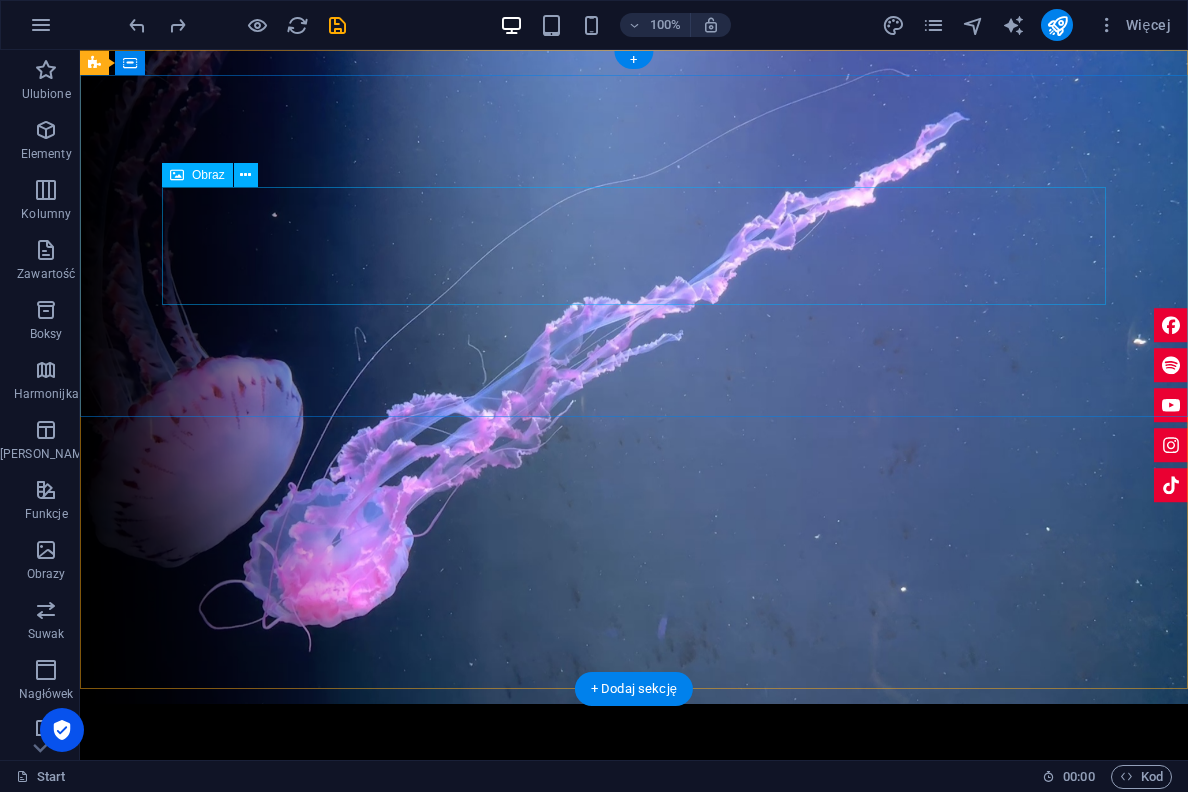 click at bounding box center [634, 901] 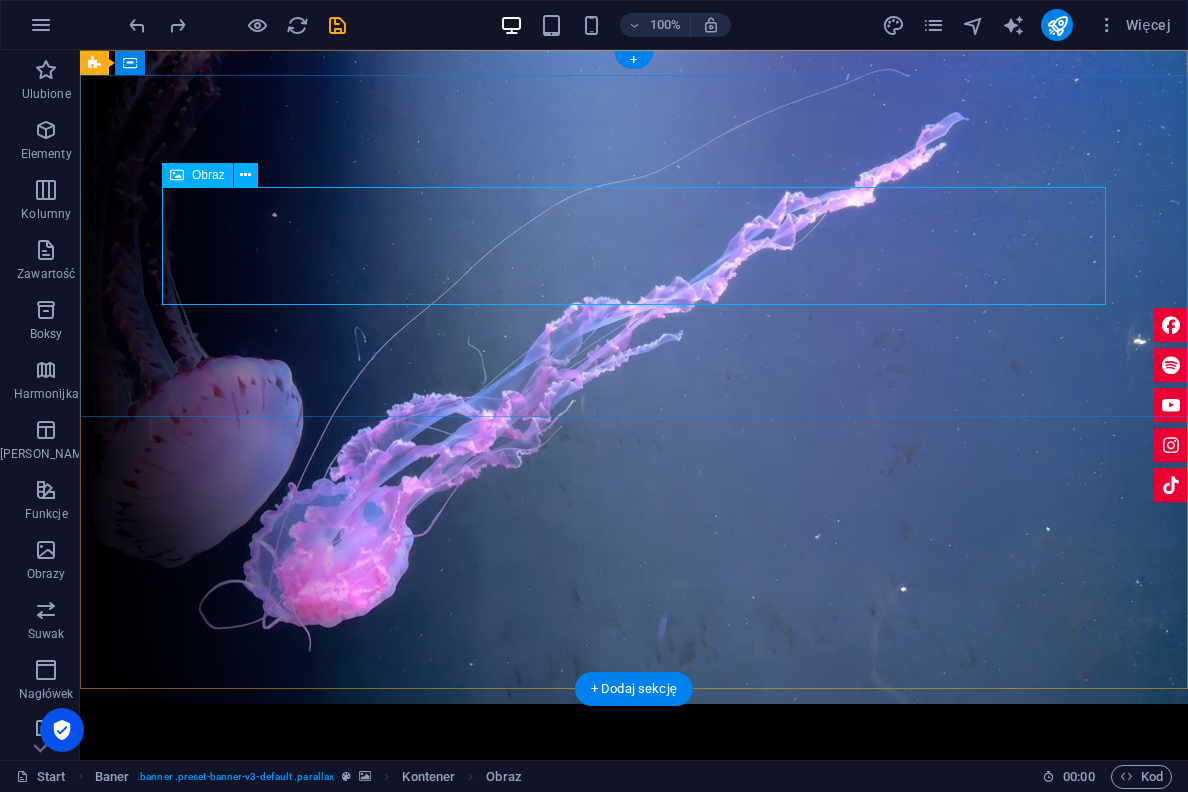click on "Obraz" at bounding box center (208, 175) 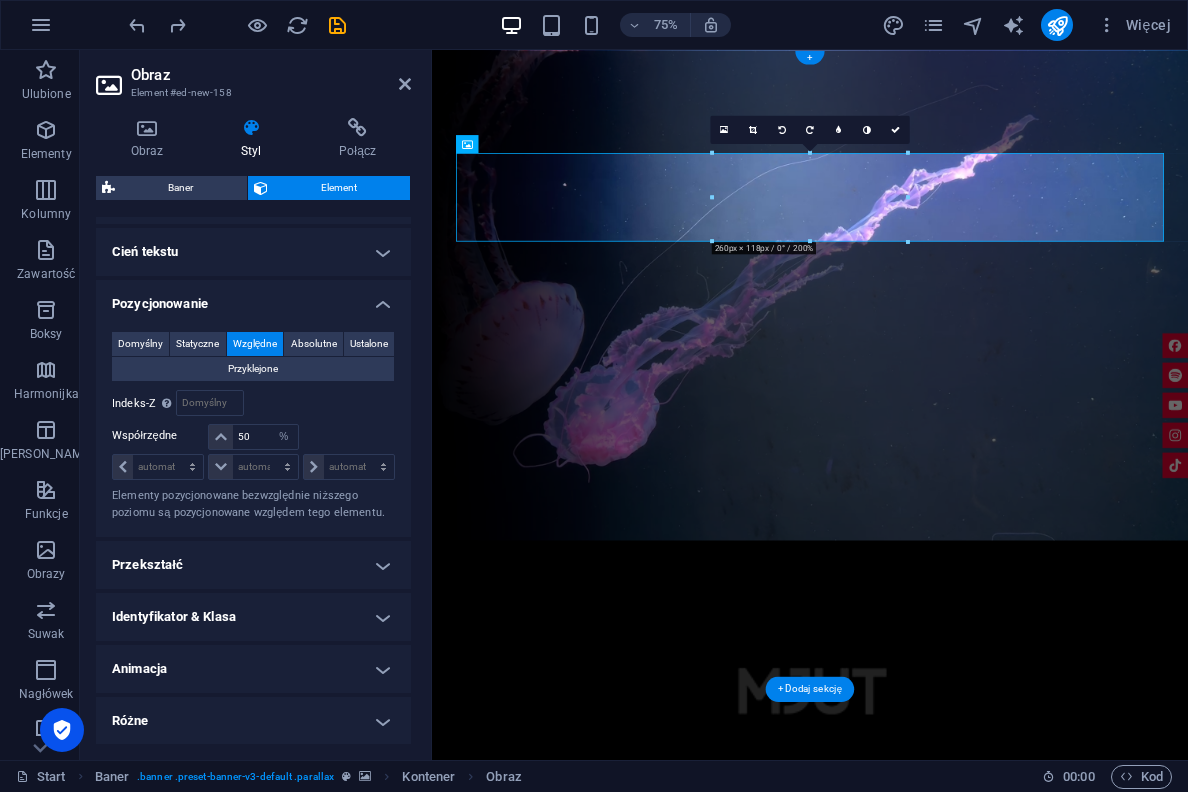 scroll, scrollTop: 525, scrollLeft: 0, axis: vertical 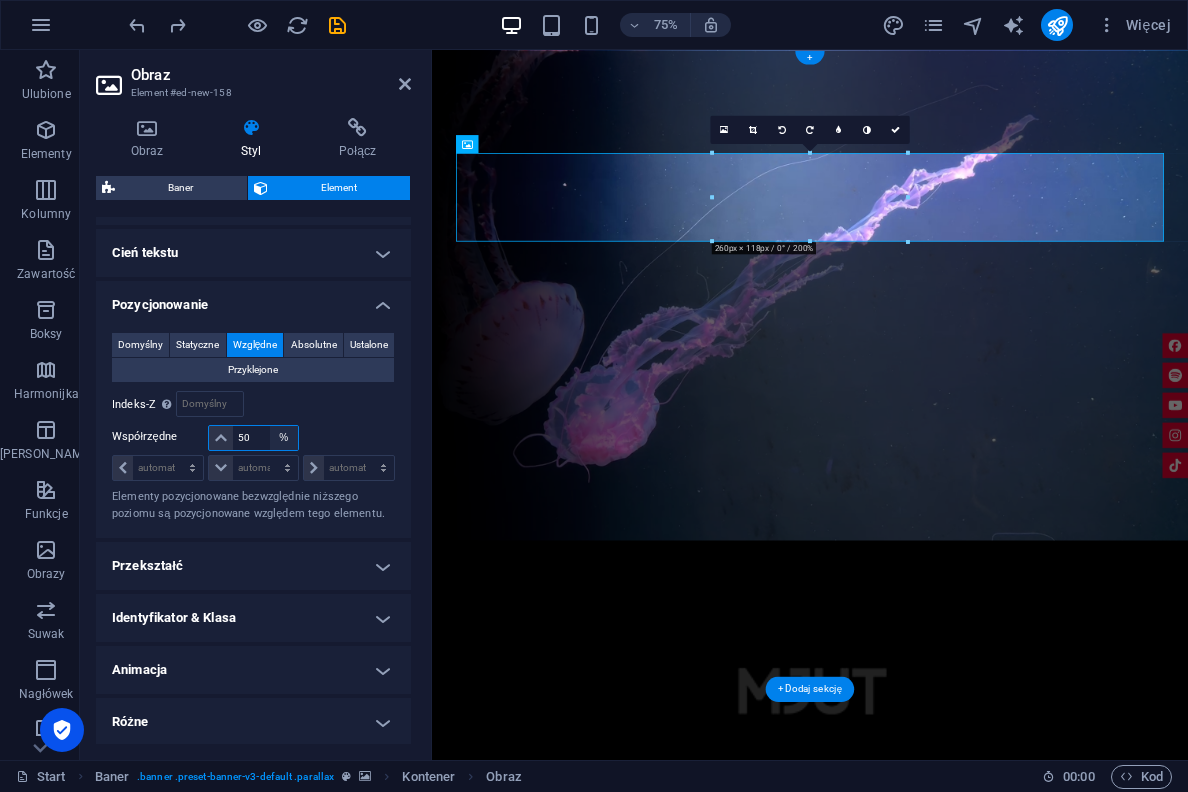 select on "em" 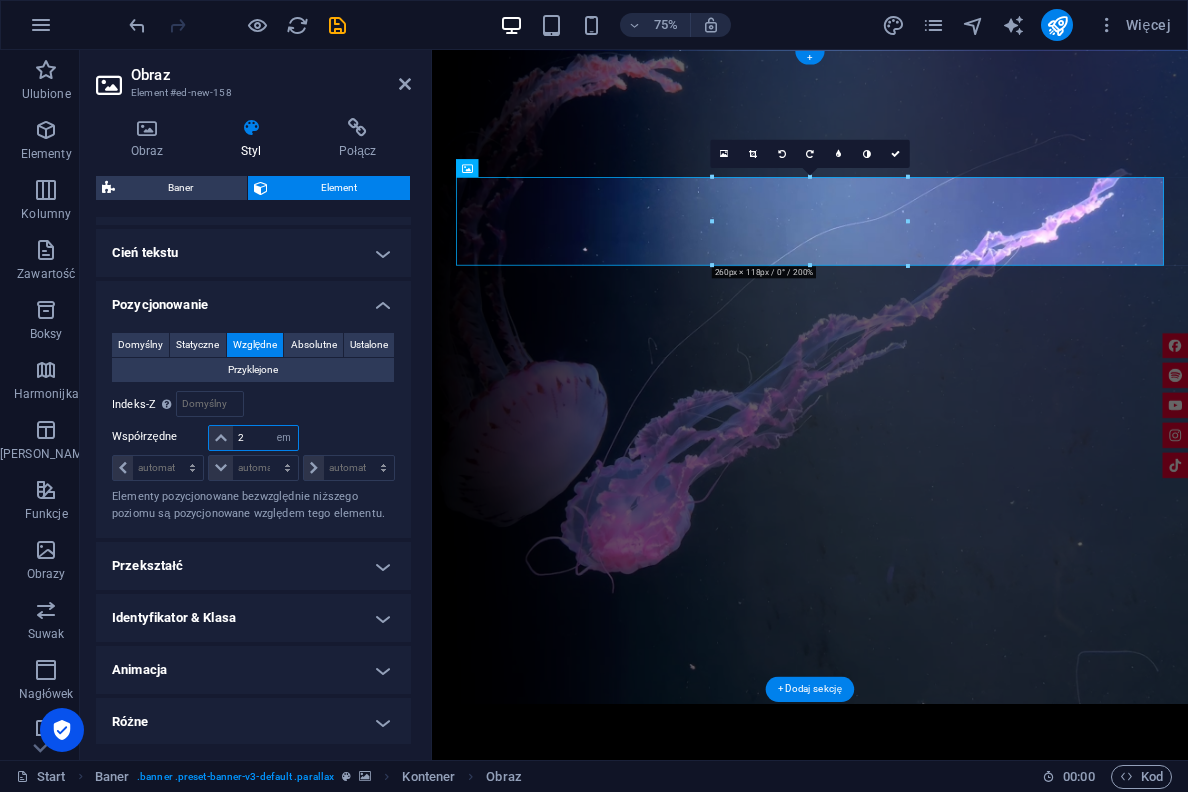 drag, startPoint x: 251, startPoint y: 432, endPoint x: 238, endPoint y: 432, distance: 13 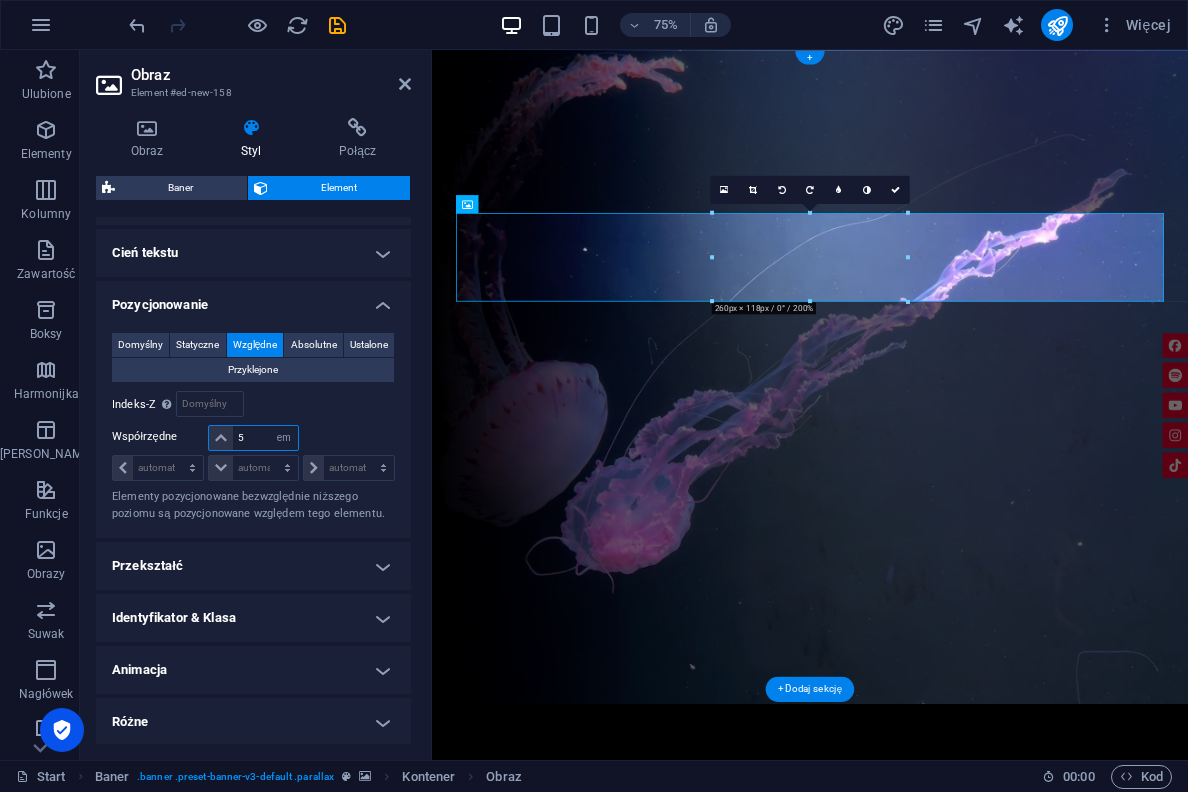 drag, startPoint x: 247, startPoint y: 440, endPoint x: 236, endPoint y: 439, distance: 11.045361 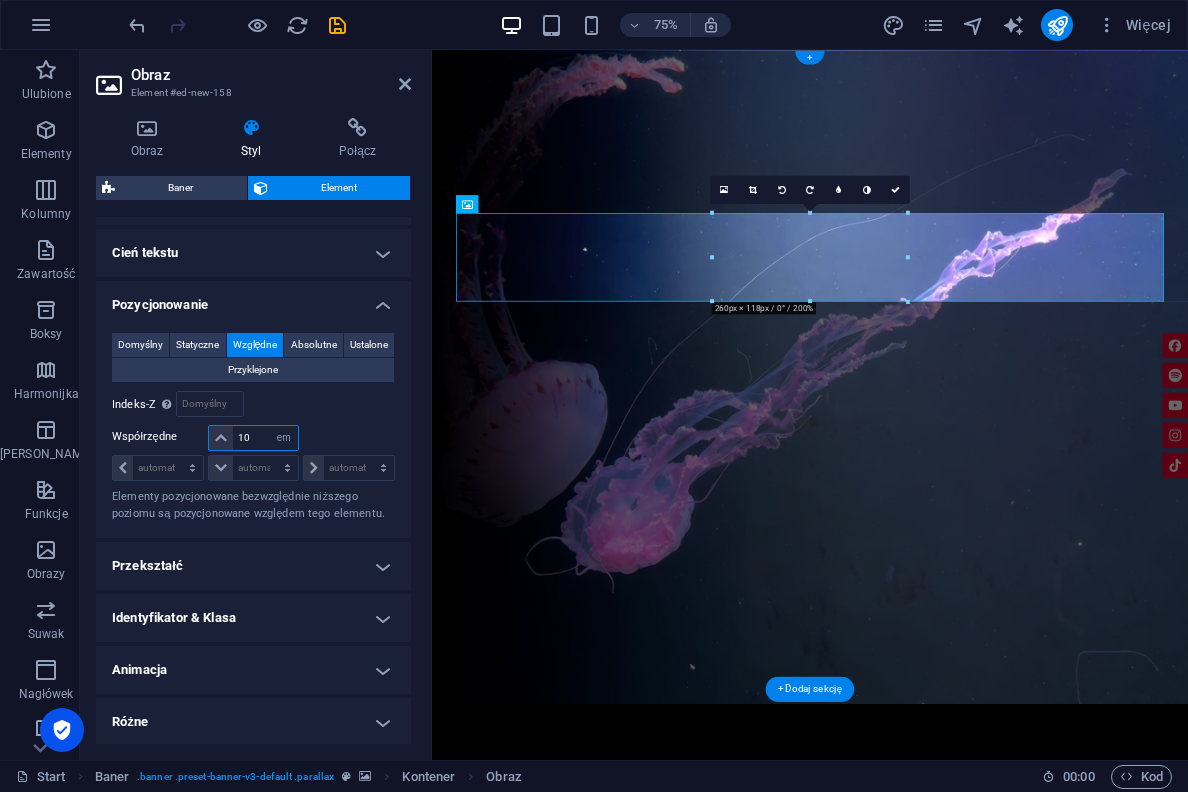 type on "10" 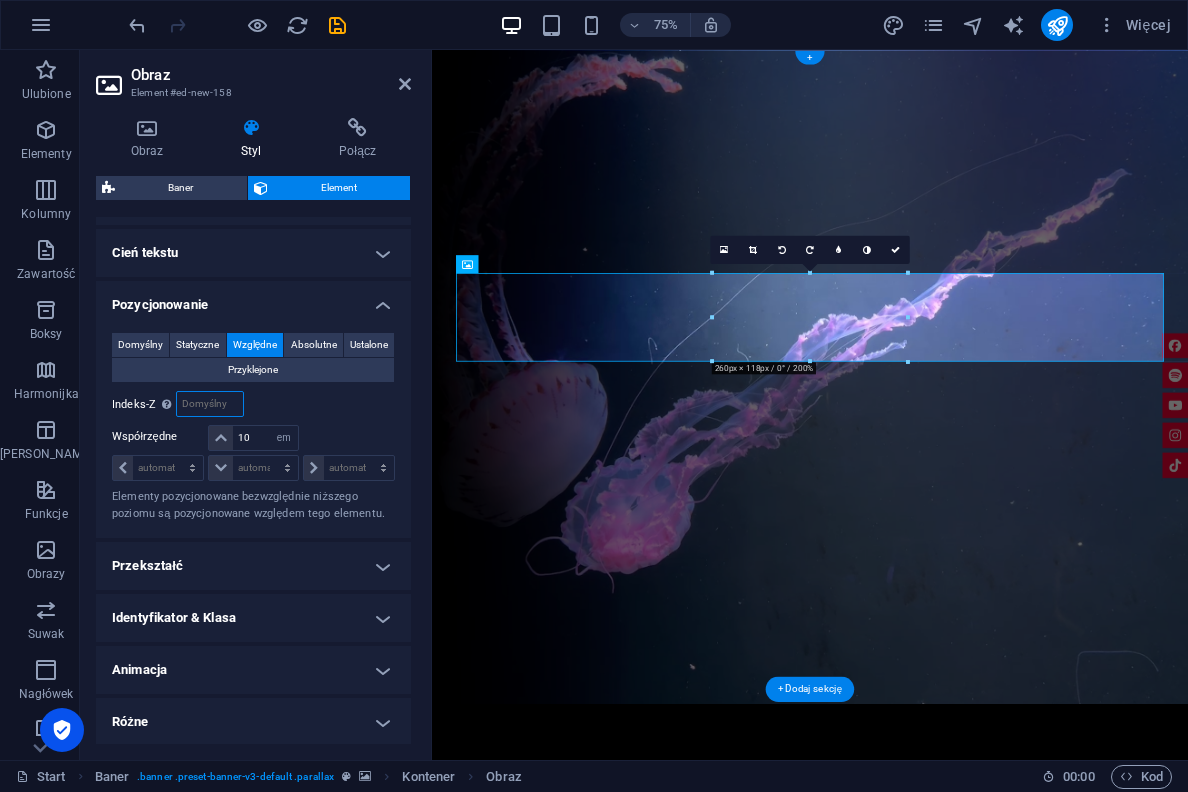 click at bounding box center (209, 404) 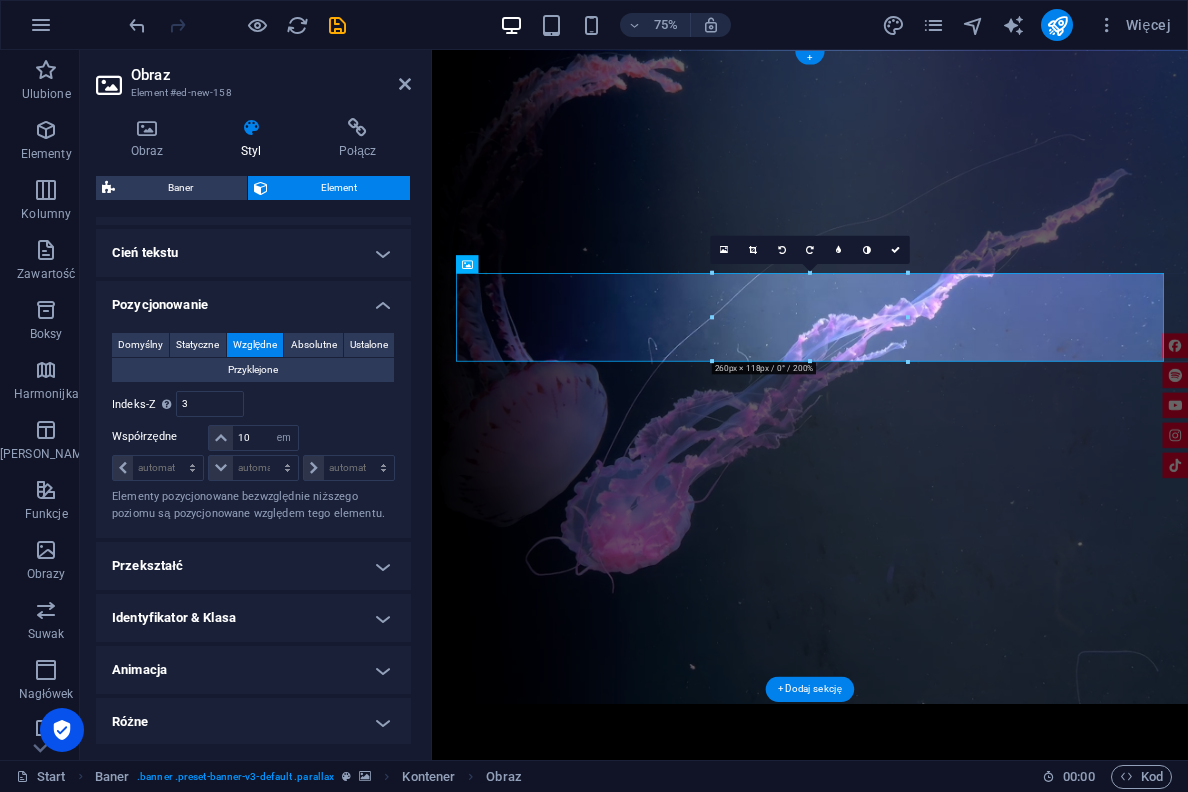 click on "Względne wobec #ed-785239135" at bounding box center [325, 404] 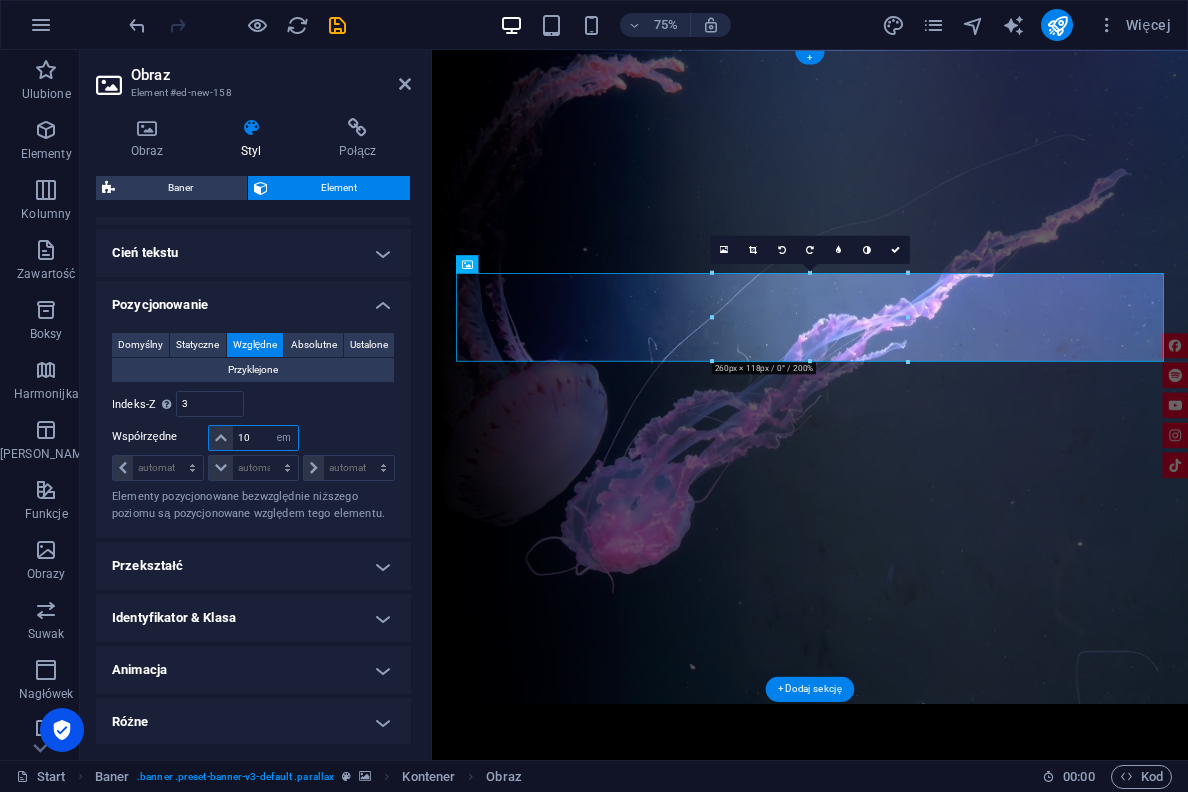 click on "10" at bounding box center [265, 438] 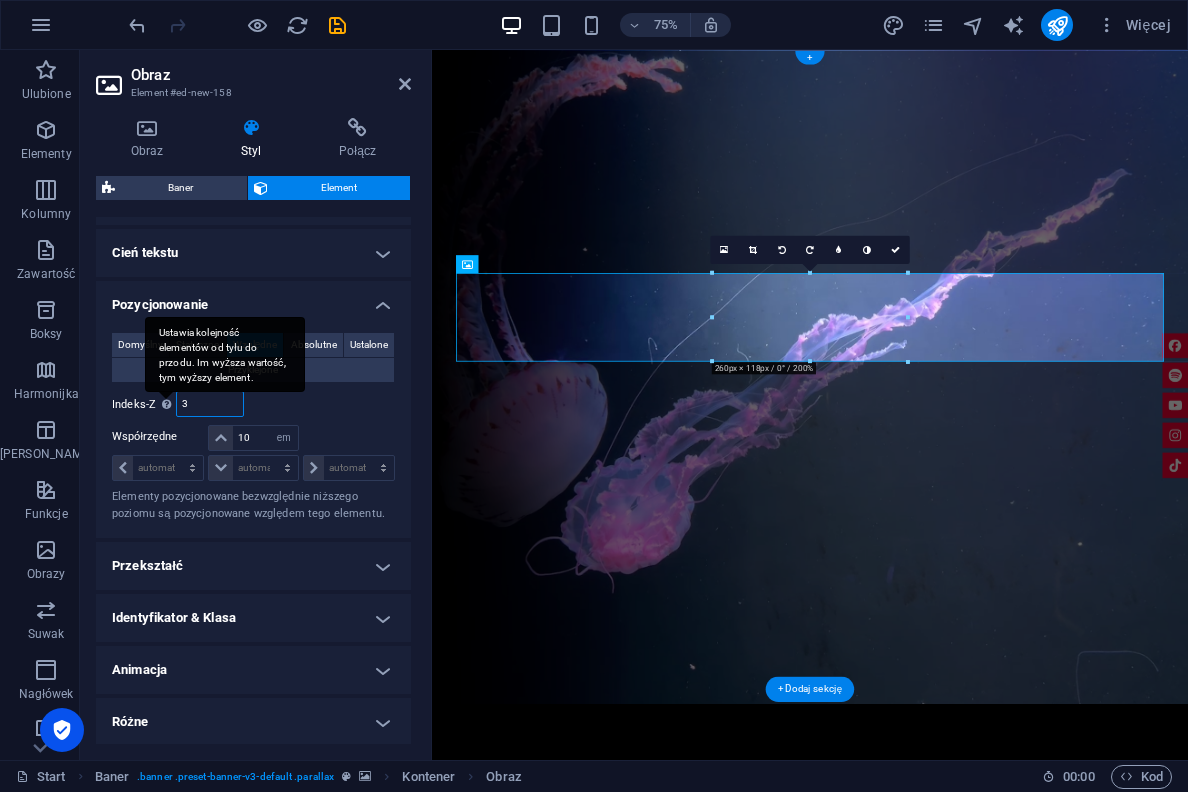 drag, startPoint x: 206, startPoint y: 403, endPoint x: 164, endPoint y: 403, distance: 42 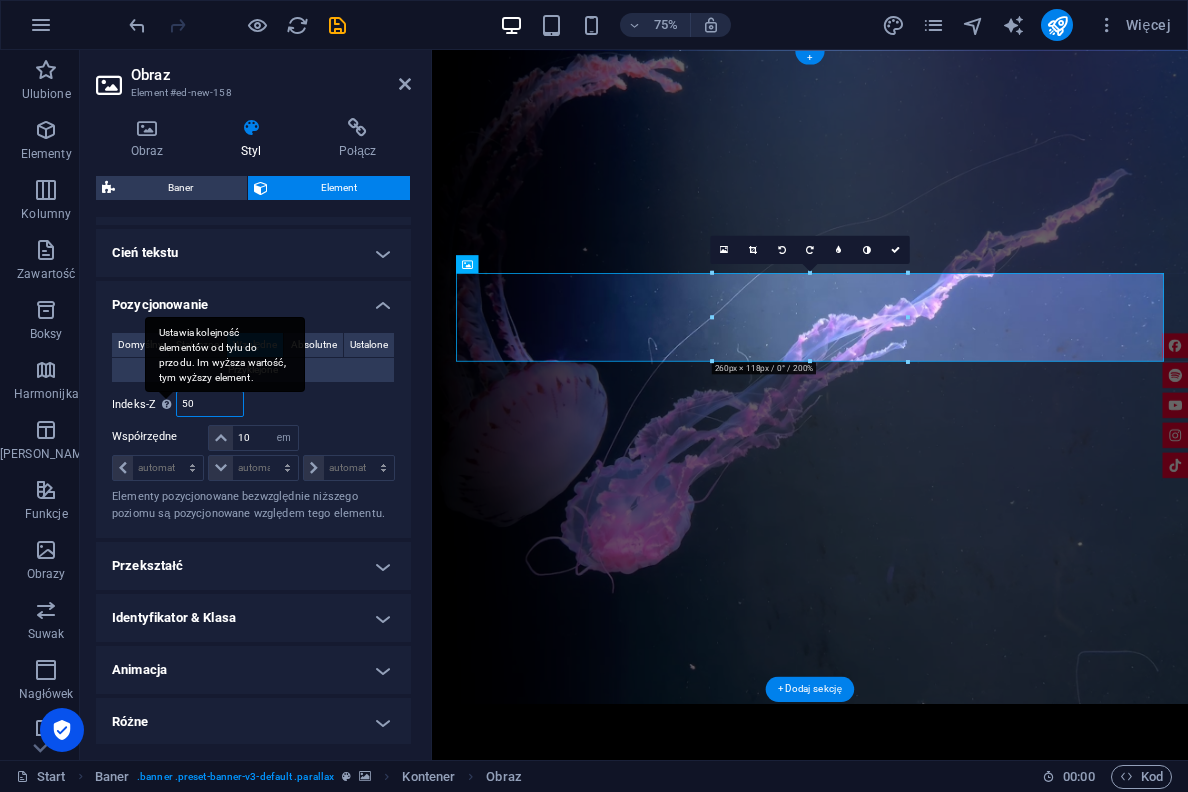 drag, startPoint x: 202, startPoint y: 411, endPoint x: 171, endPoint y: 409, distance: 31.06445 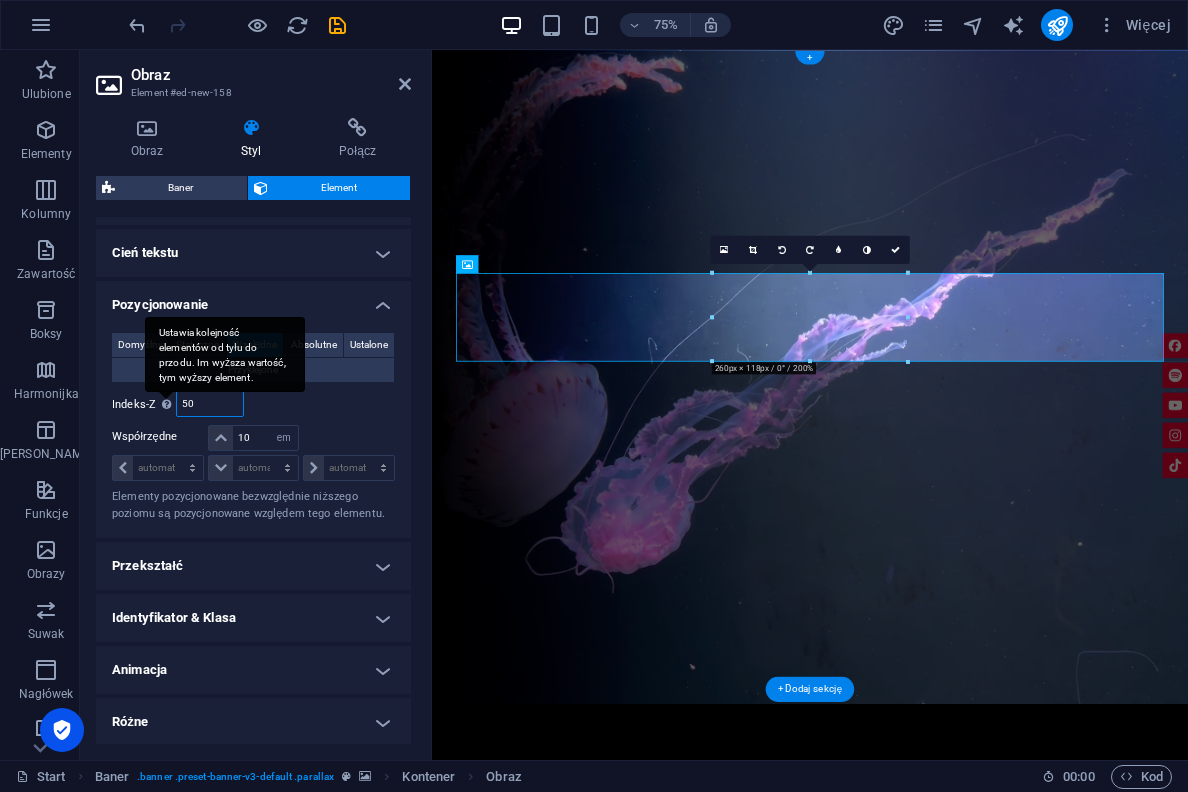 click on "Indeks-Z Ustawia kolejność elementów od tyłu do przodu. Im wyższa wartość, tym wyższy element. 50" at bounding box center (178, 404) 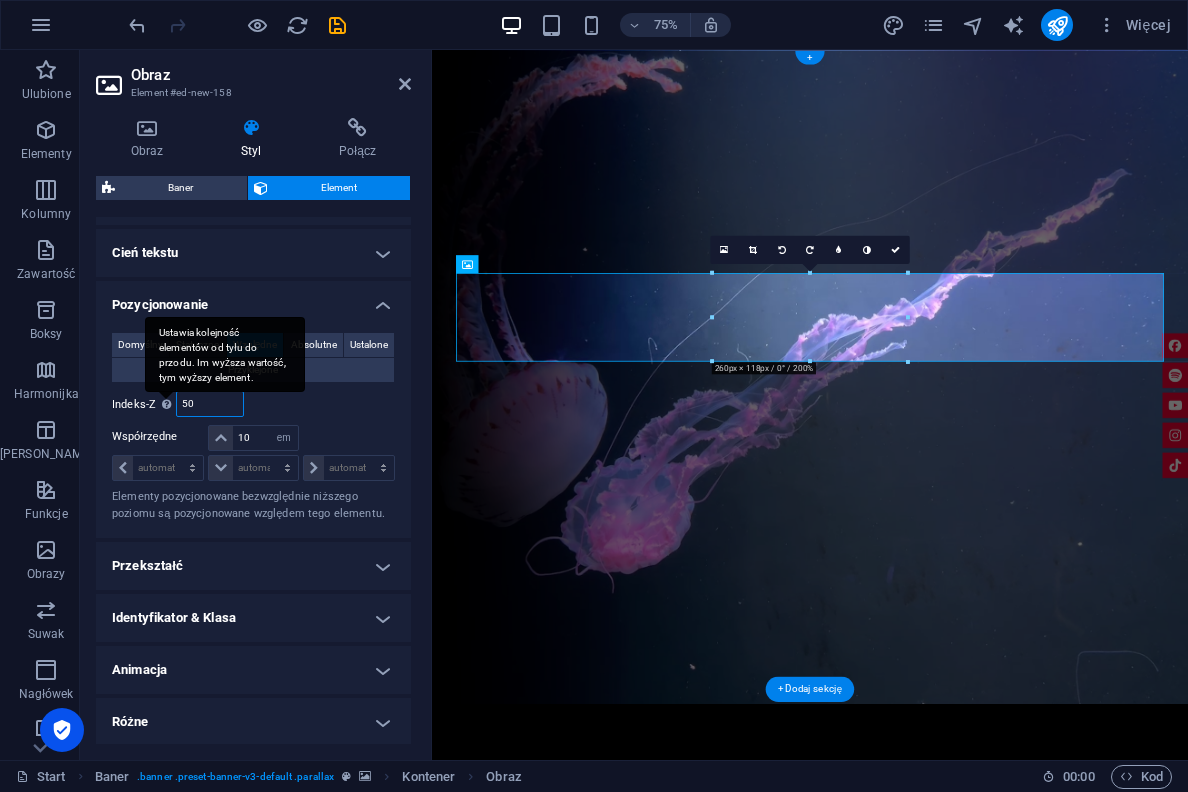 drag, startPoint x: 210, startPoint y: 398, endPoint x: 165, endPoint y: 398, distance: 45 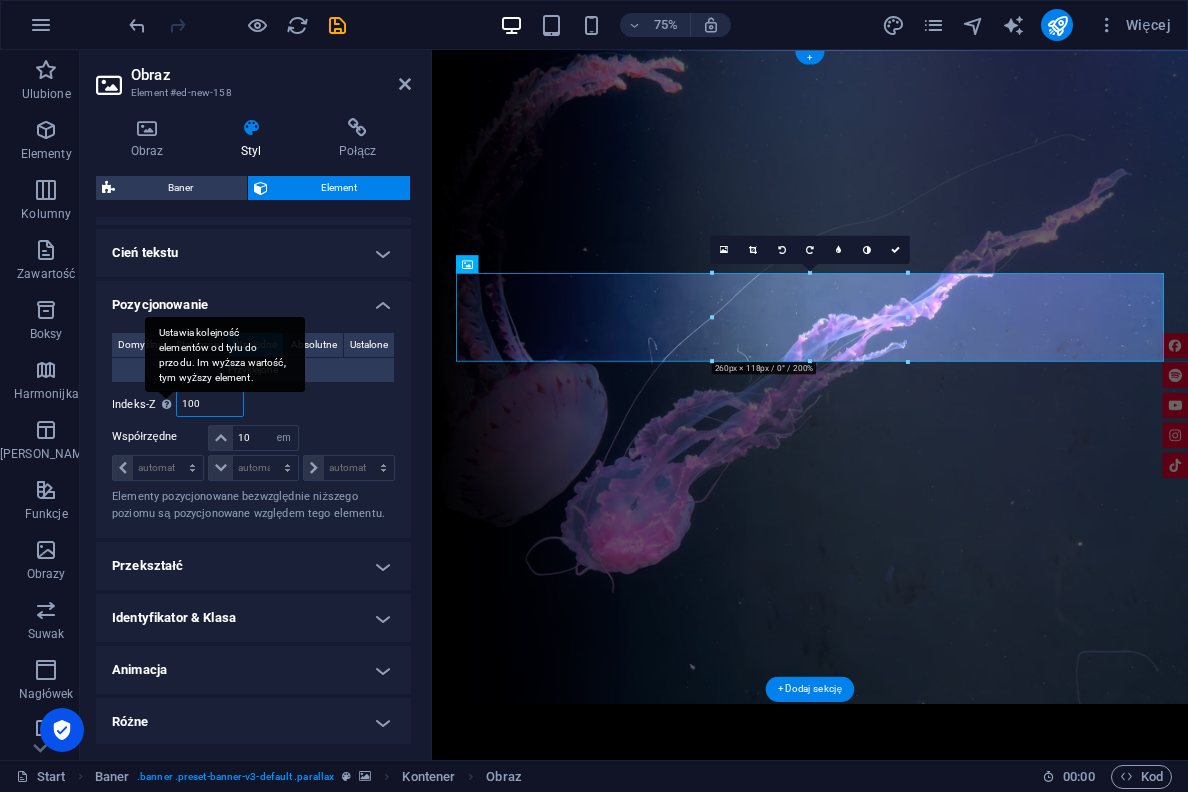 type on "100" 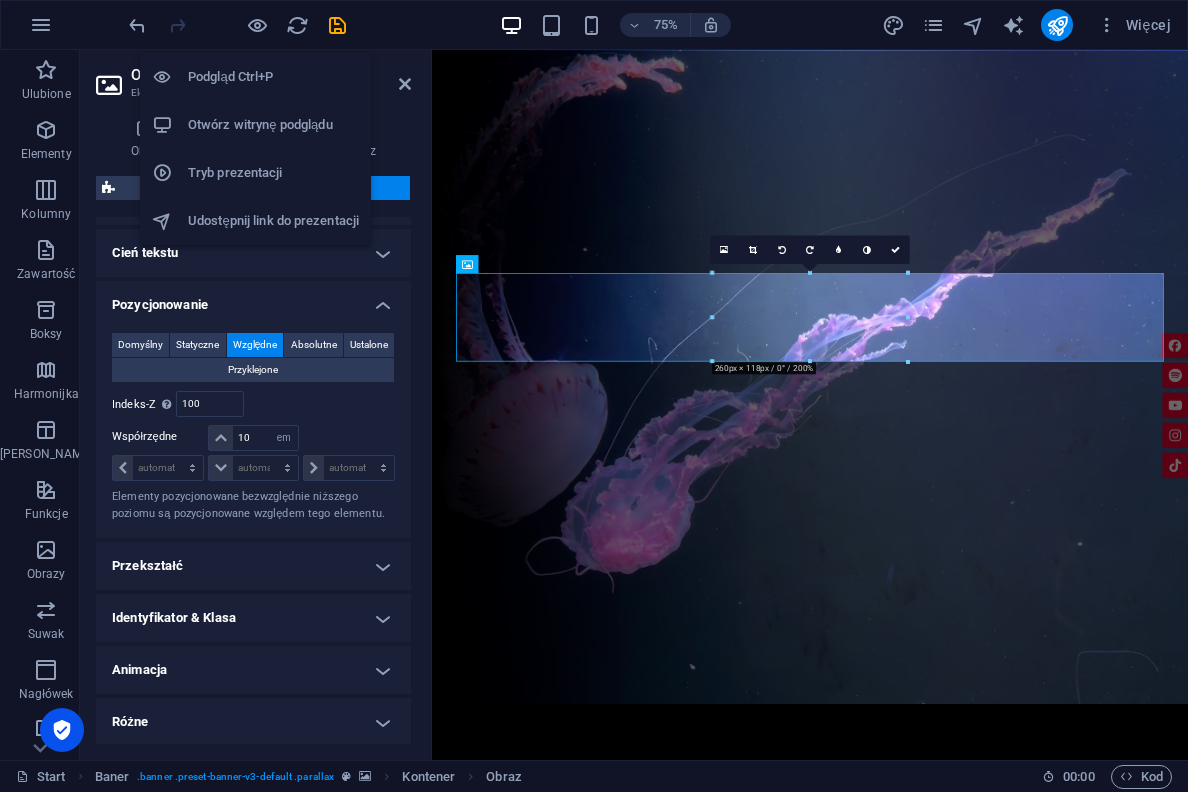 click on "Otwórz witrynę podglądu" at bounding box center (273, 125) 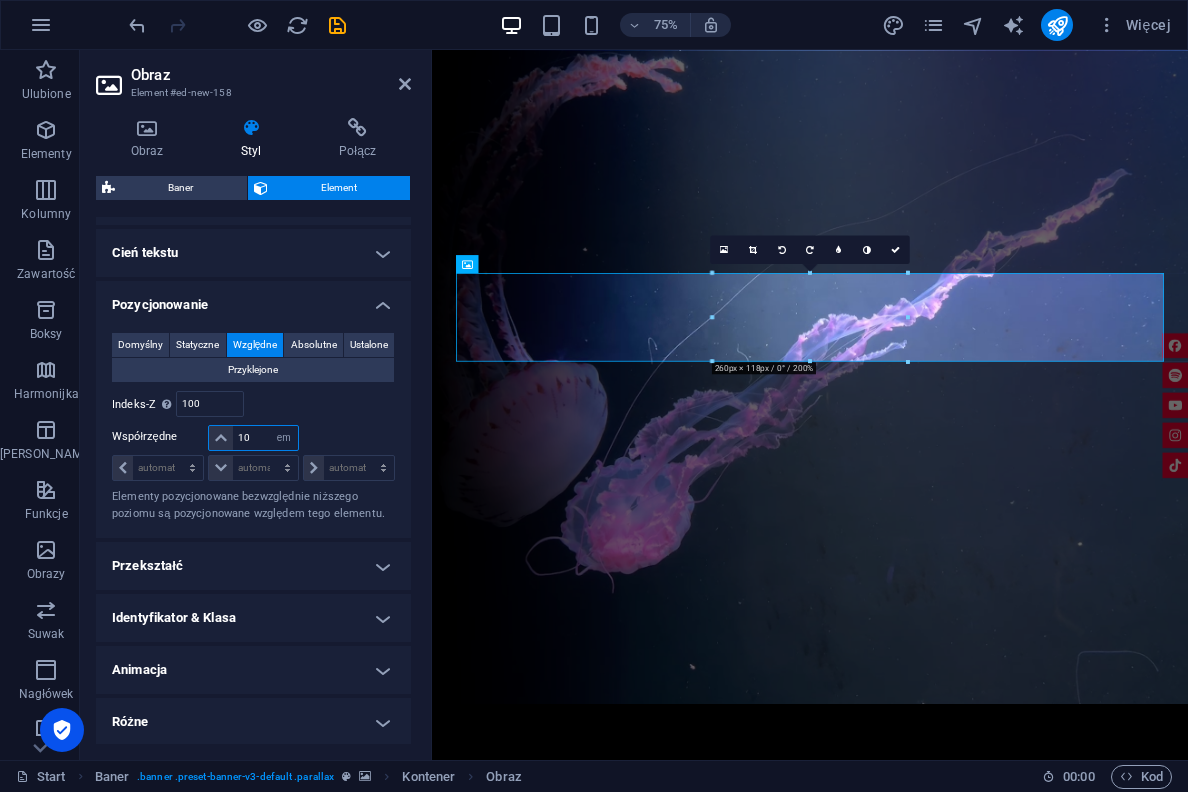 drag, startPoint x: 259, startPoint y: 439, endPoint x: 209, endPoint y: 439, distance: 50 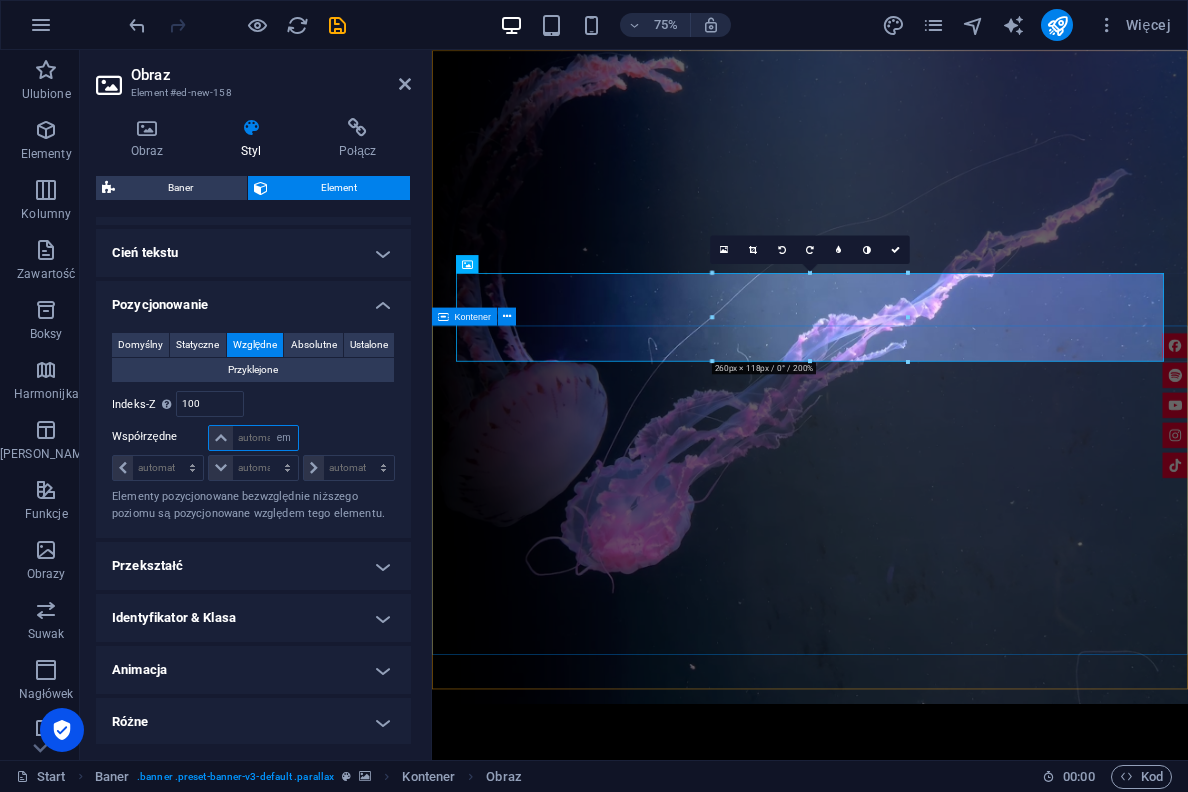 type 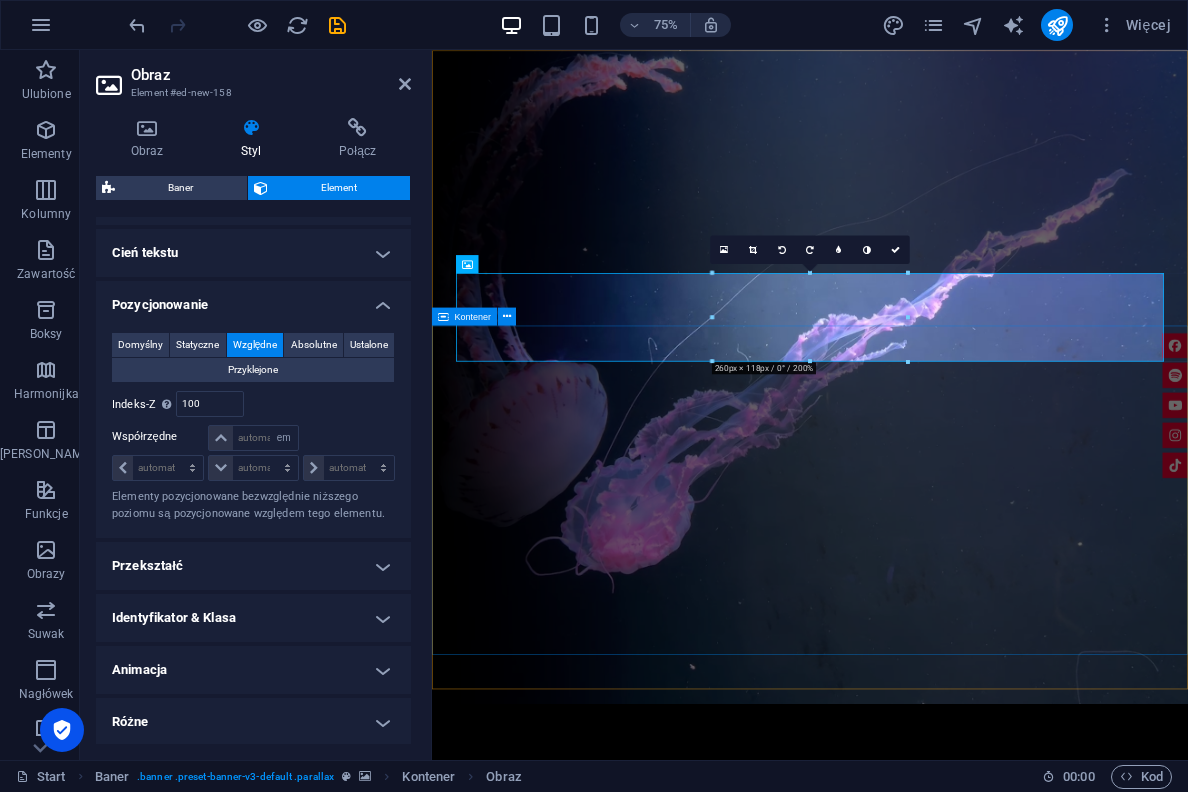 click at bounding box center (936, 1402) 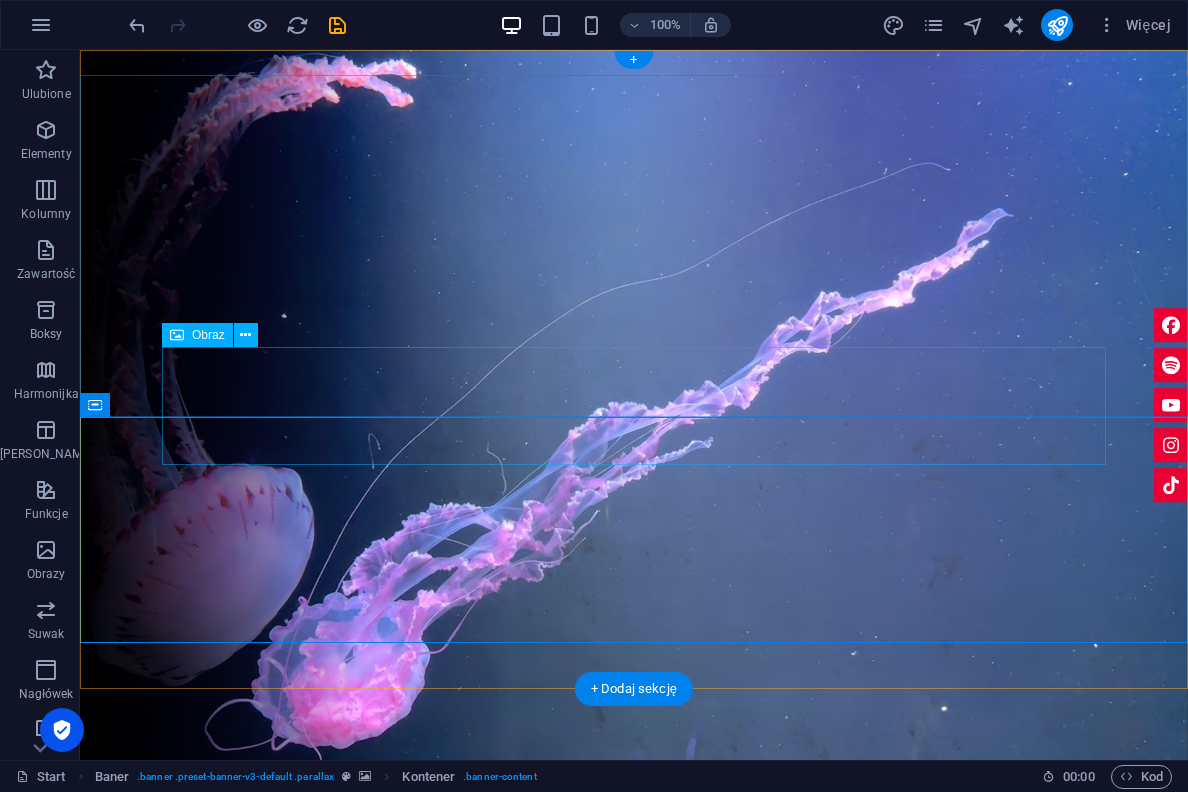 click at bounding box center (634, 1279) 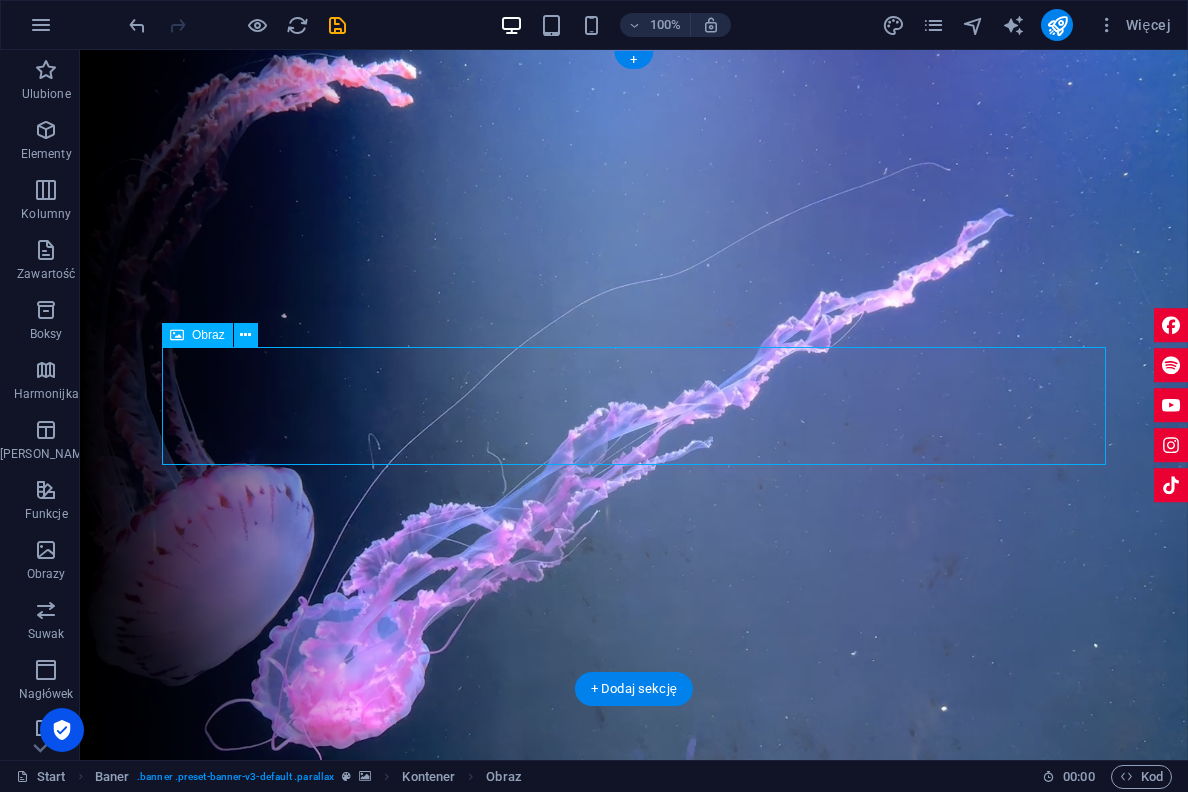 click at bounding box center [634, 1279] 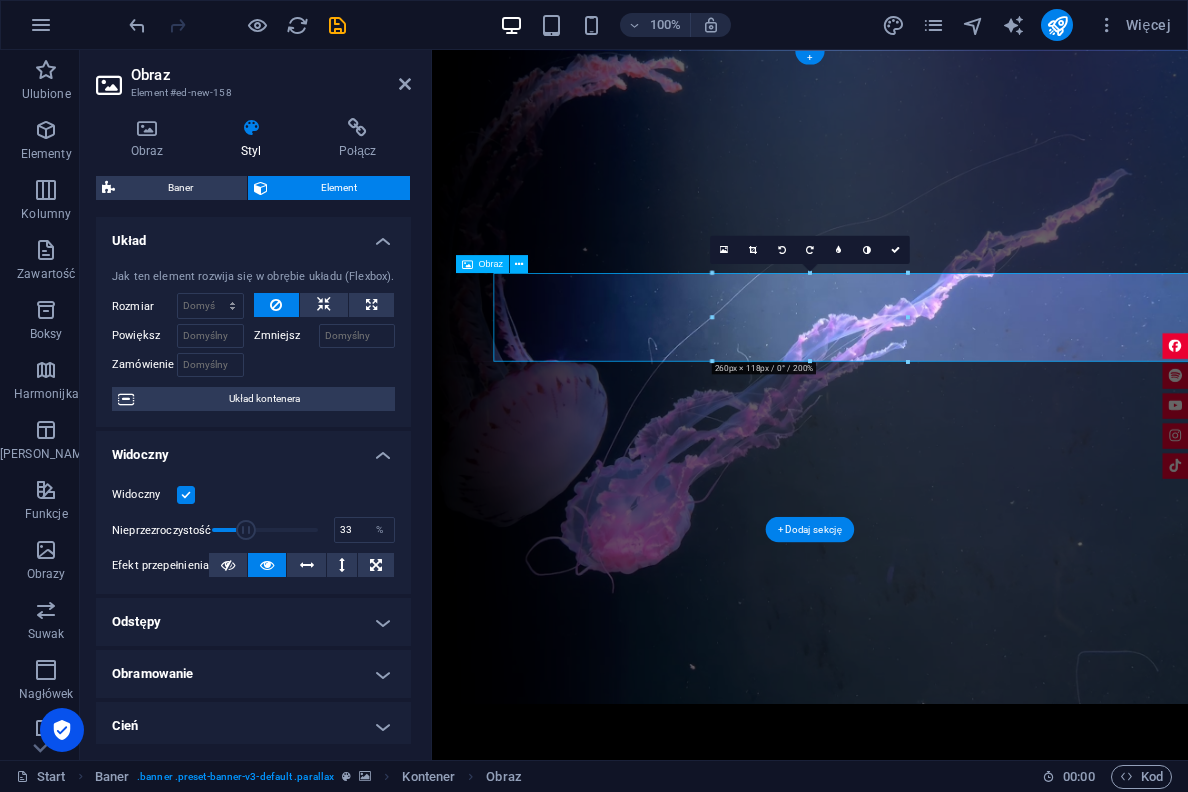 type on "10" 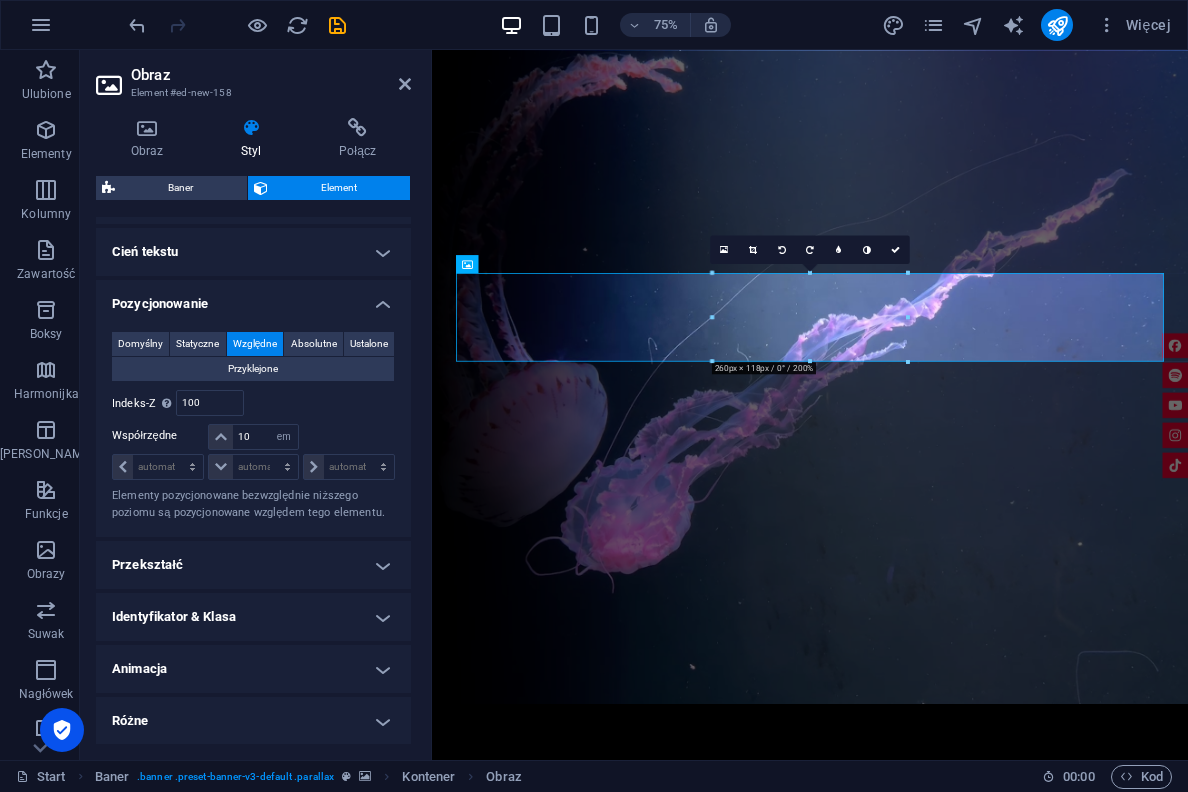scroll, scrollTop: 525, scrollLeft: 0, axis: vertical 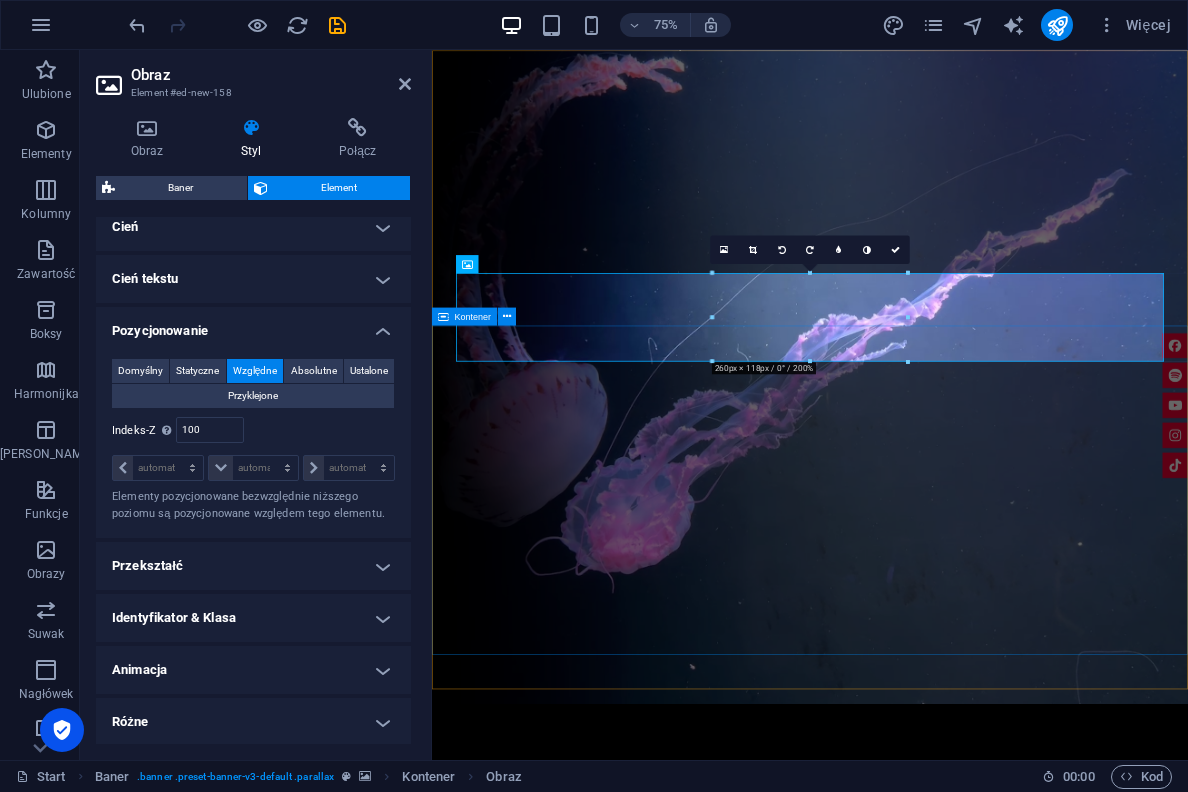 click at bounding box center [936, 1402] 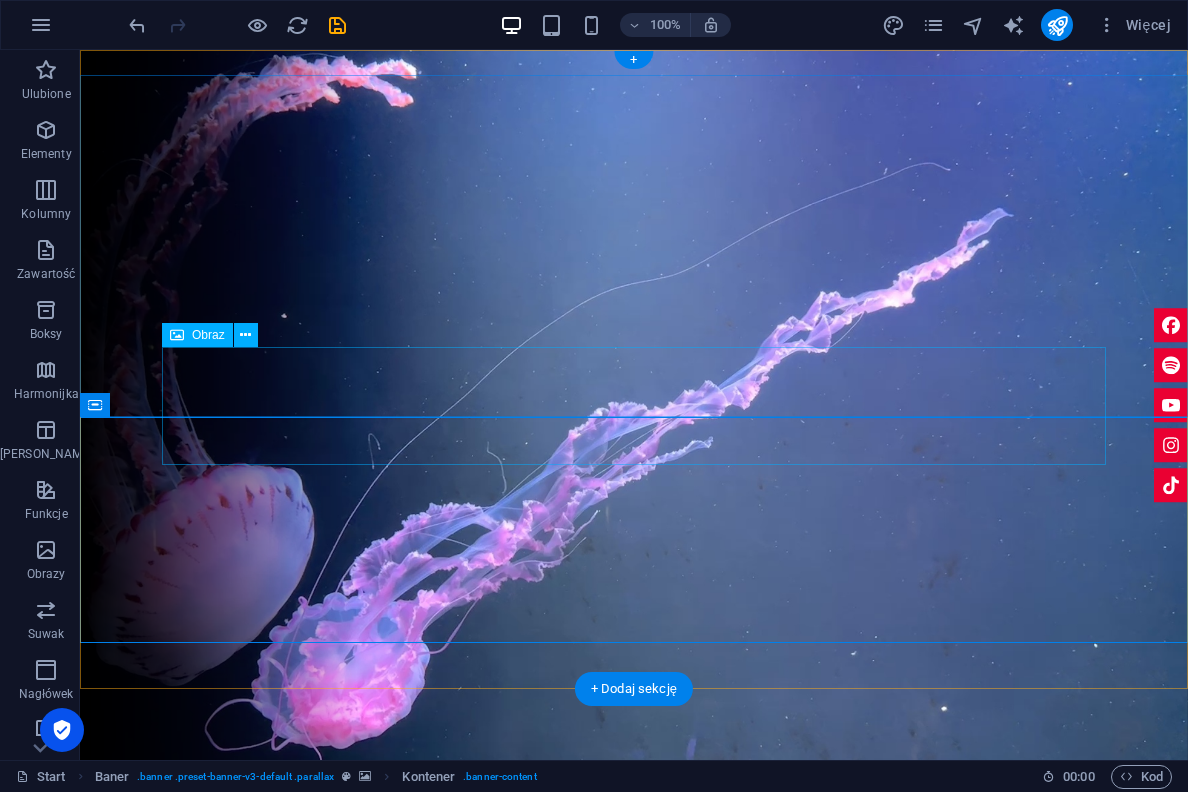 click at bounding box center [634, 1279] 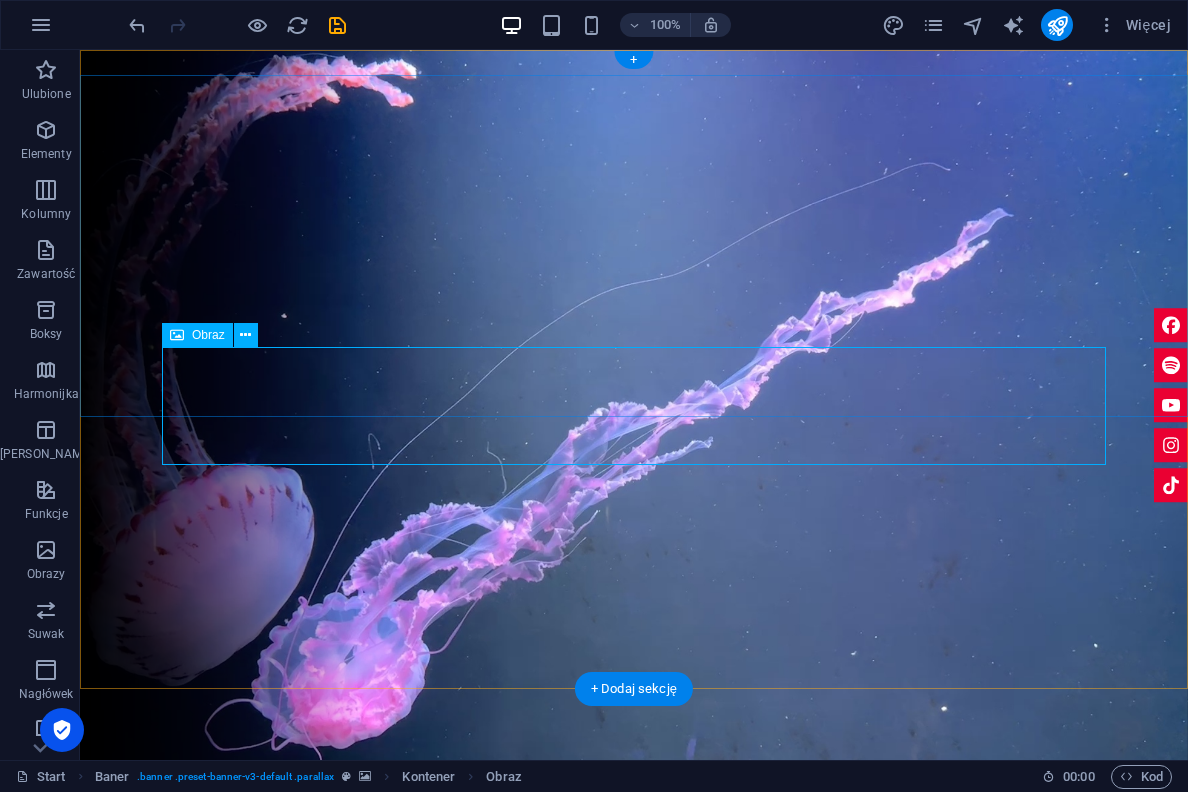 click on "Obraz" at bounding box center (208, 335) 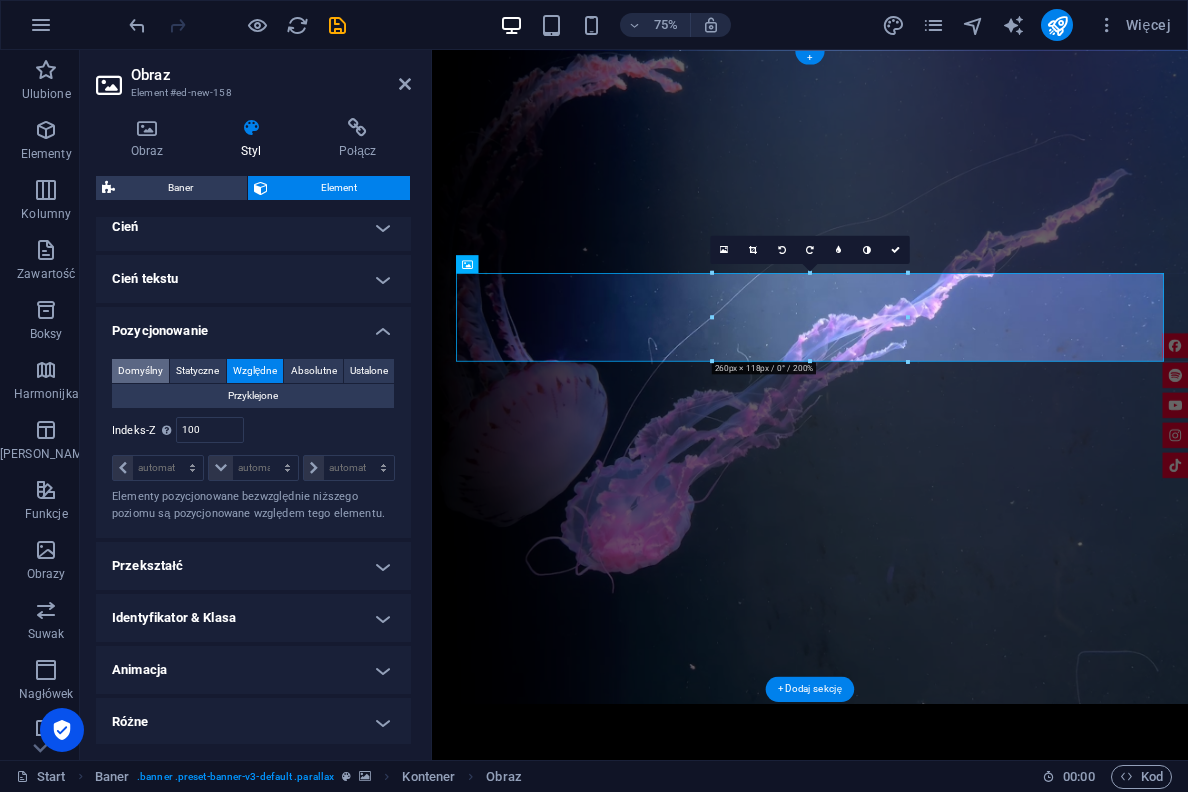 click on "Domyślny" at bounding box center (140, 371) 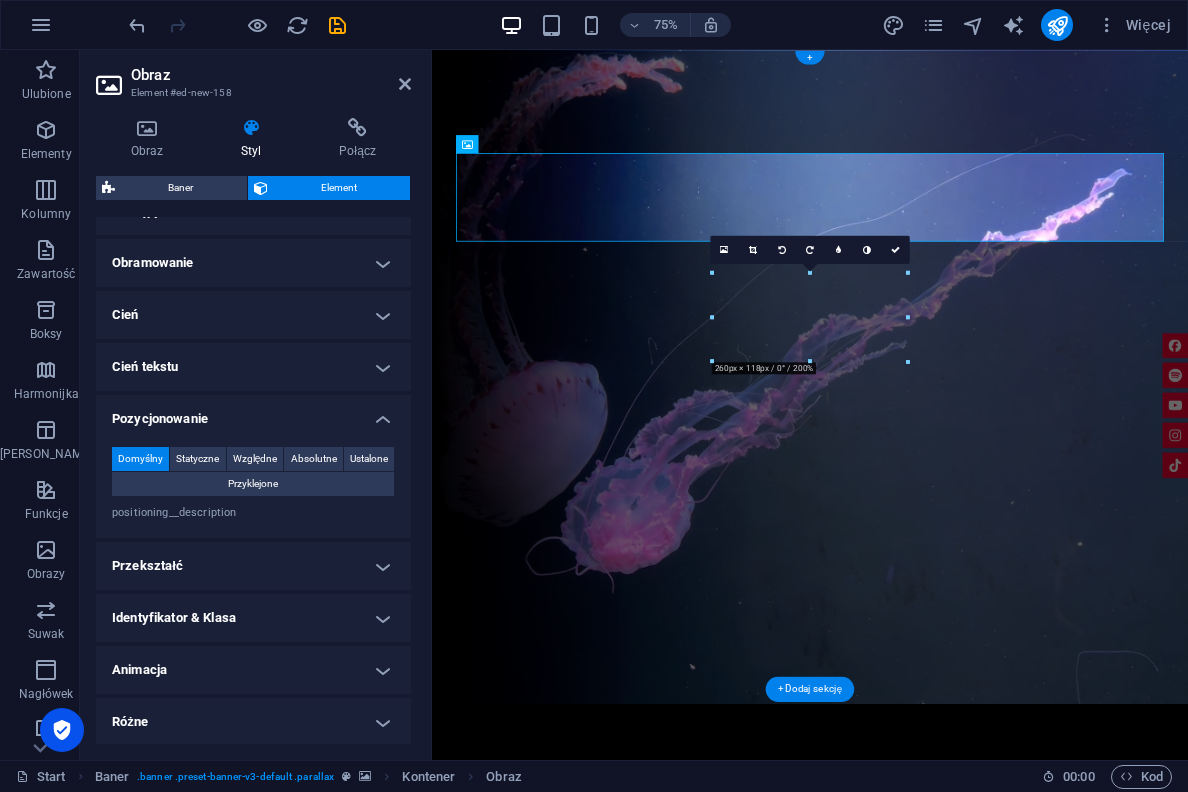click on "Różne" at bounding box center (253, 722) 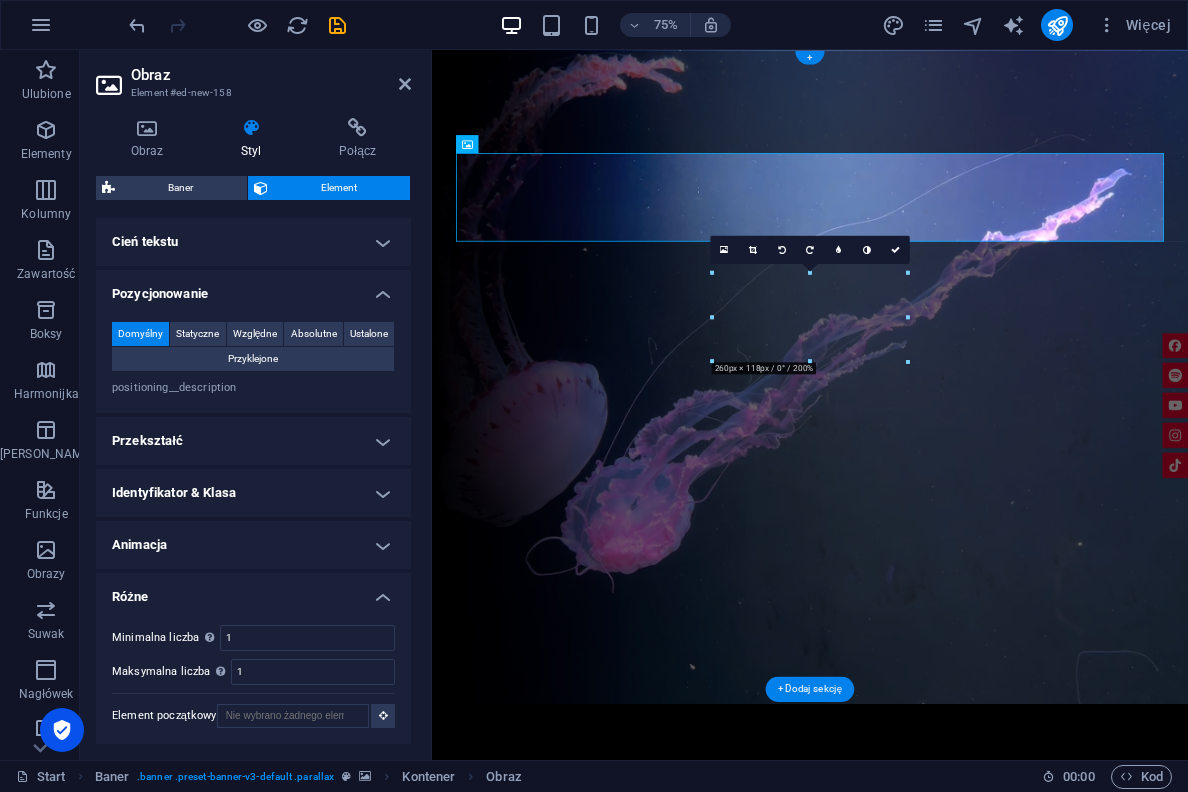 scroll, scrollTop: 535, scrollLeft: 0, axis: vertical 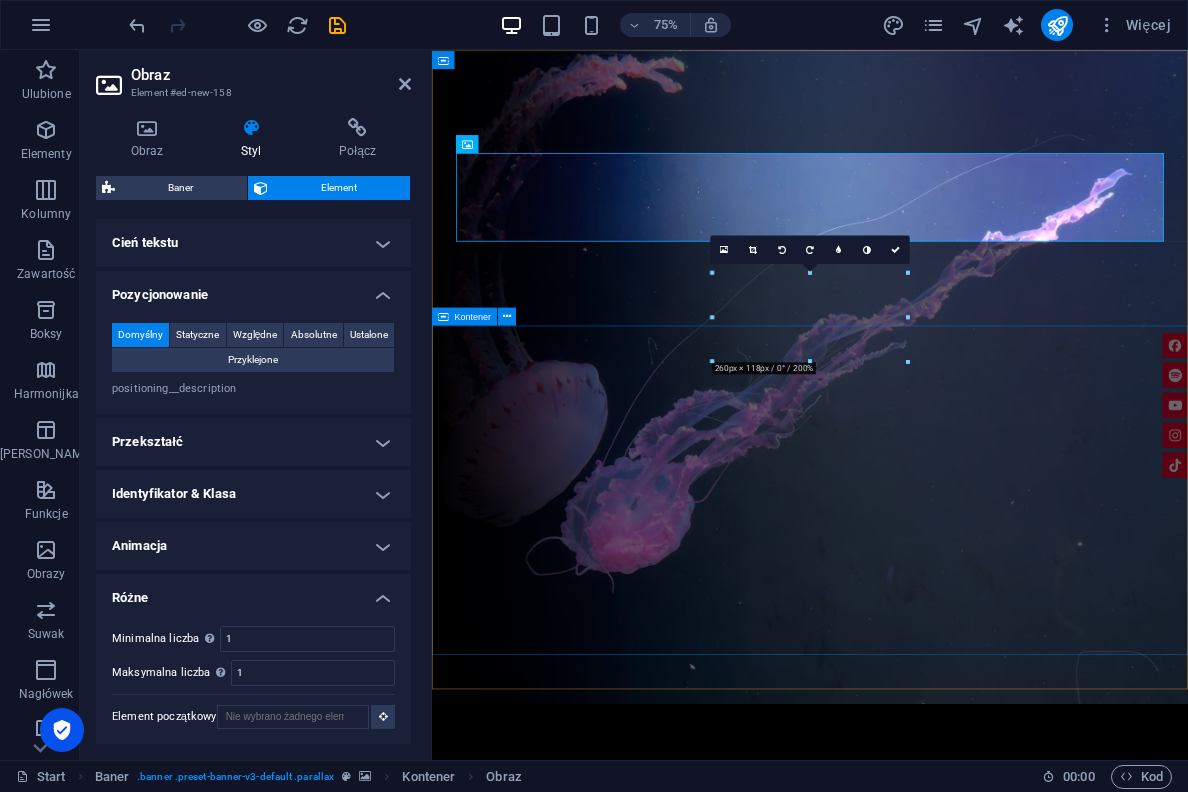 click at bounding box center (936, 1402) 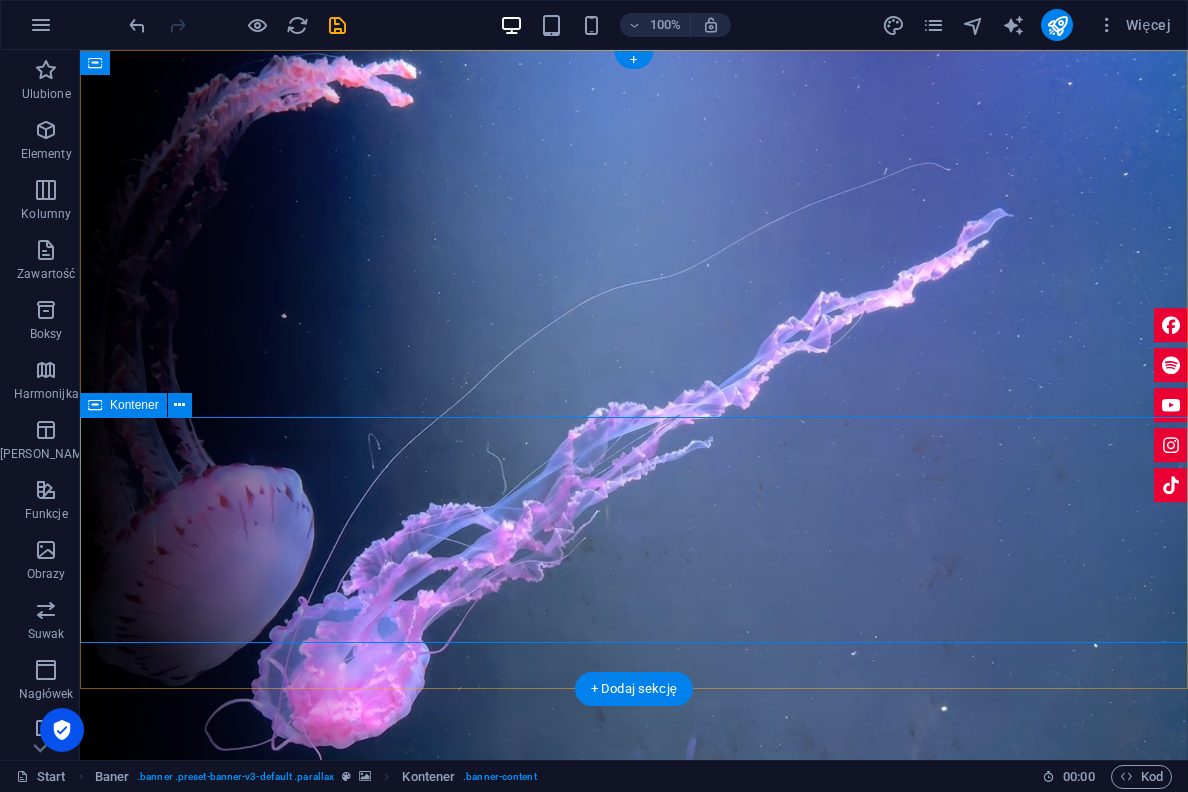 click at bounding box center (634, 1402) 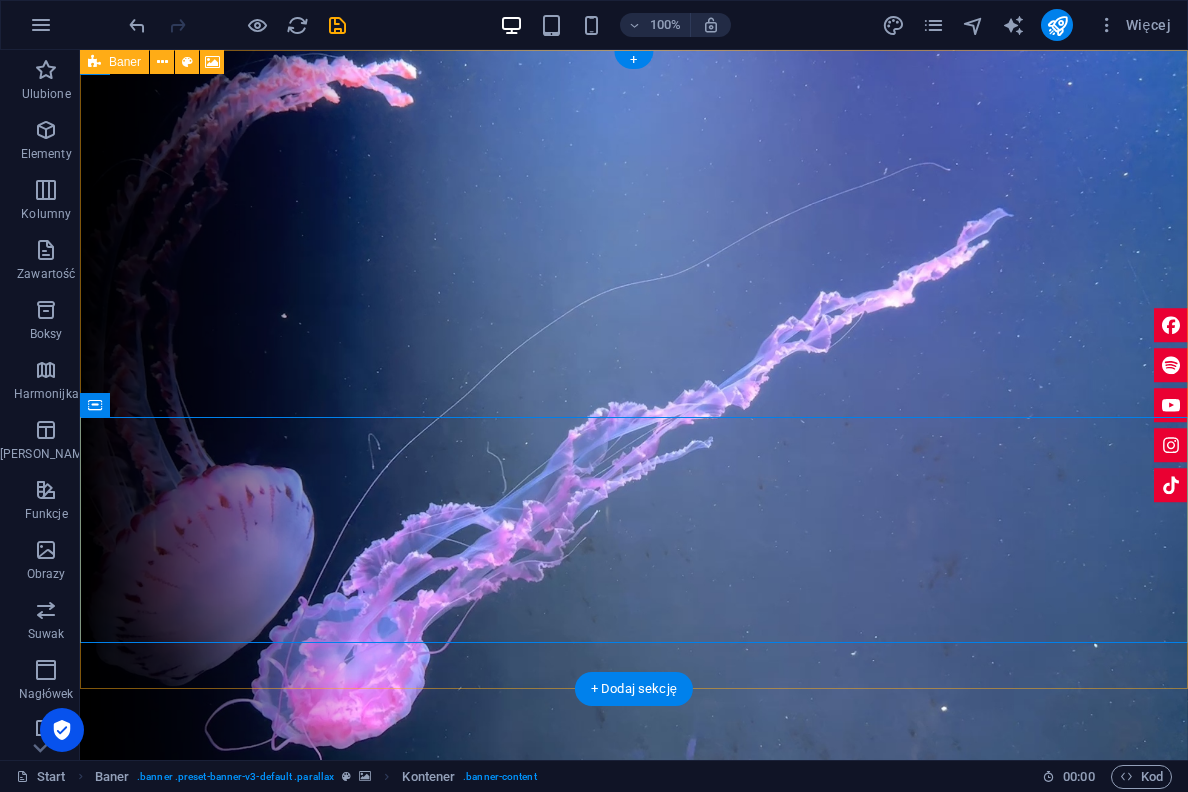 click on "Baner" at bounding box center [114, 62] 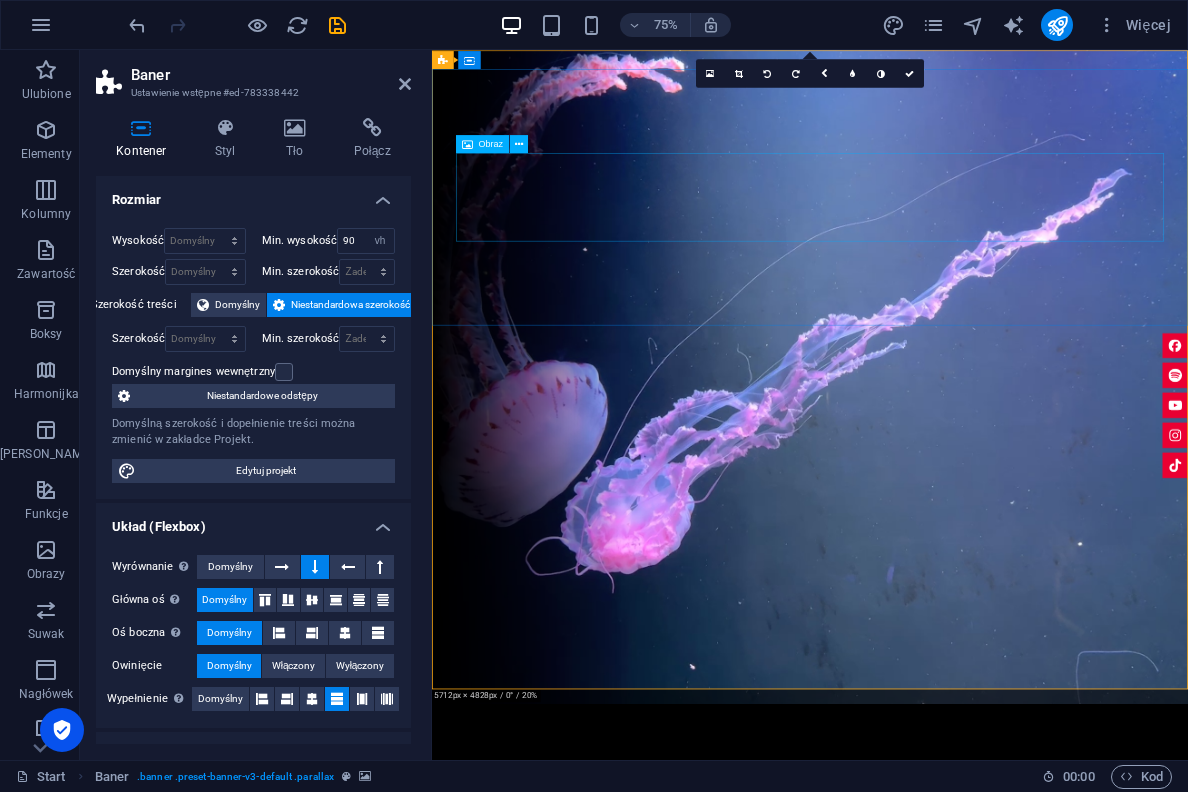 click at bounding box center (936, 1119) 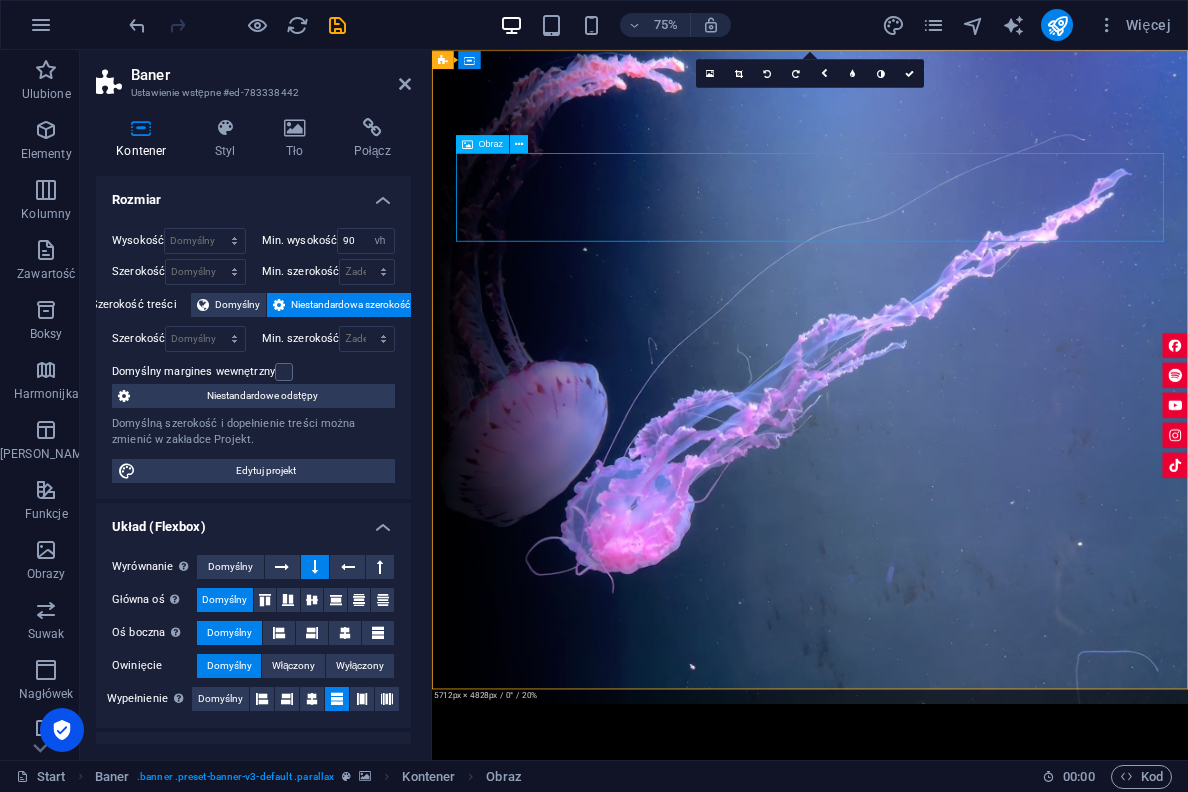click at bounding box center (936, 1119) 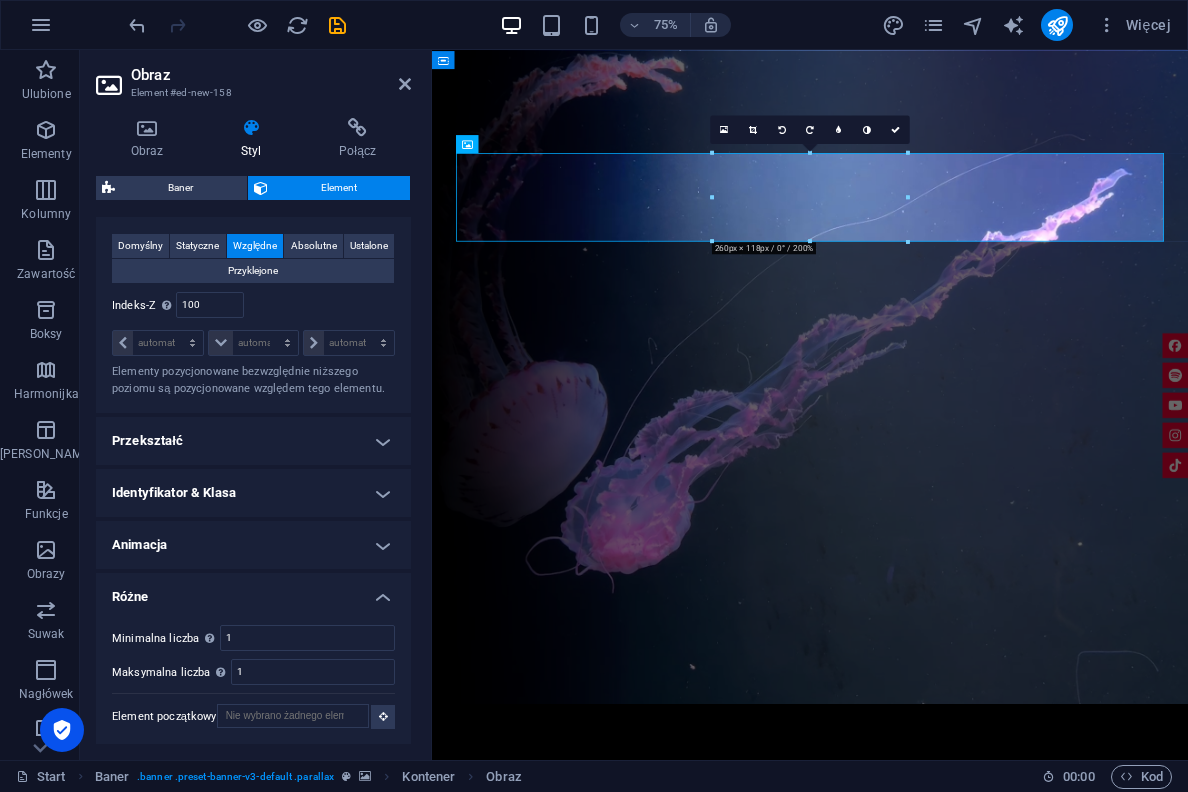 scroll, scrollTop: 623, scrollLeft: 0, axis: vertical 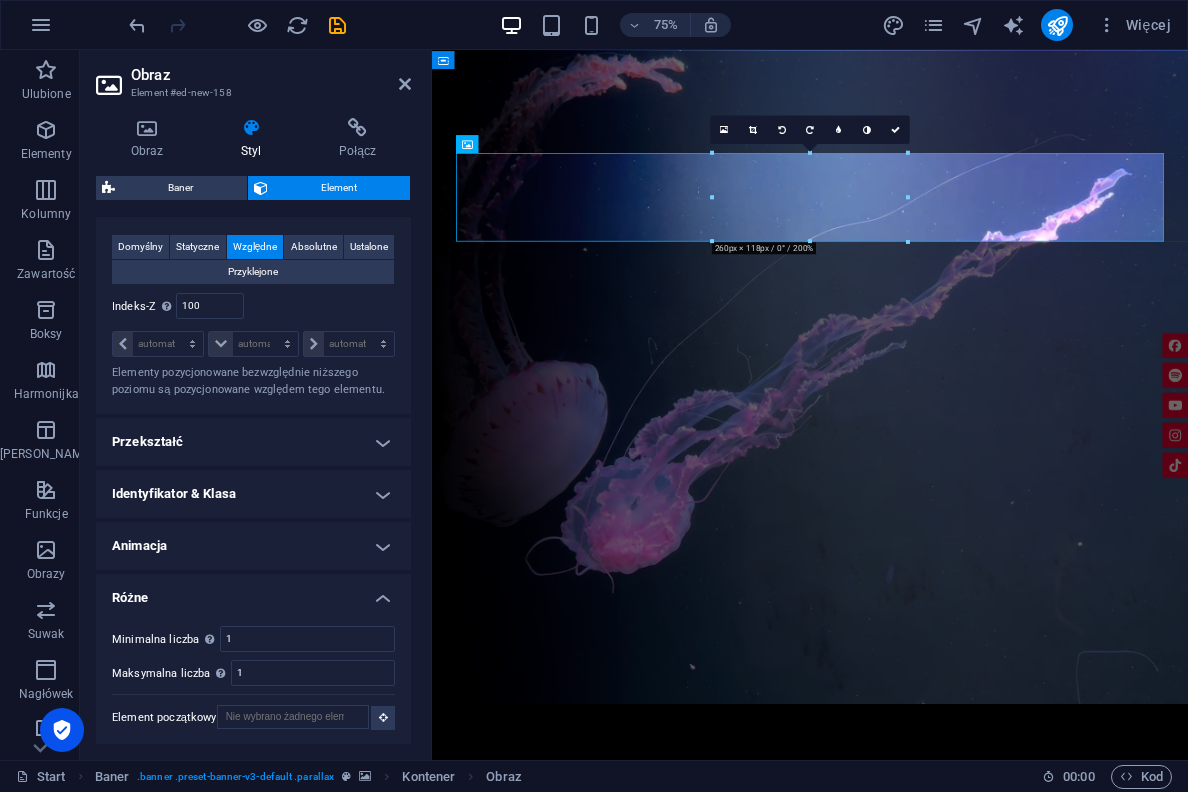 click on "Różne" at bounding box center [253, 592] 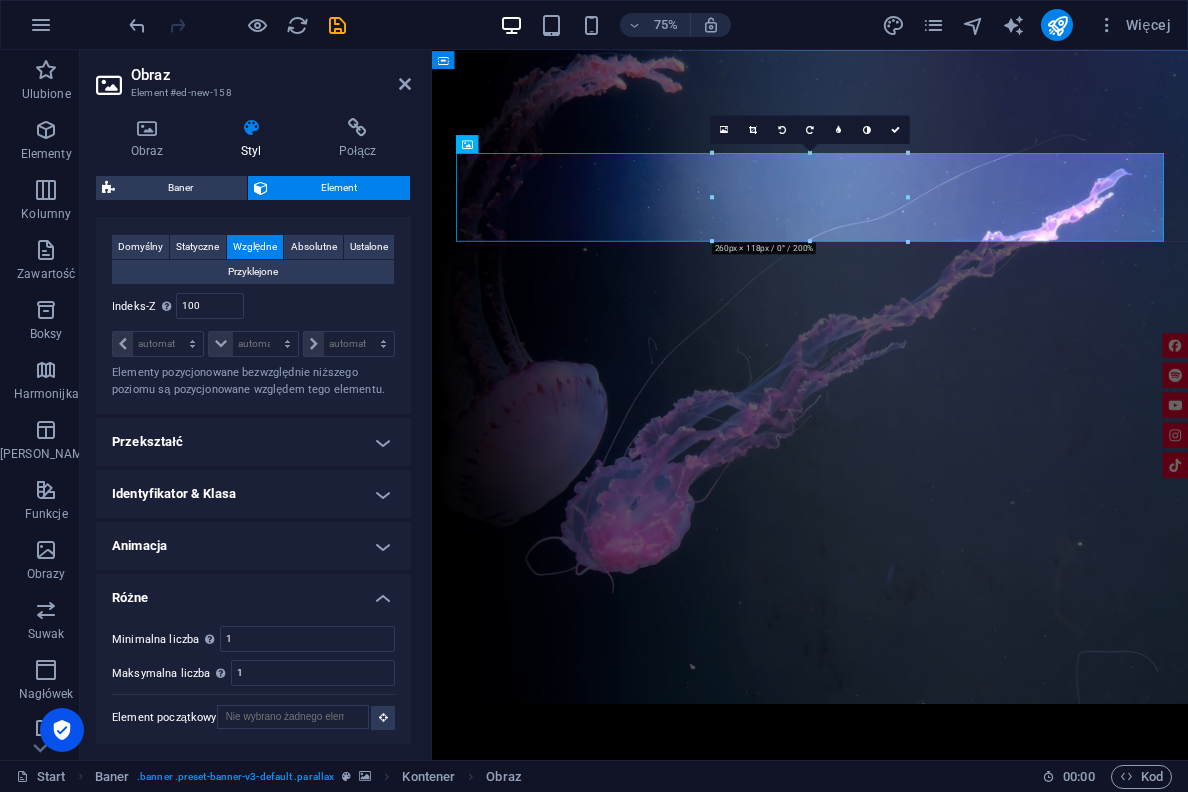 scroll, scrollTop: 499, scrollLeft: 0, axis: vertical 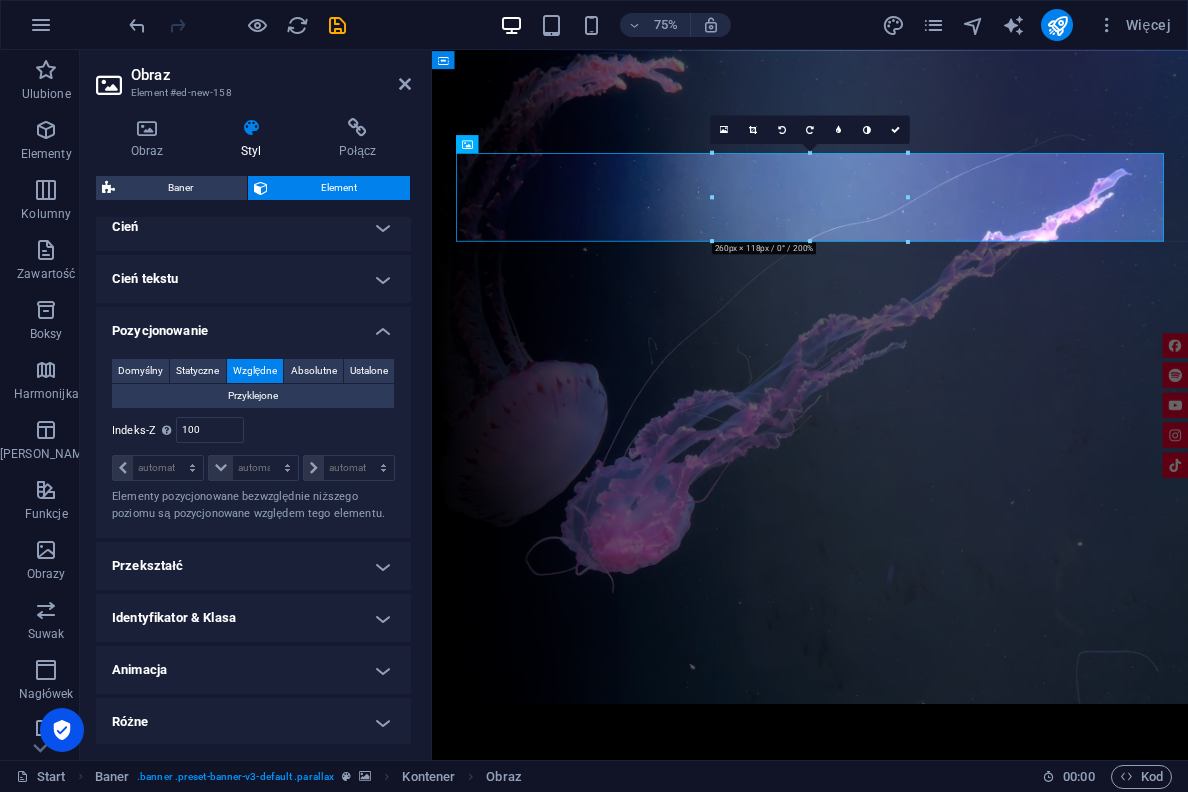 click on "Różne" at bounding box center (253, 722) 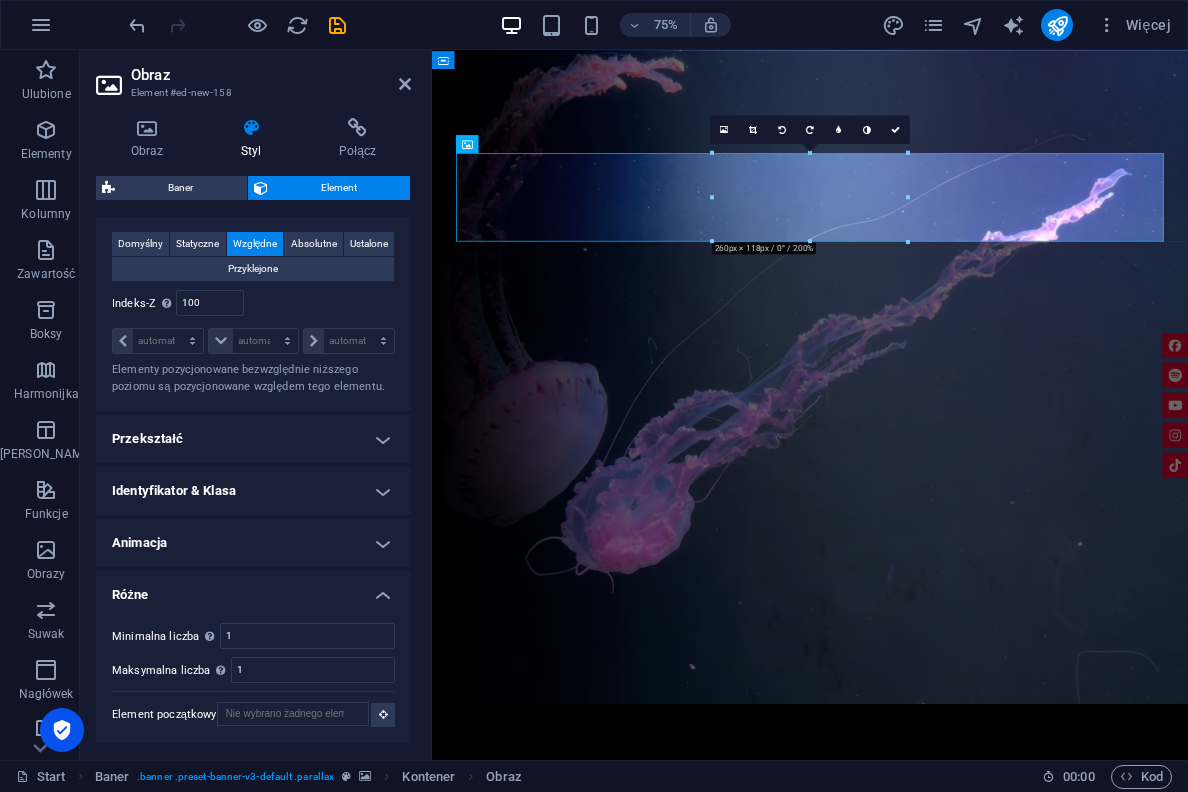 scroll, scrollTop: 623, scrollLeft: 0, axis: vertical 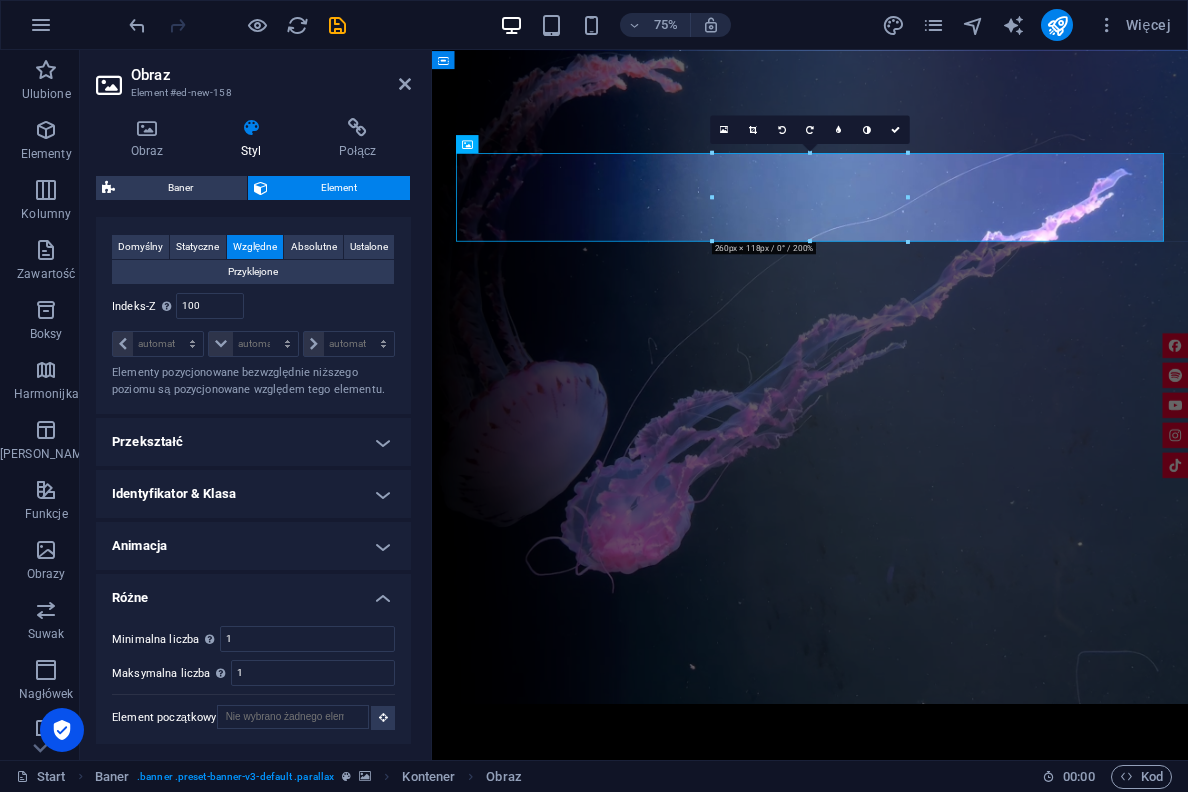 click on "Animacja" at bounding box center [253, 546] 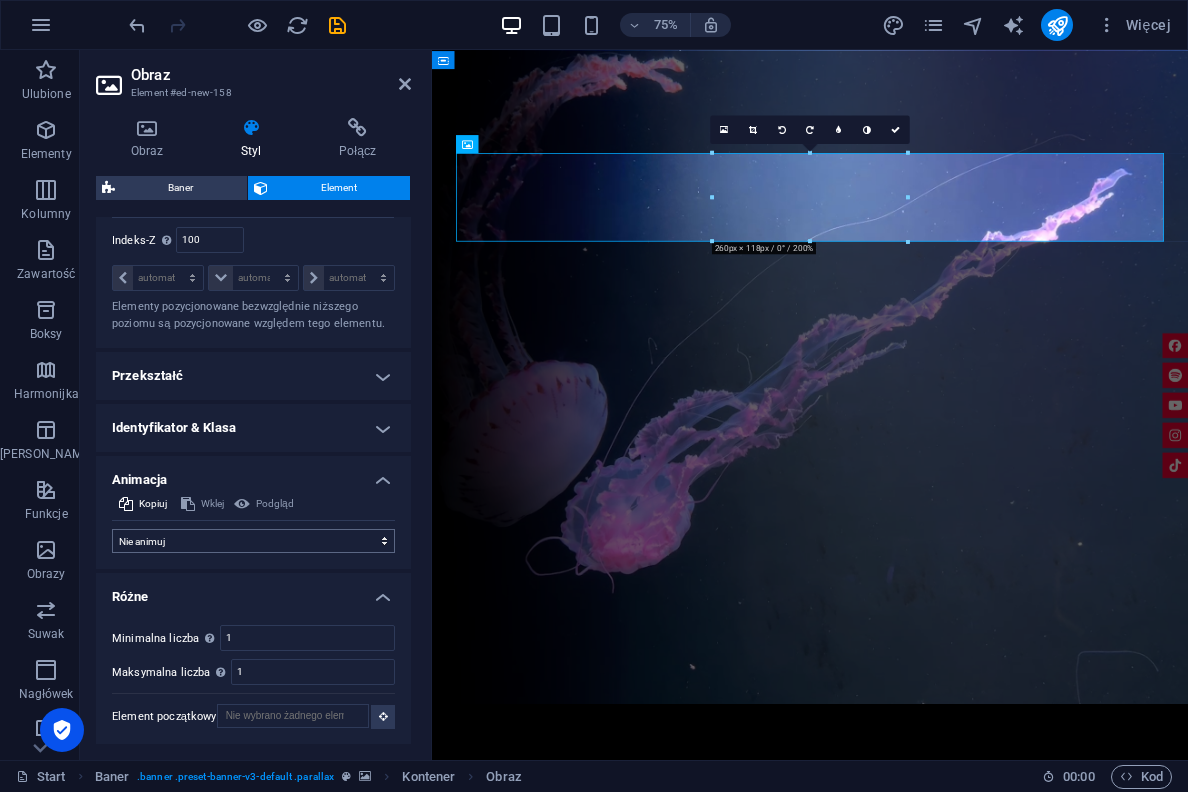 scroll, scrollTop: 688, scrollLeft: 0, axis: vertical 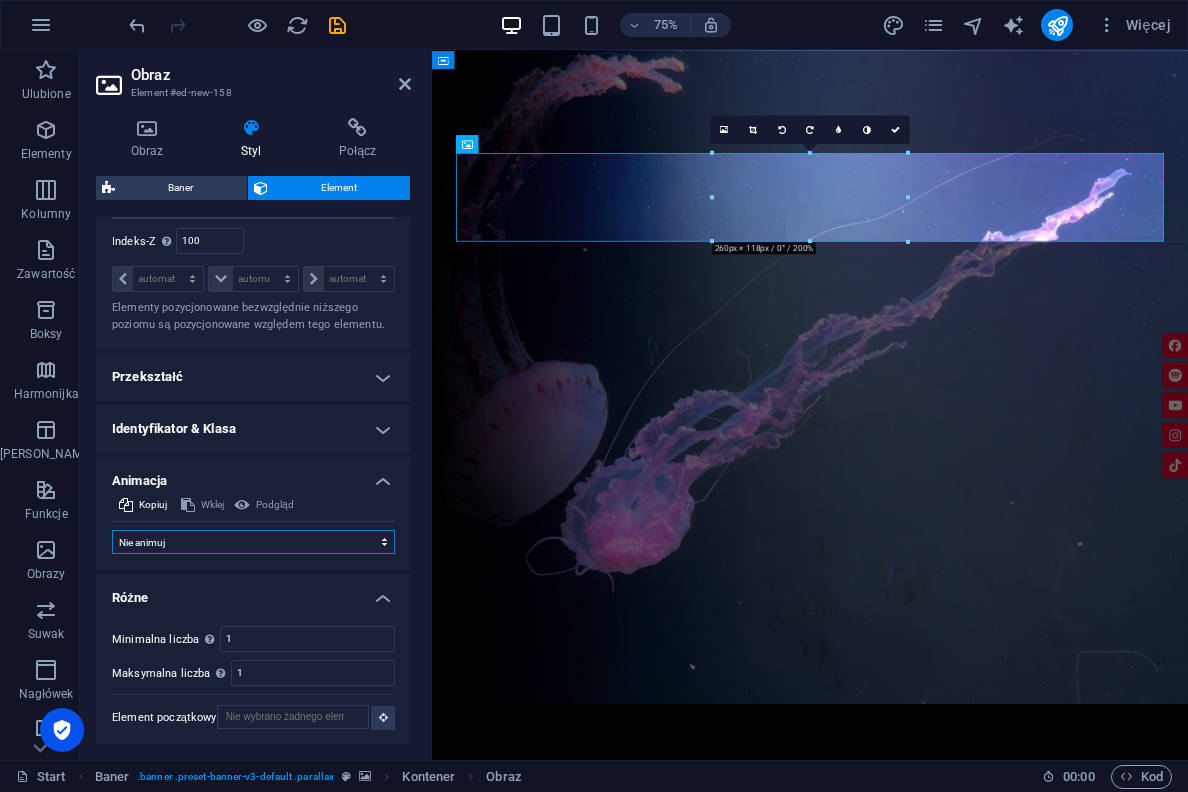 select on "shrink" 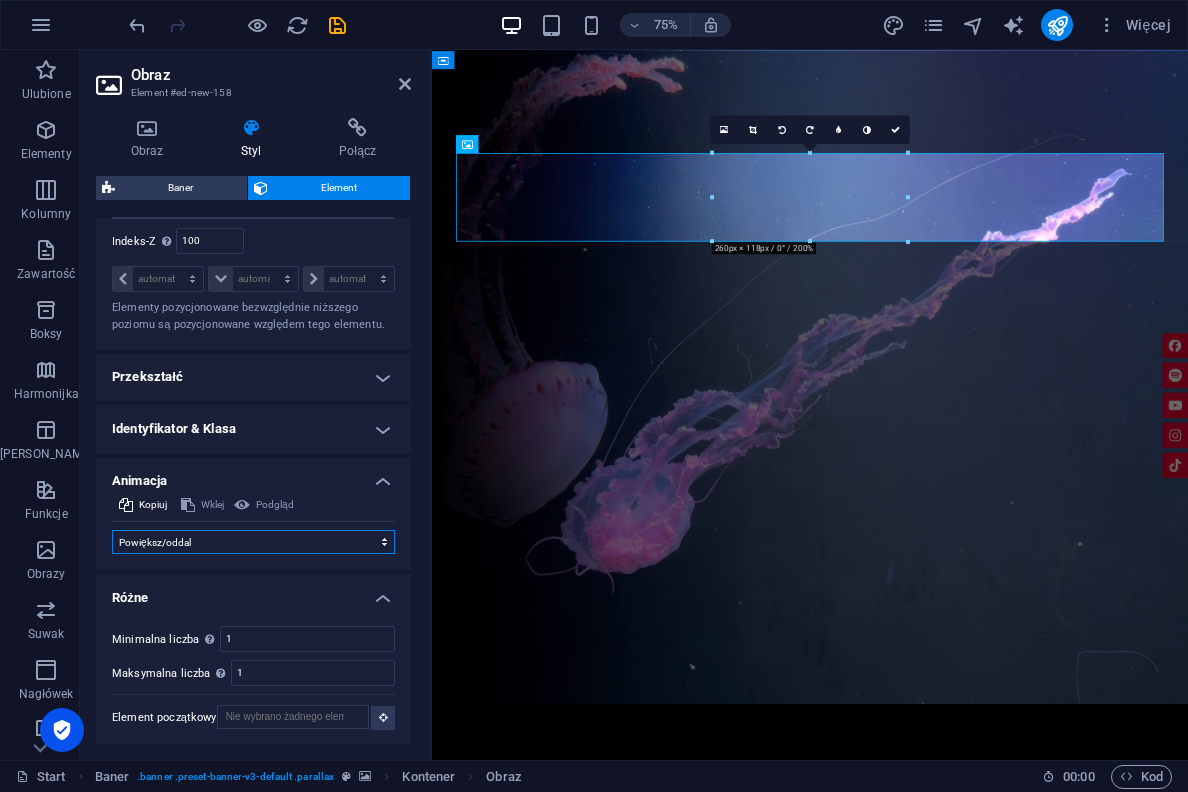 select on "scroll" 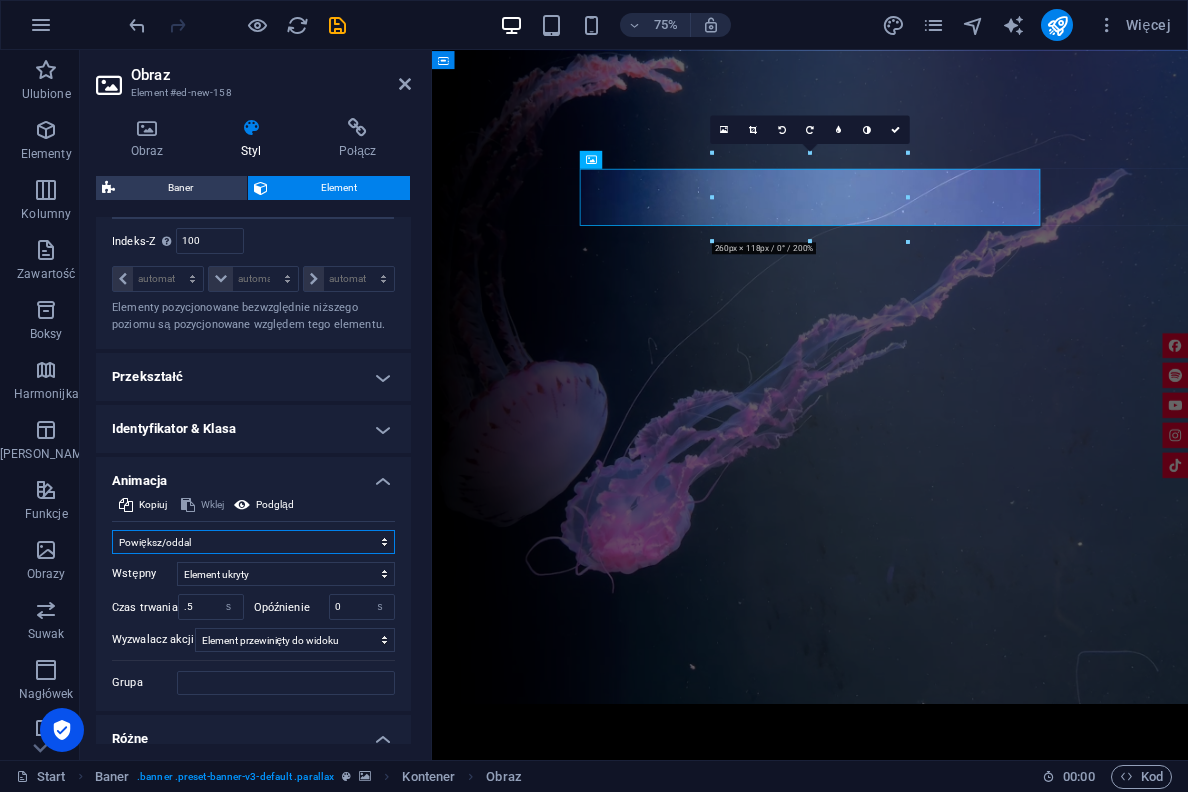 select on "pulse" 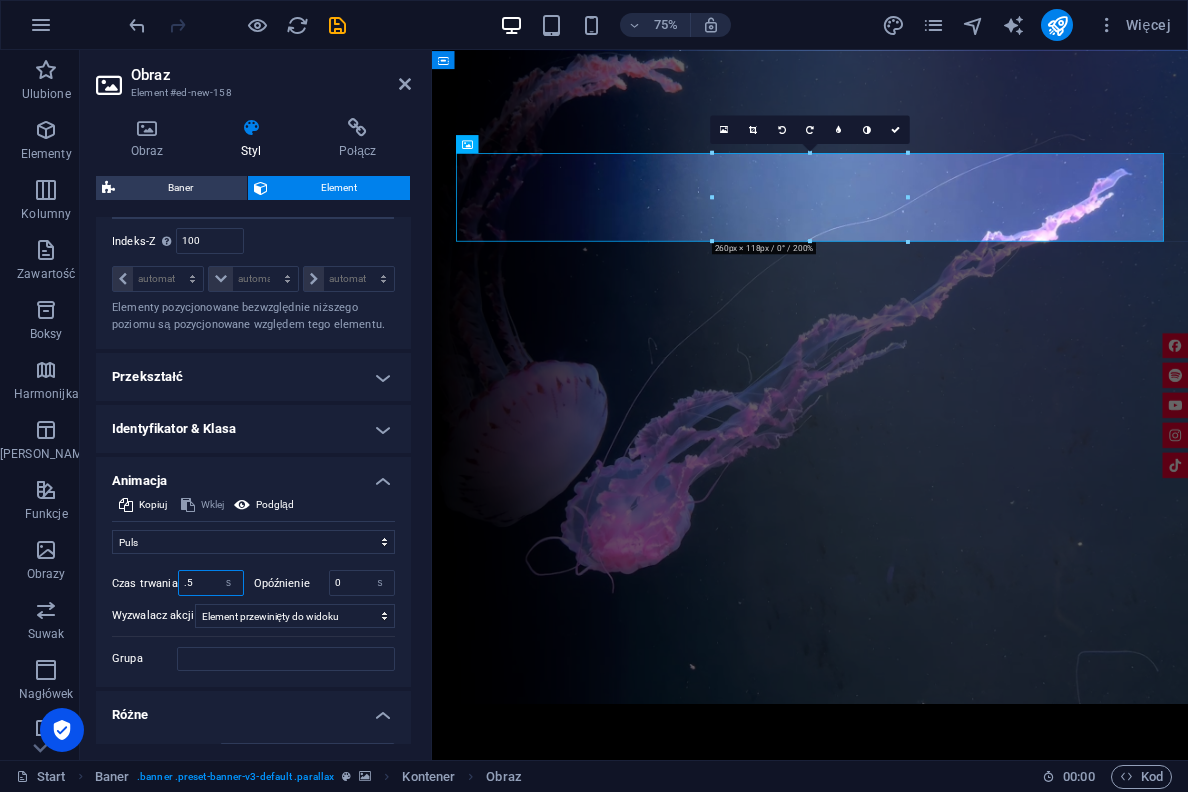 click on ".5" at bounding box center (211, 583) 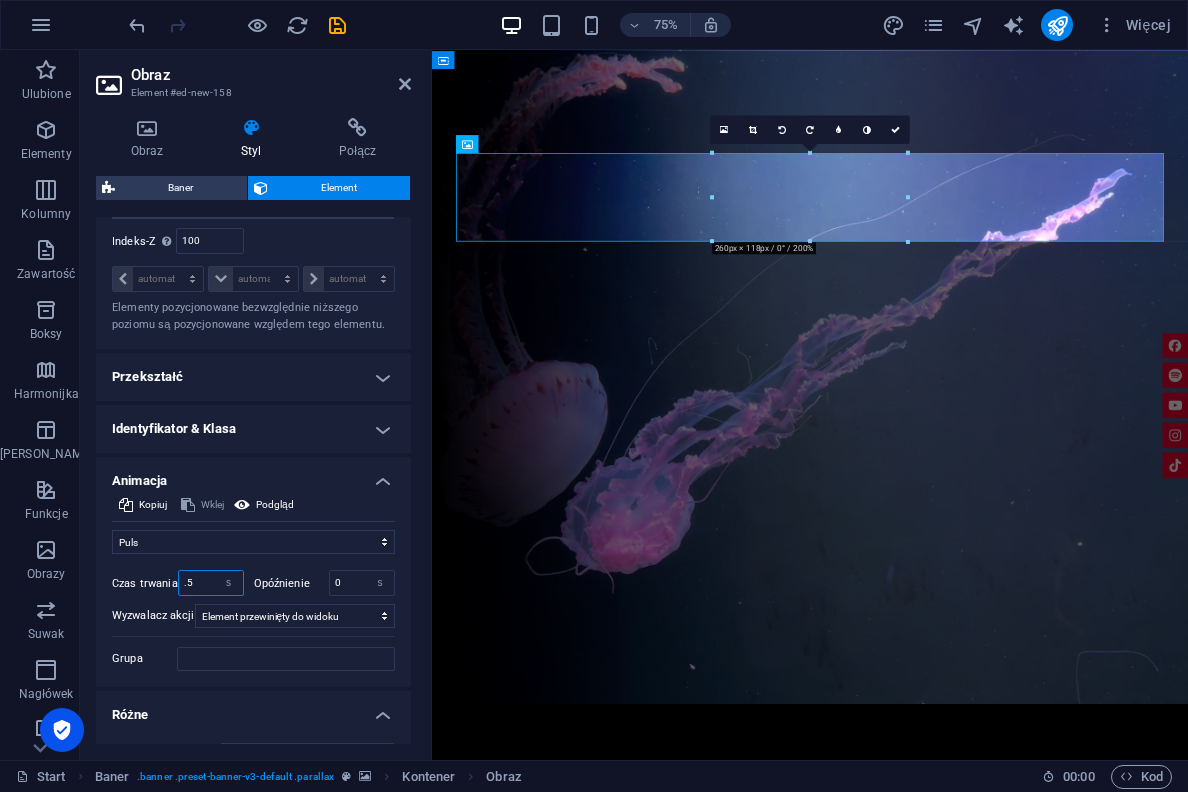 drag, startPoint x: 197, startPoint y: 583, endPoint x: 171, endPoint y: 583, distance: 26 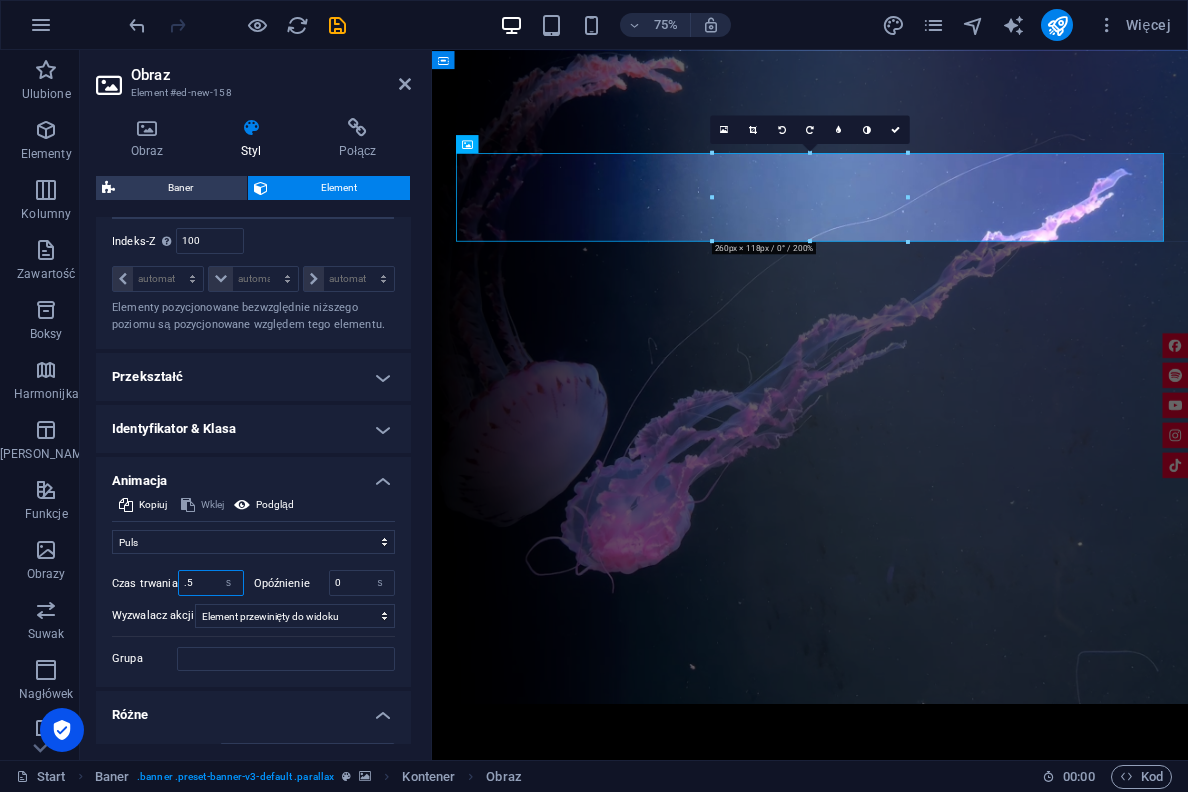 click on "Czas trwania .5 s ms" at bounding box center [178, 583] 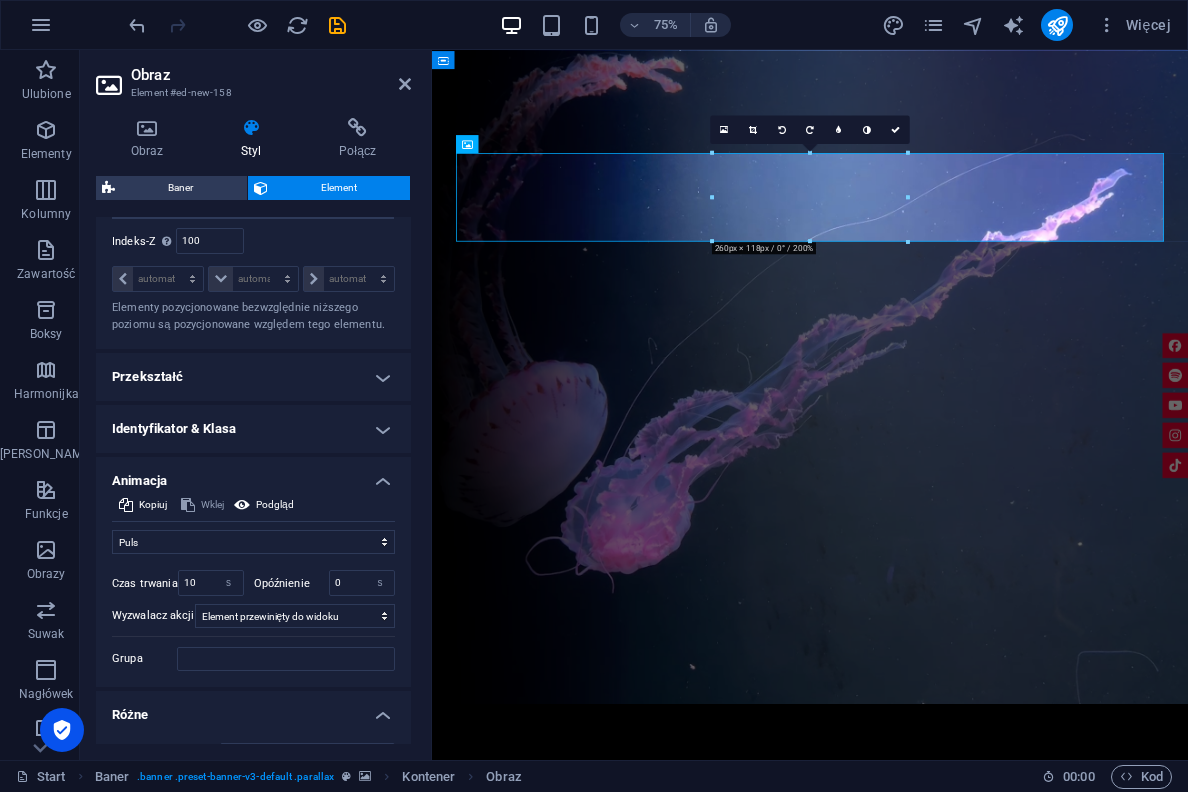 click on "Wstępny Element ukryty Element widoczny Czas trwania 10 s ms Opóźnienie 0 s ms Szerokość automatycznie px % Wyzwalacz akcji Brak automatycznego wyzwalacza akcji Podczas ładowania strony Element przewinięty do widoku Zamknij This label appears when hovering over the close button, indicating its function. Grupa Pokaż Nie zmieniaj tego elementu Ukryj ten element Pokaż ten element Ukryj Nie zmieniaj tego elementu Ukryj ten element Pokaż ten element" at bounding box center [253, 612] 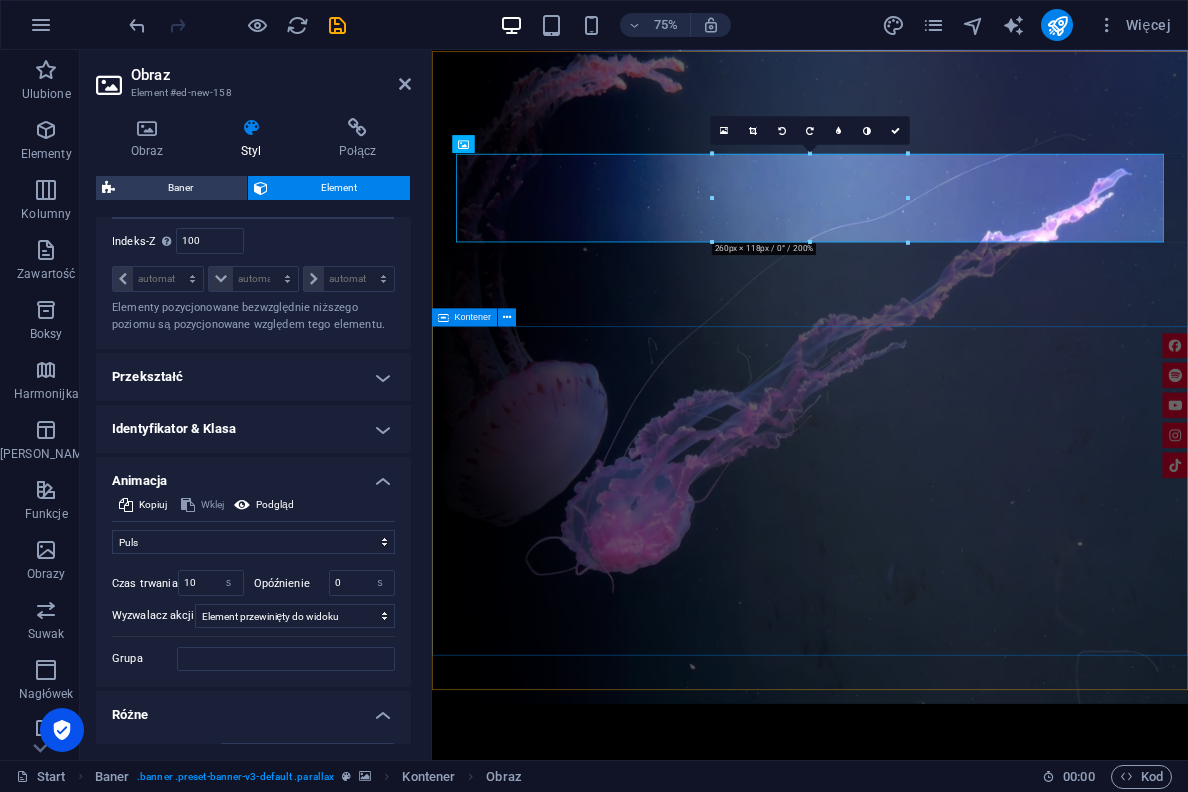 scroll, scrollTop: 0, scrollLeft: 0, axis: both 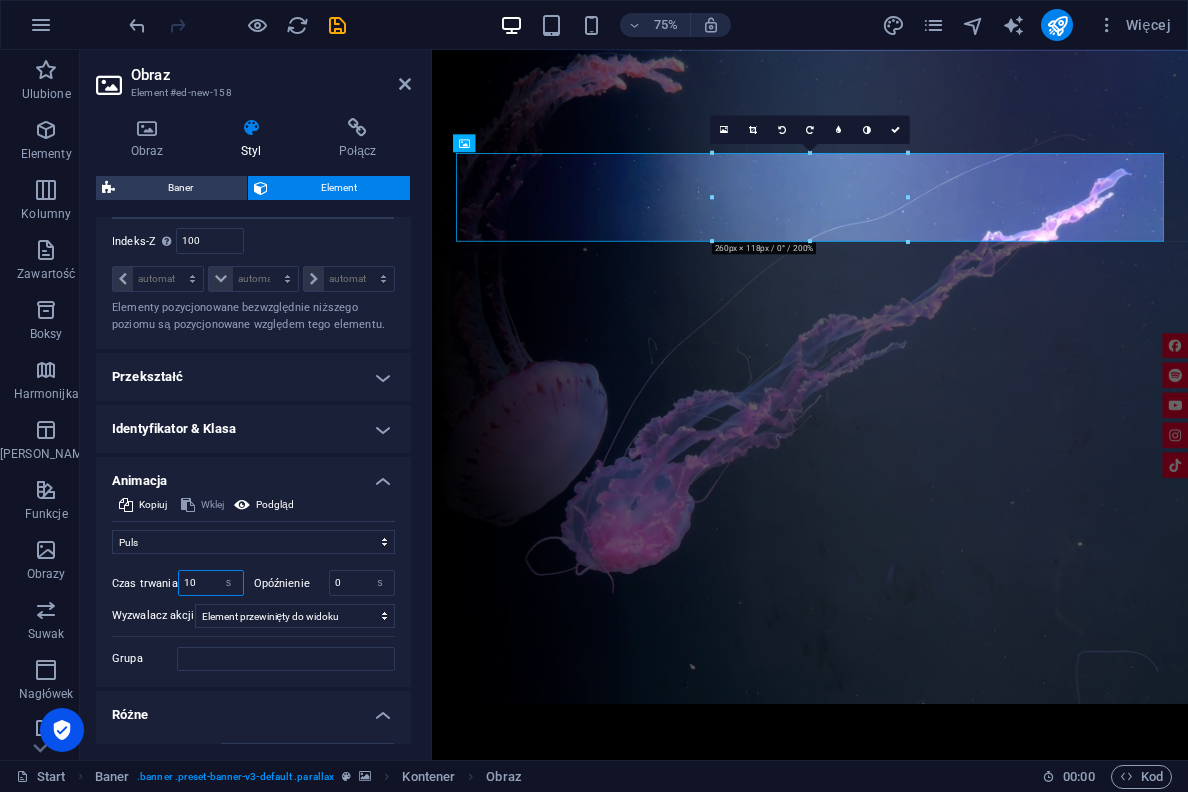 drag, startPoint x: 205, startPoint y: 582, endPoint x: 174, endPoint y: 582, distance: 31 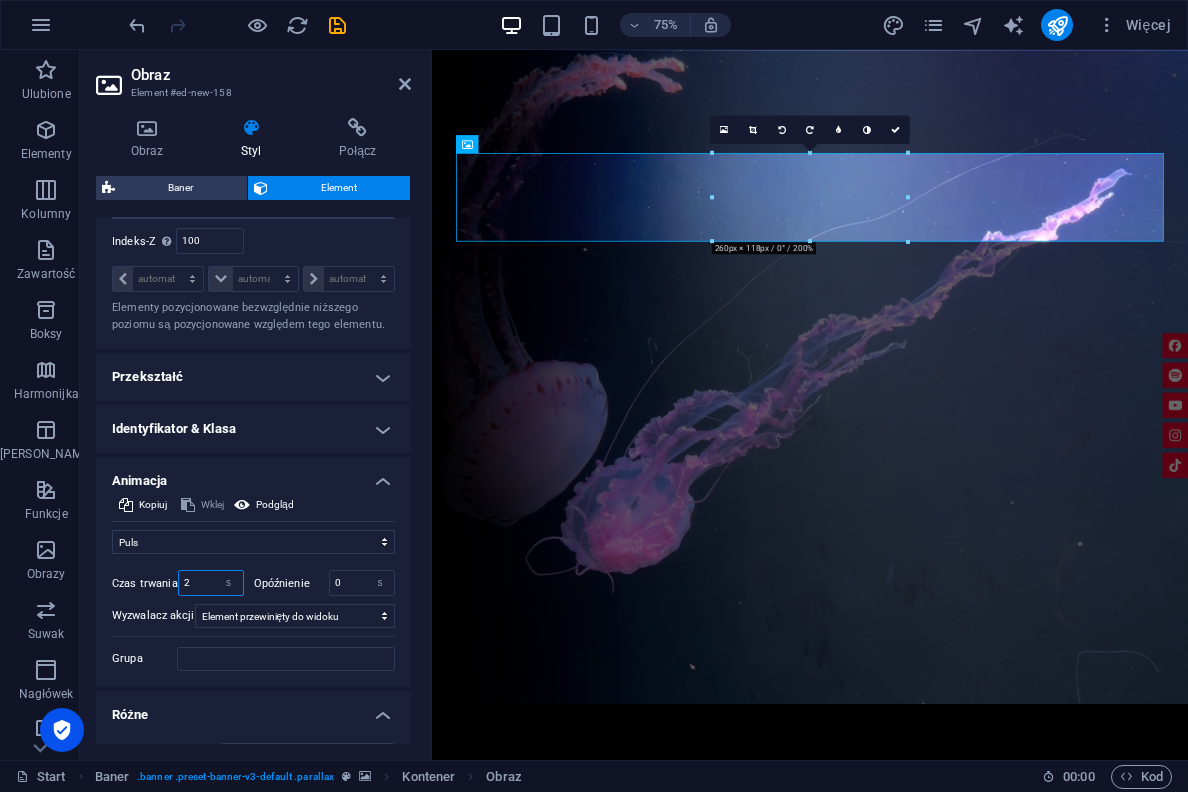 type on "2" 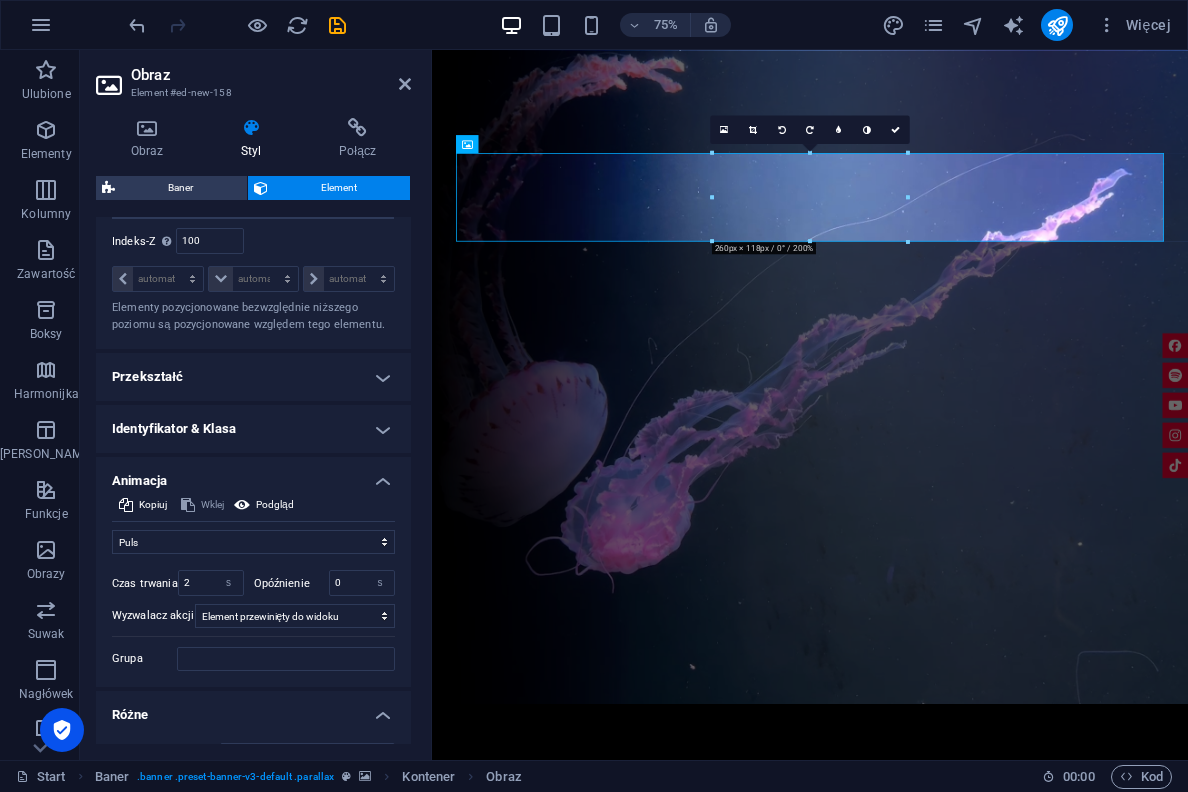 click on "Wstępny Element ukryty Element widoczny Czas trwania 2 s ms Opóźnienie 0 s ms Szerokość automatycznie px % Wyzwalacz akcji Brak automatycznego wyzwalacza akcji Podczas ładowania strony Element przewinięty do widoku Zamknij This label appears when hovering over the close button, indicating its function. Grupa Pokaż Nie zmieniaj tego elementu Ukryj ten element Pokaż ten element Ukryj Nie zmieniaj tego elementu Ukryj ten element Pokaż ten element" at bounding box center [253, 612] 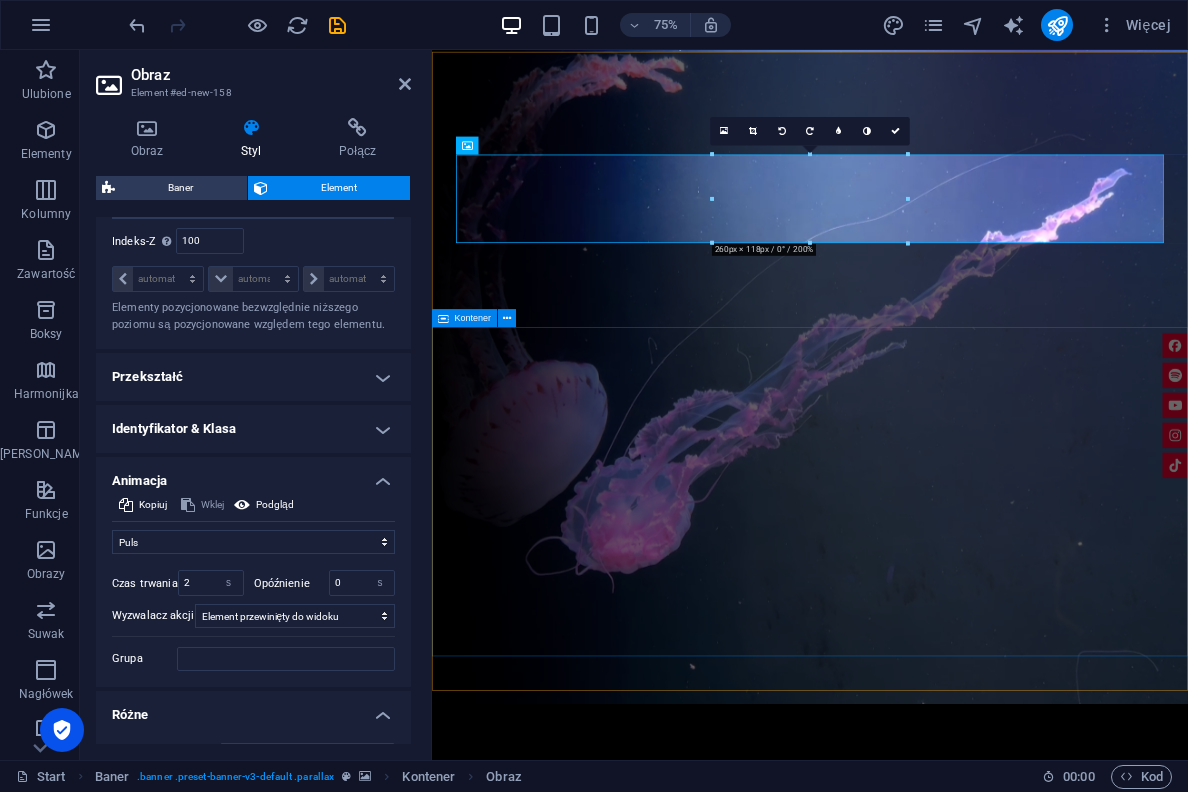 scroll, scrollTop: 0, scrollLeft: 0, axis: both 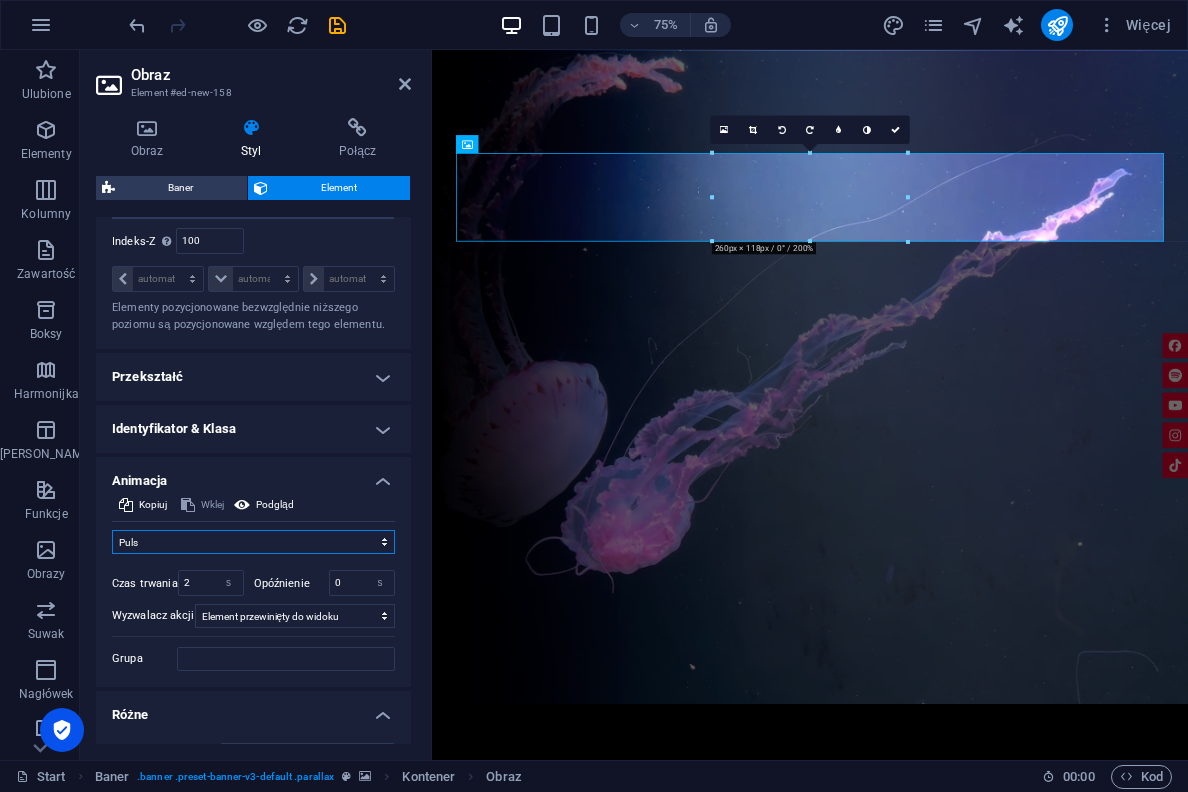 select on "none" 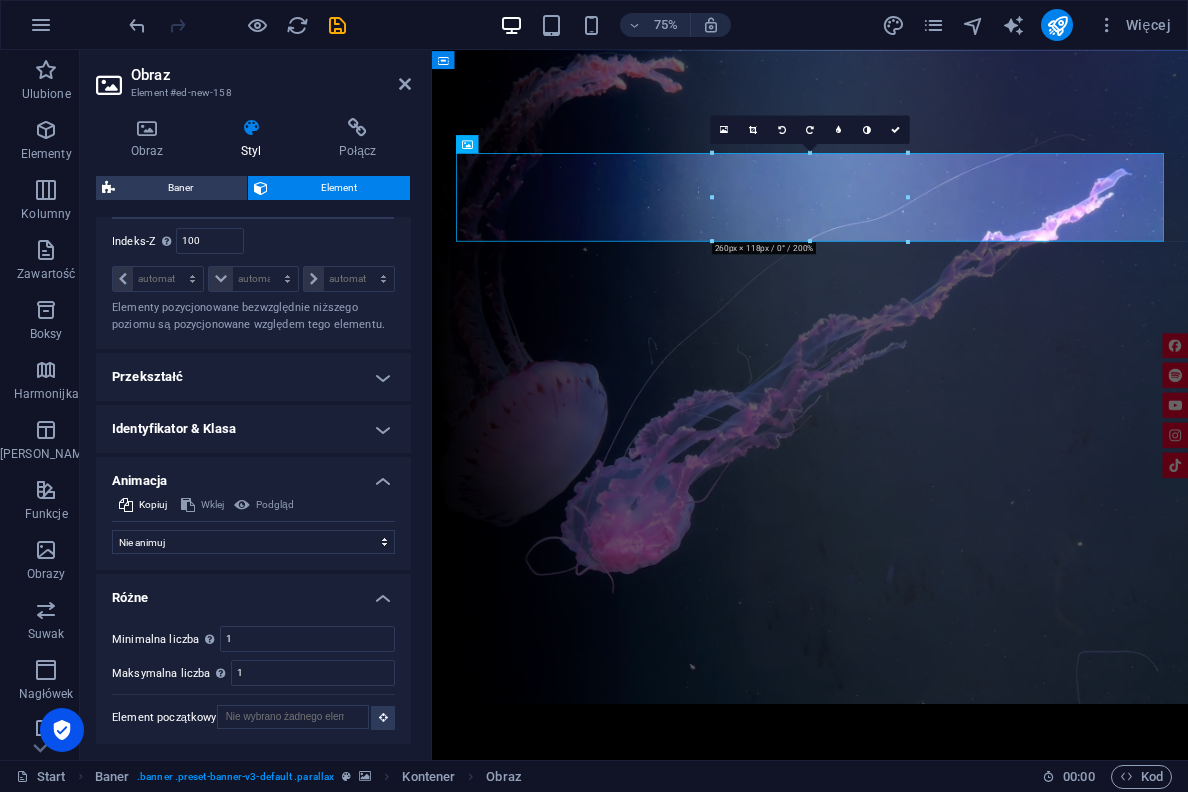 click on "Przekształć" at bounding box center [253, 377] 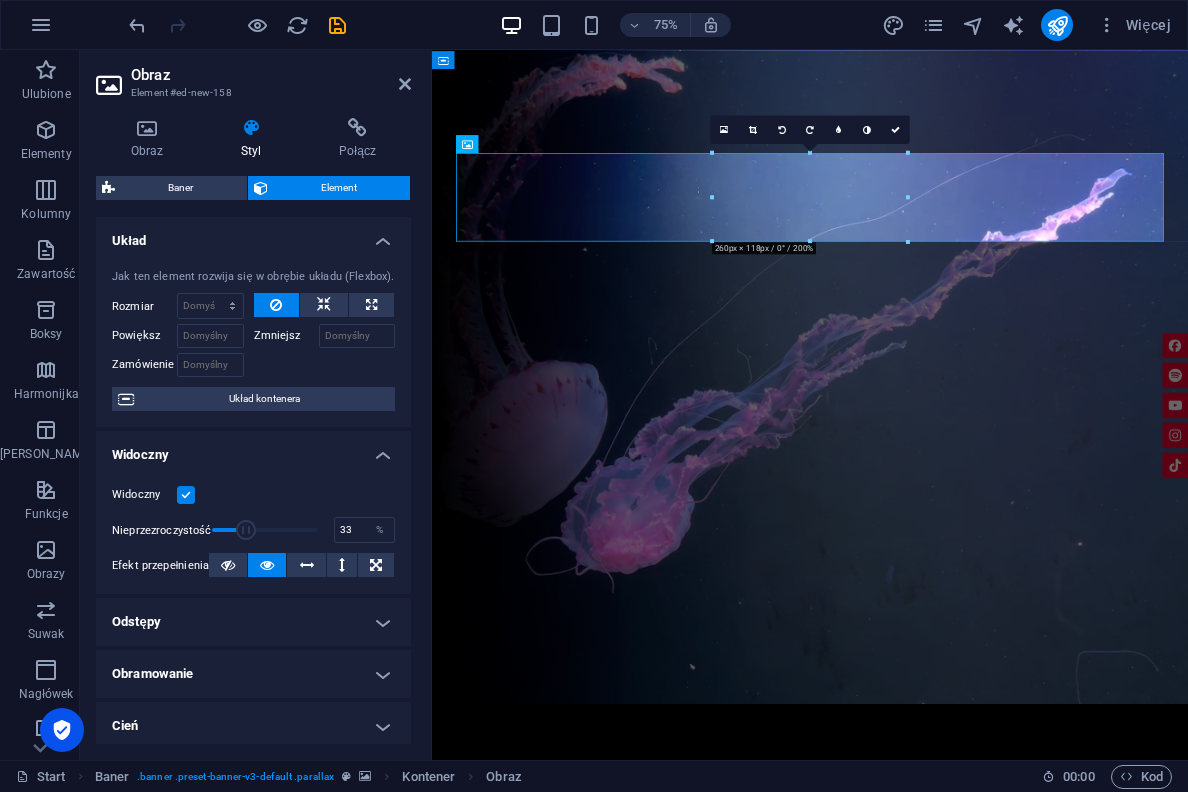 scroll, scrollTop: 0, scrollLeft: 0, axis: both 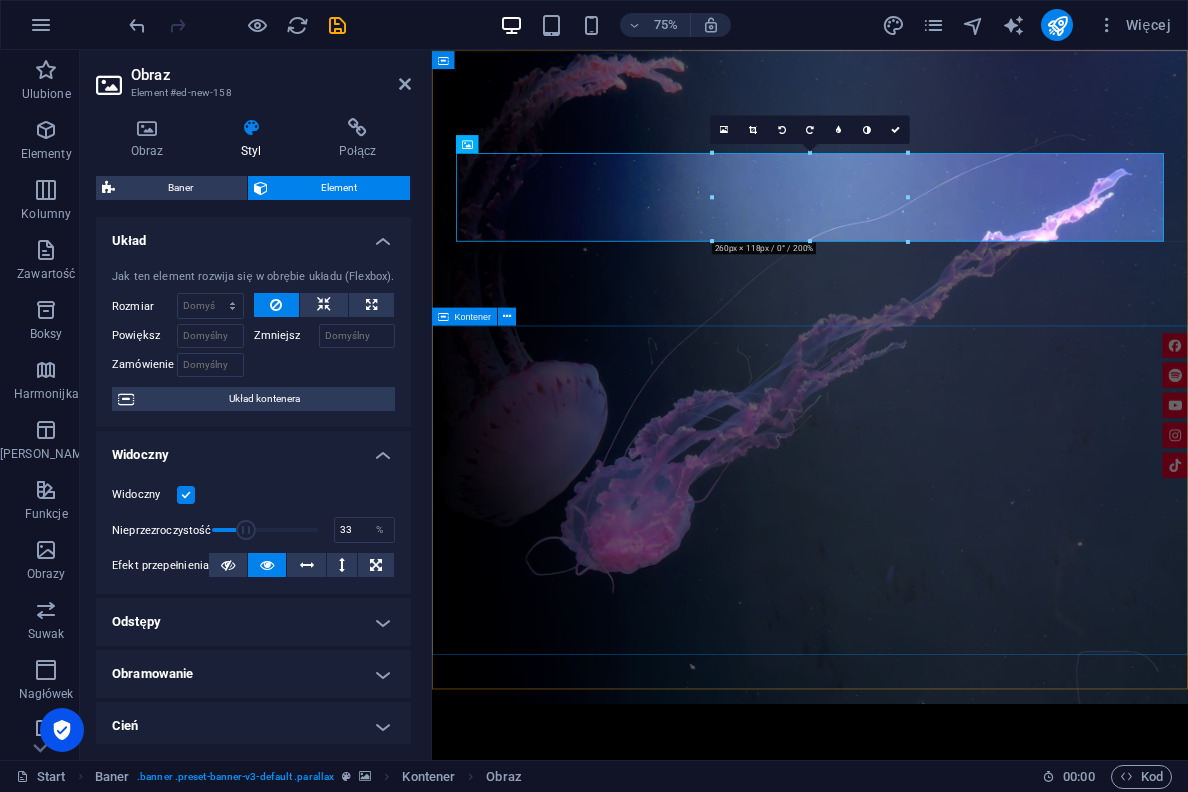 click at bounding box center [936, 1402] 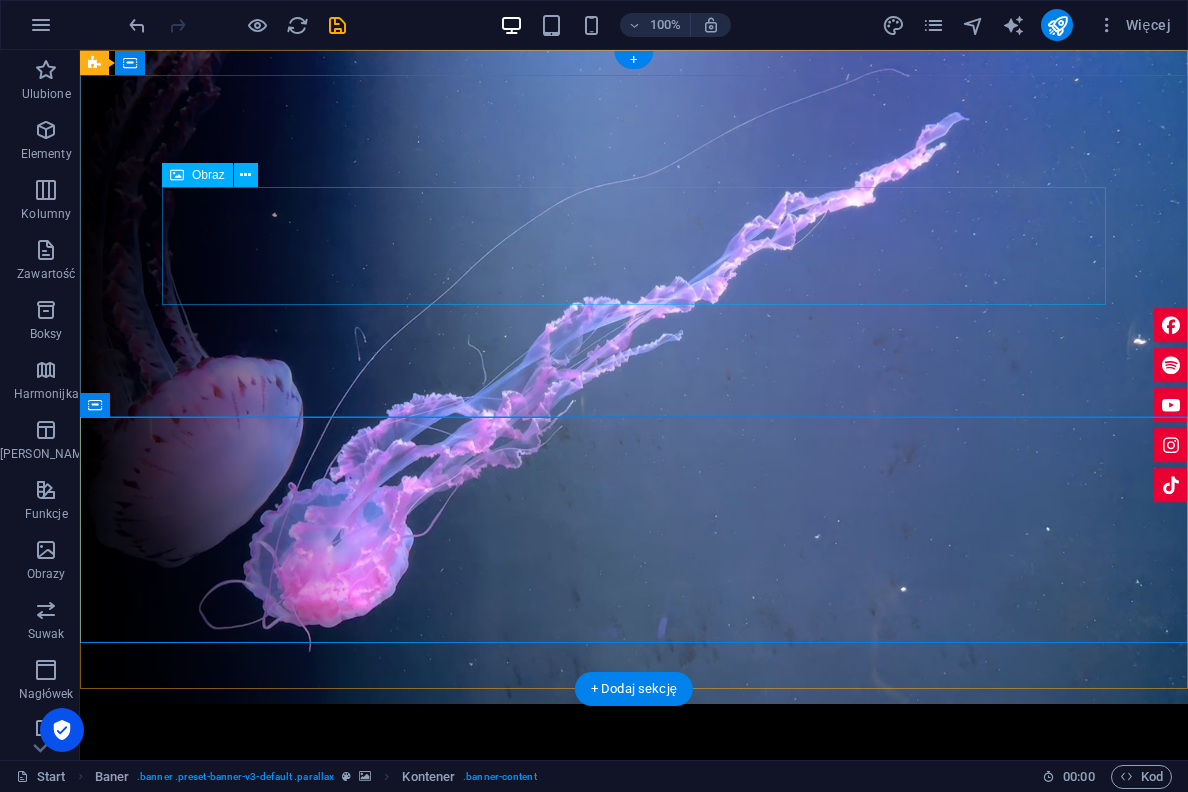 scroll, scrollTop: 0, scrollLeft: 0, axis: both 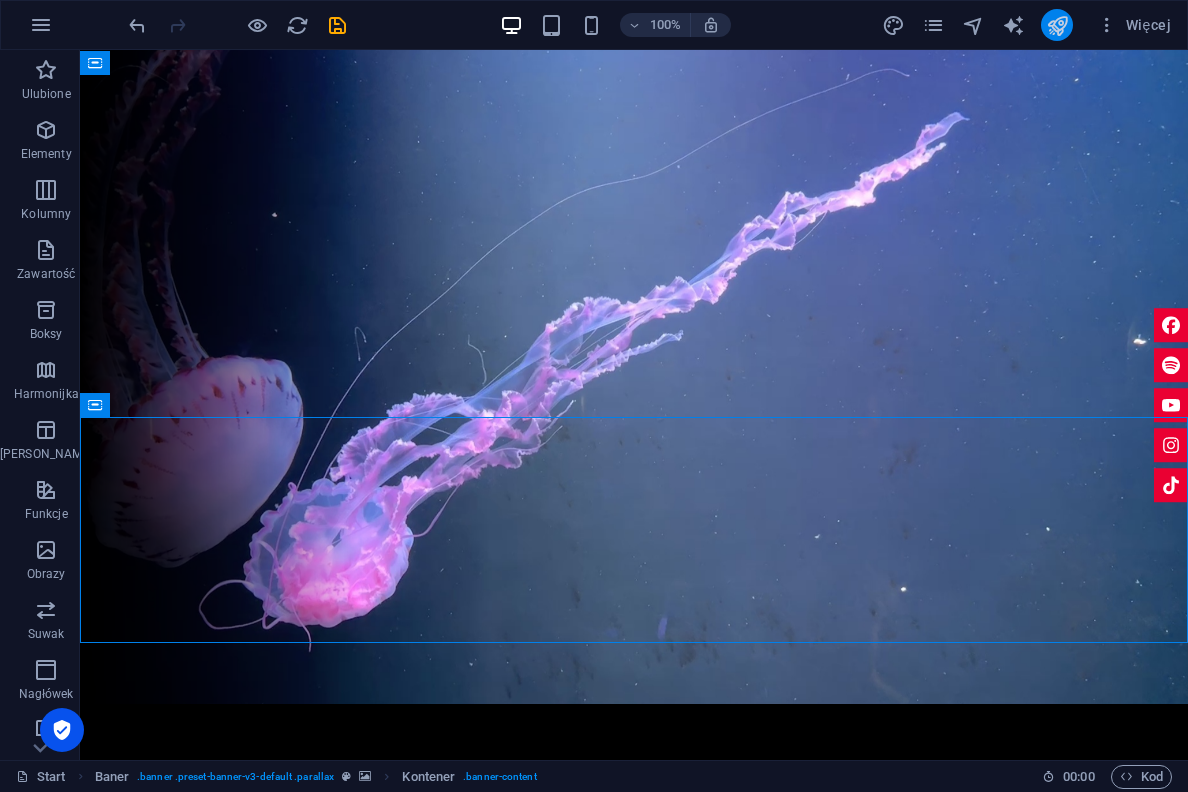 click at bounding box center (1057, 25) 